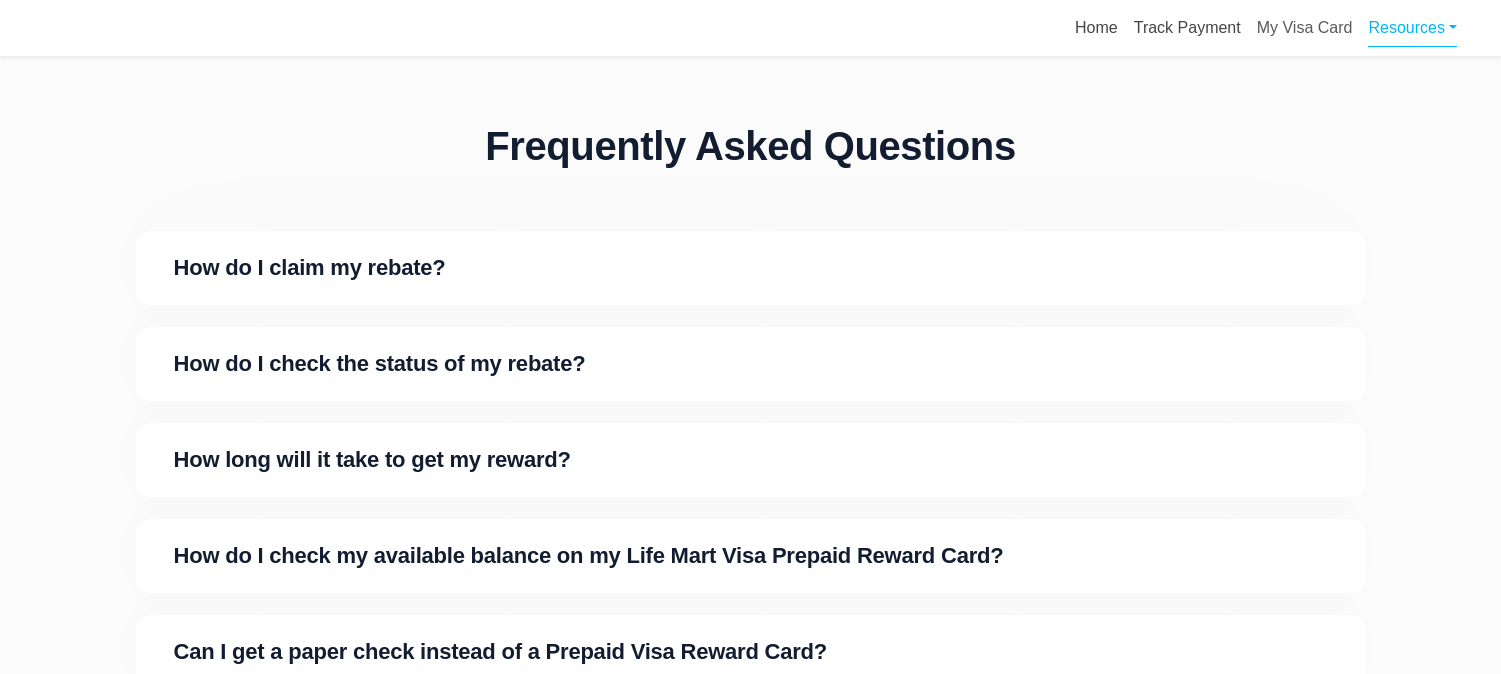 scroll, scrollTop: 787, scrollLeft: 0, axis: vertical 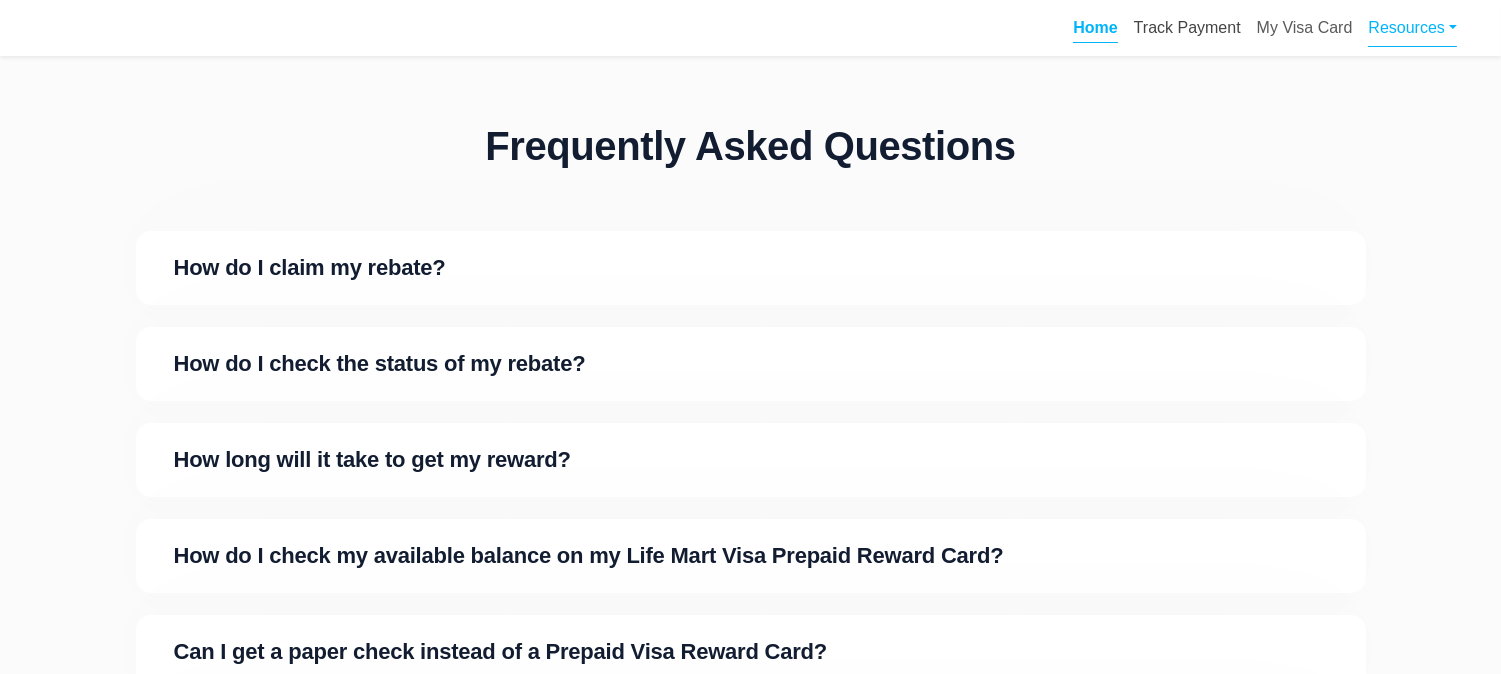 click on "Home" at bounding box center [1095, 31] 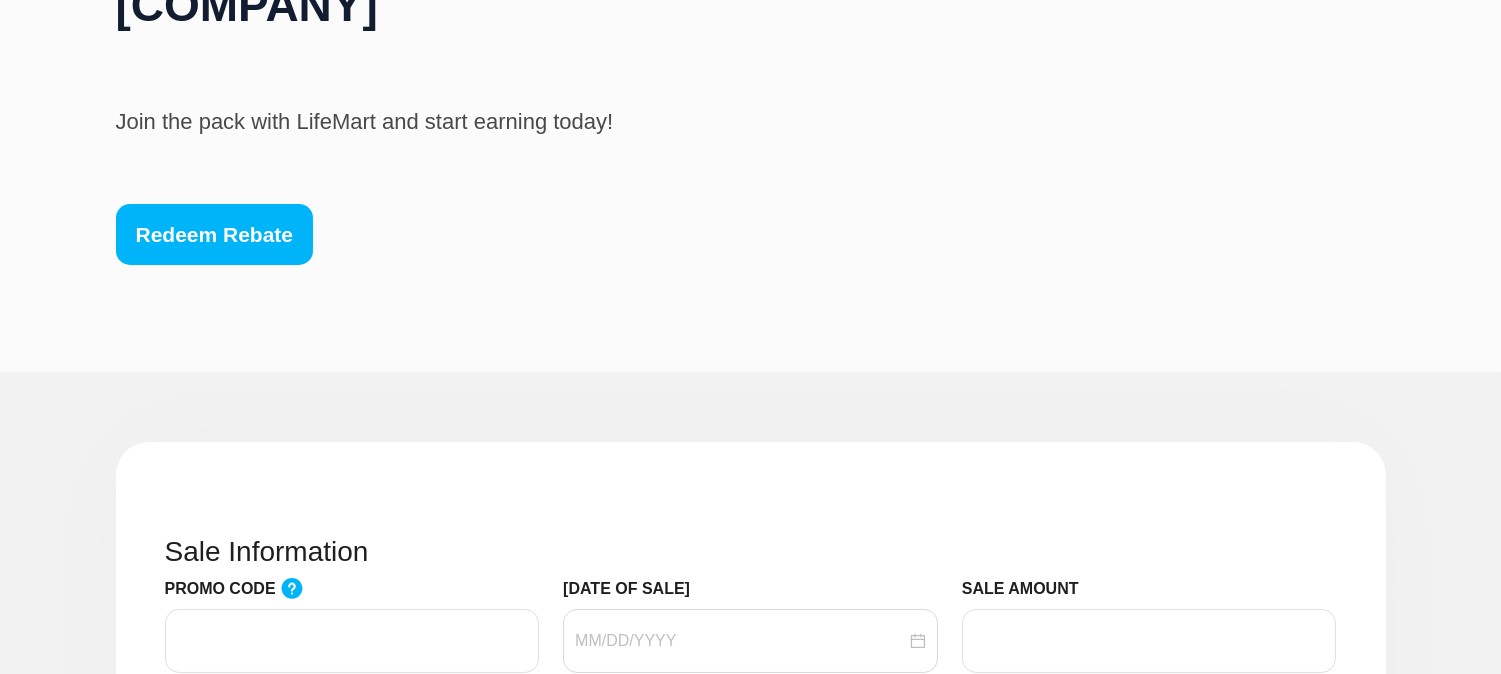scroll, scrollTop: 555, scrollLeft: 0, axis: vertical 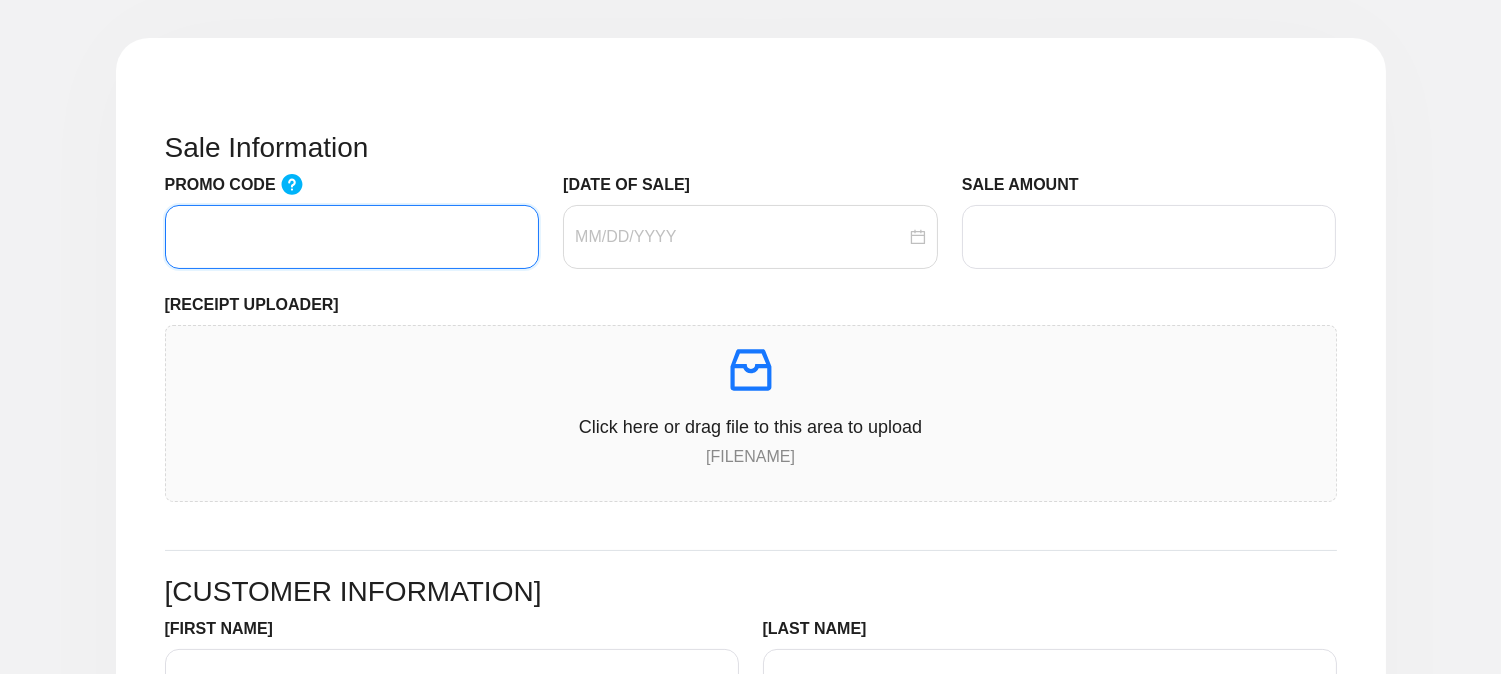 click on "[PROMO_CODE]" at bounding box center (352, 237) 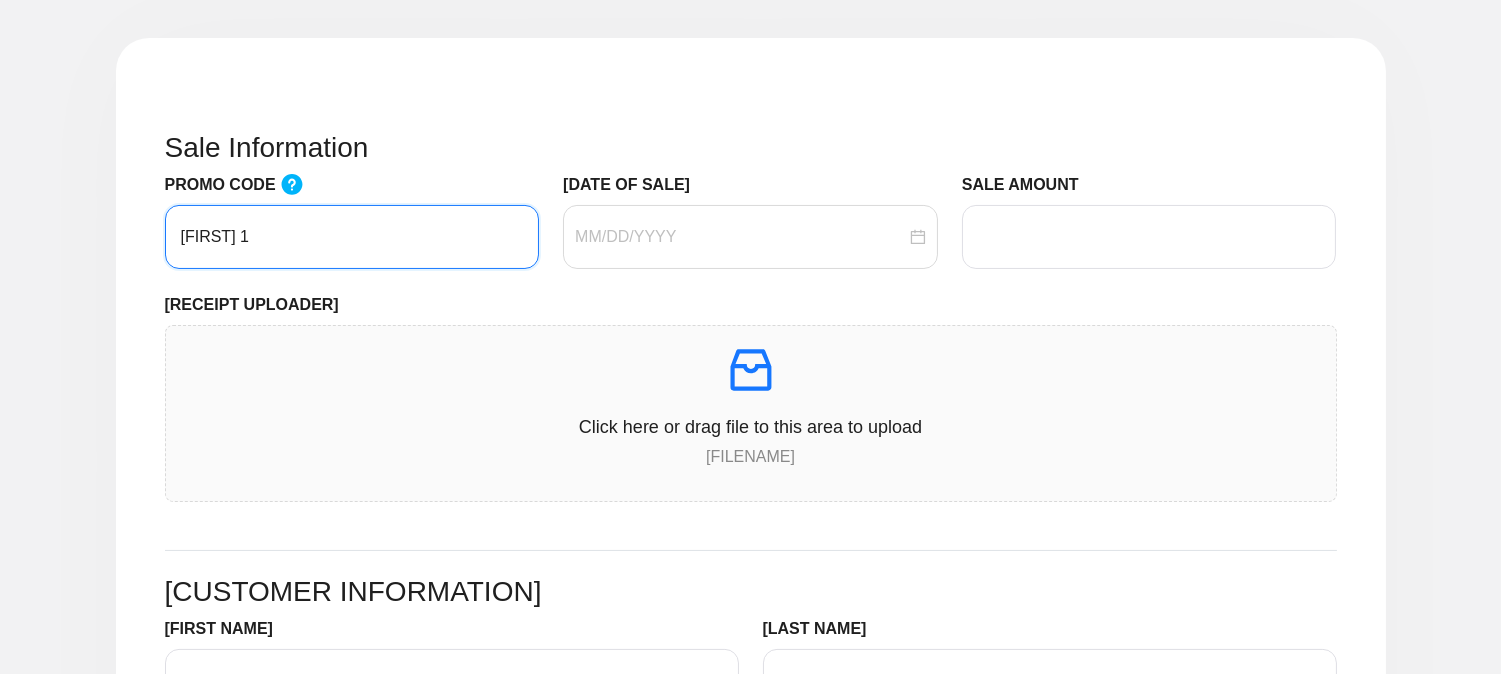 click on "[FIRST_NAME] [LAST_NAME]" at bounding box center (352, 237) 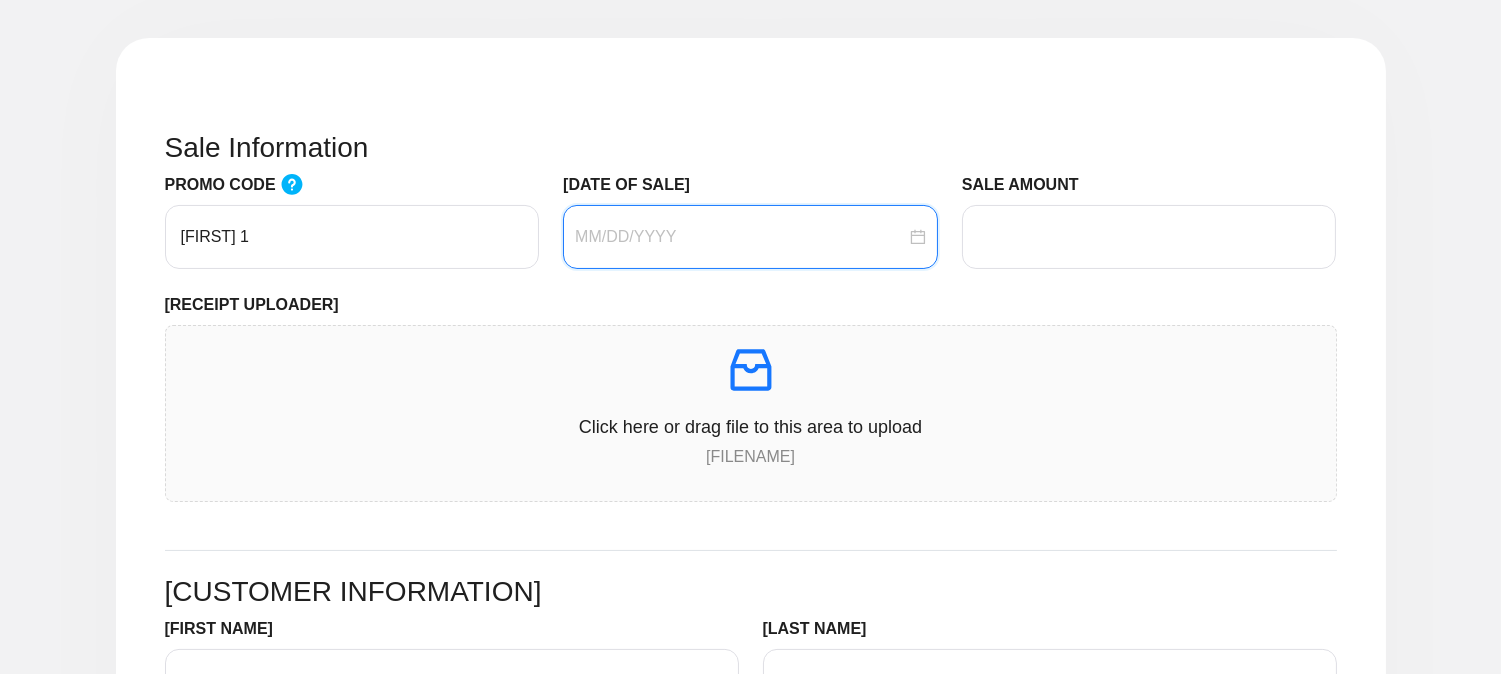 click on "DATE OF SALE" at bounding box center [740, 237] 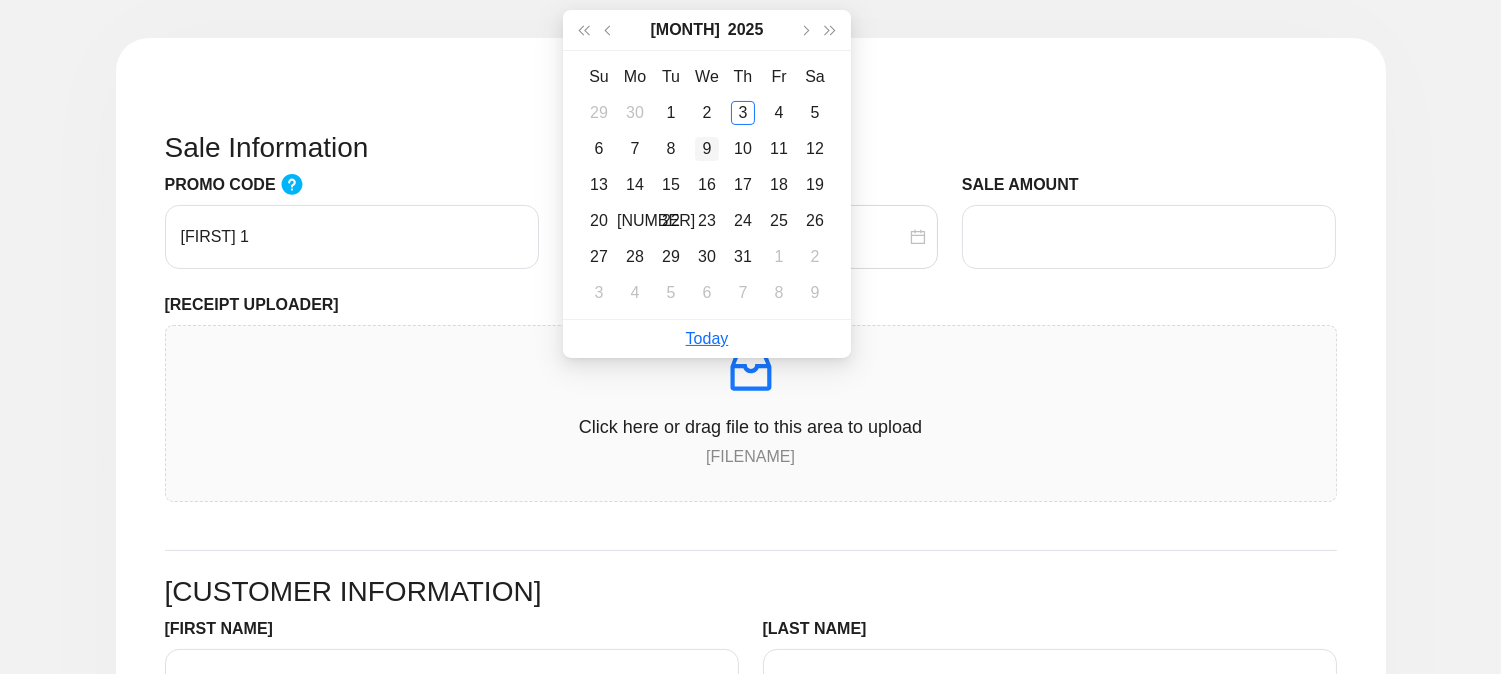 click on "9" at bounding box center (707, 149) 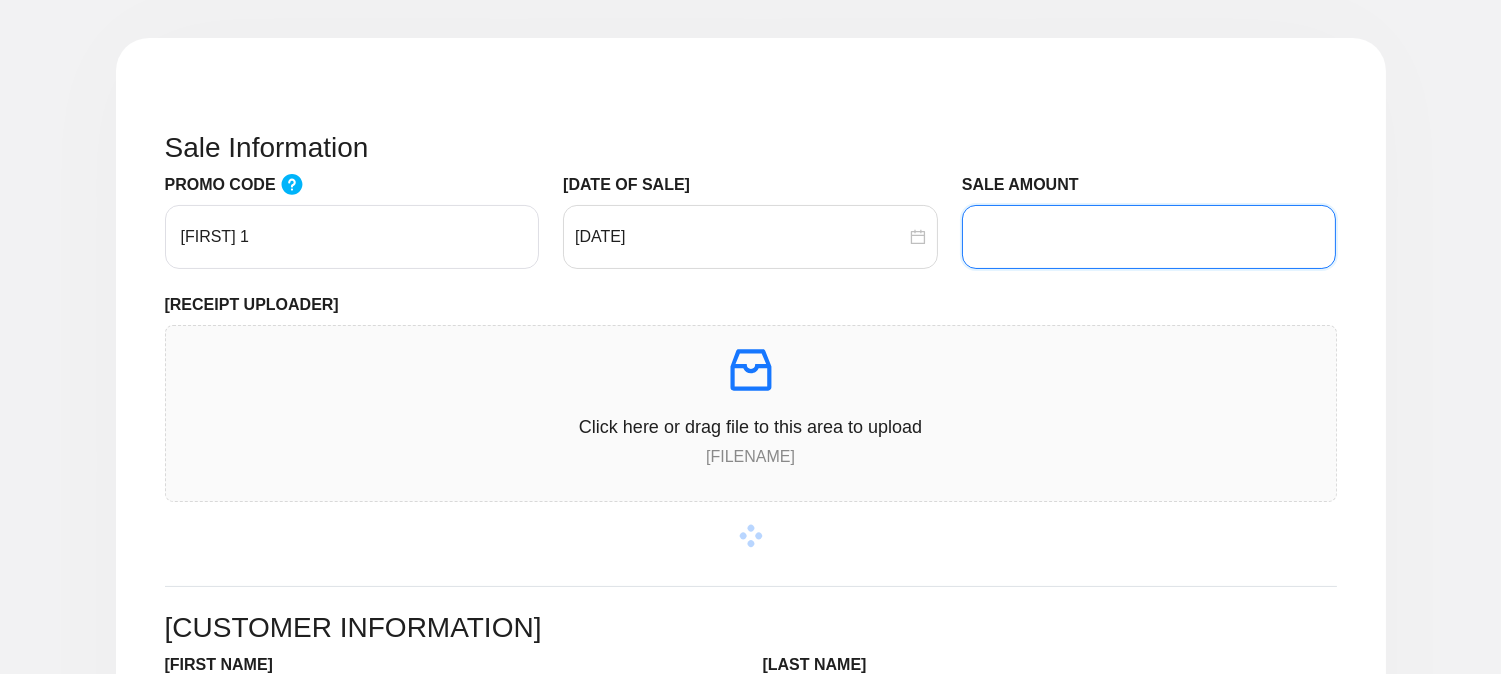 click on "SALE AMOUNT" at bounding box center (1149, 237) 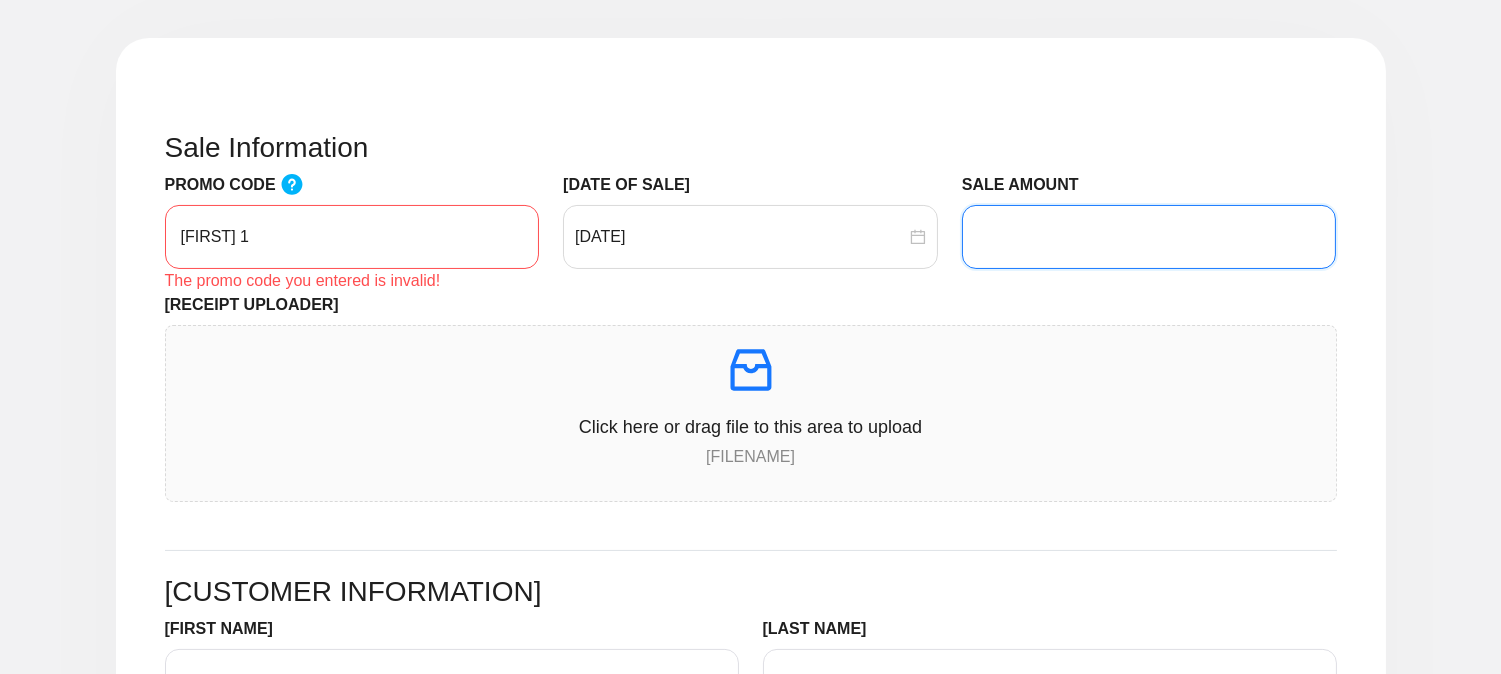 type on "100" 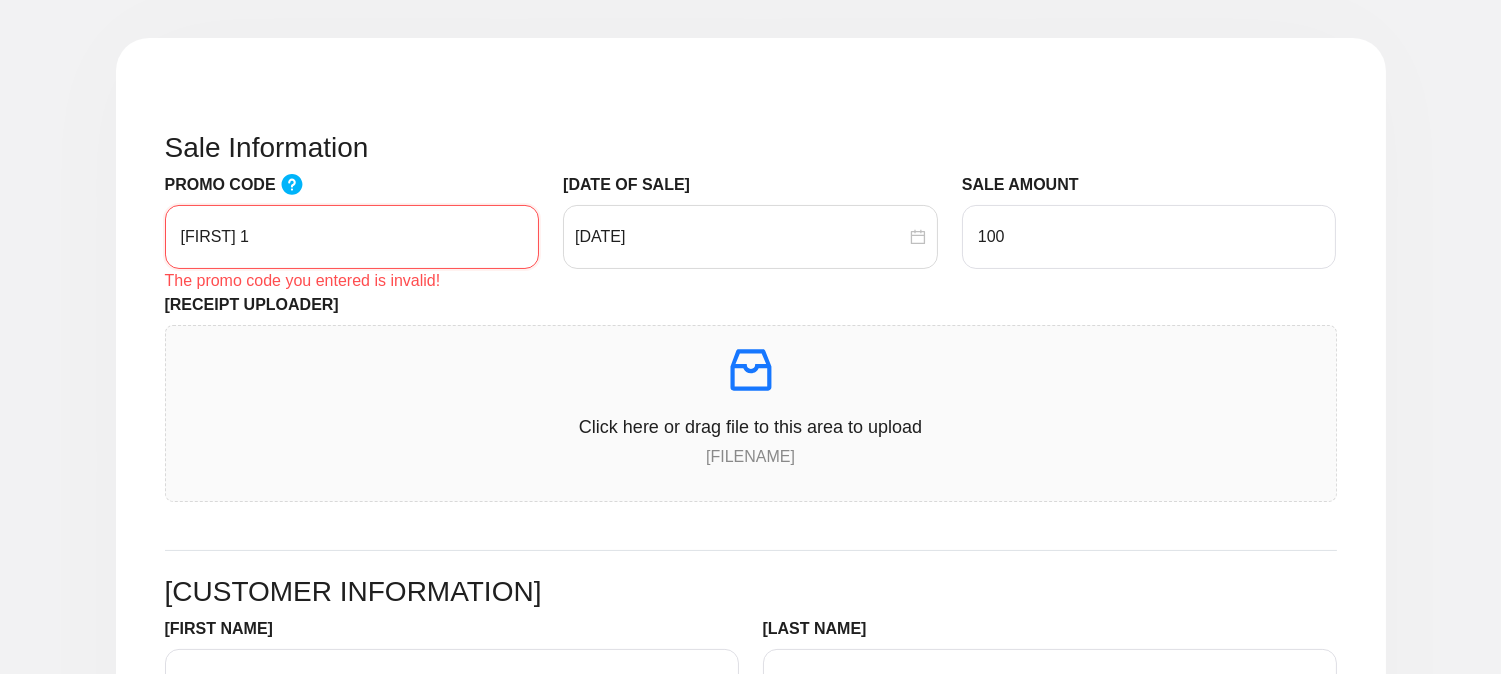 click on "[FIRST] [LAST]" at bounding box center (352, 237) 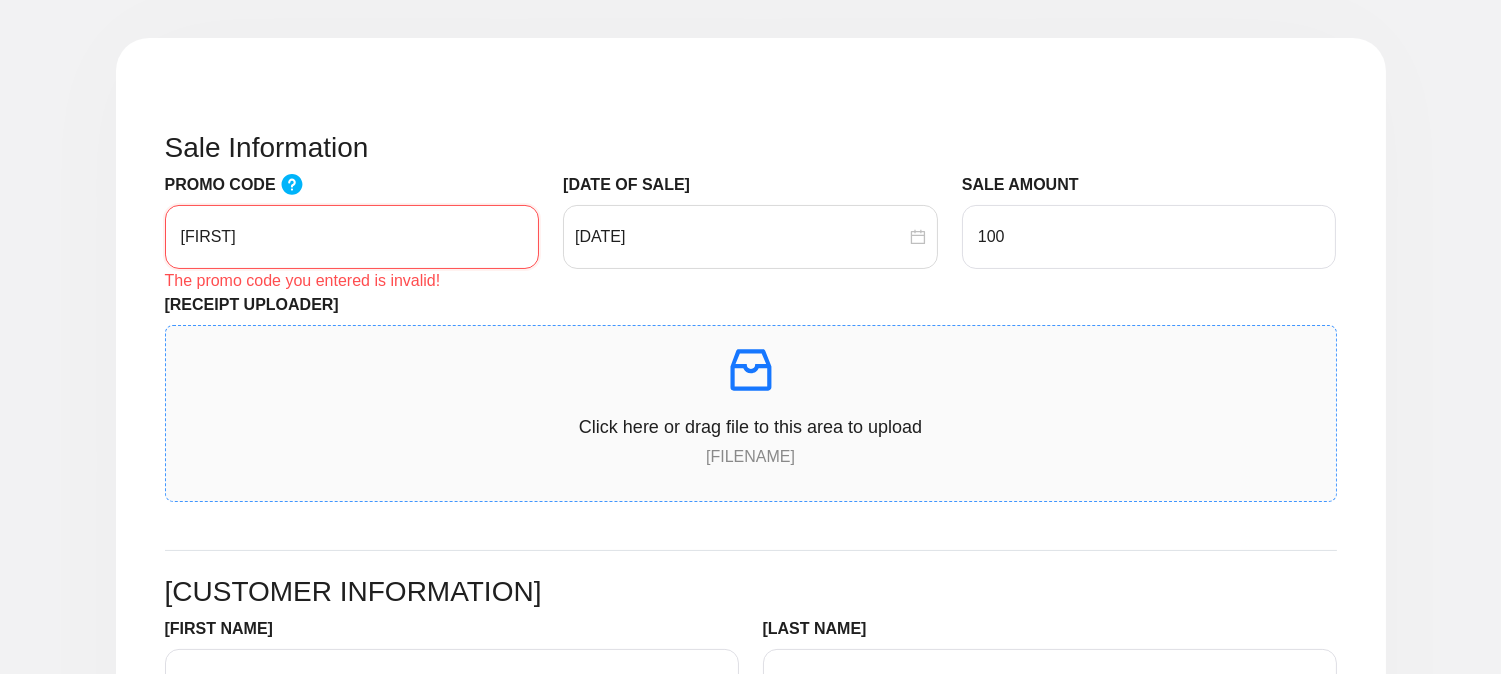type on "[FIRST]" 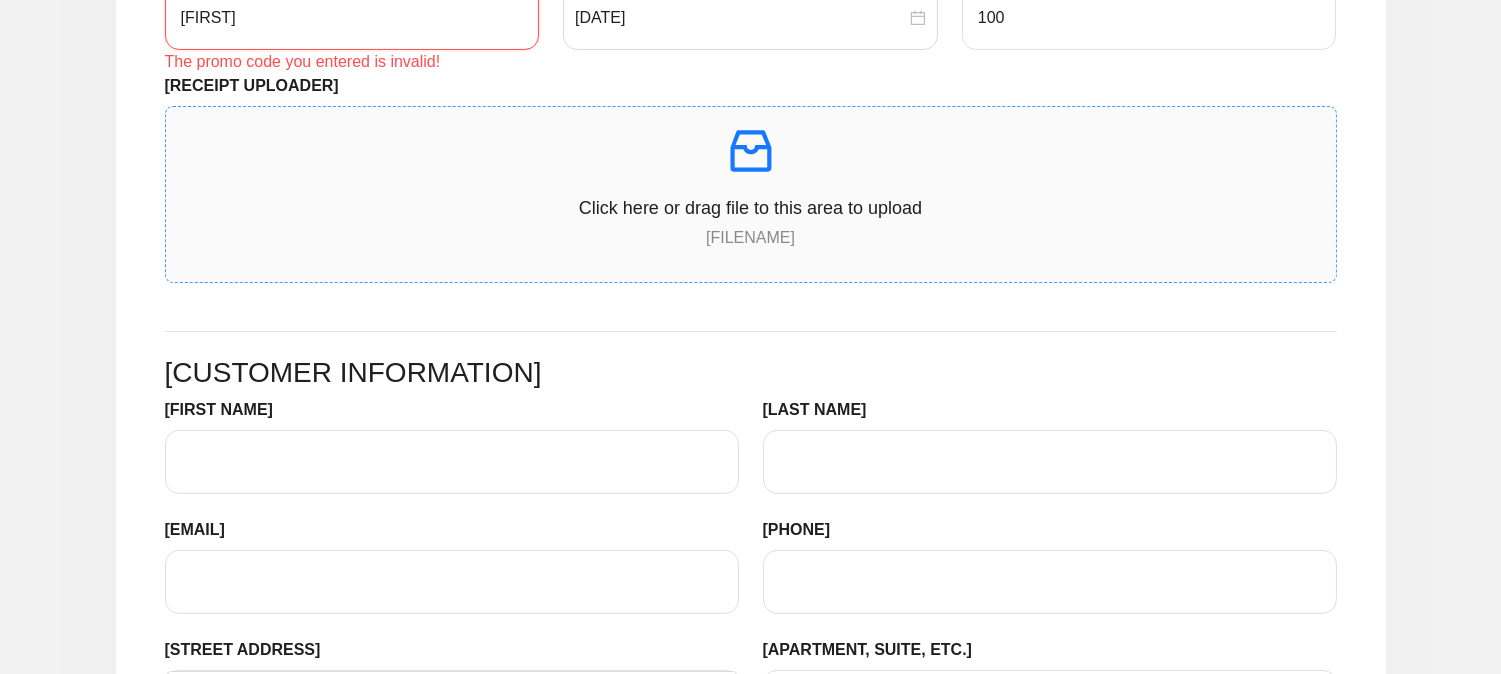 scroll, scrollTop: 777, scrollLeft: 0, axis: vertical 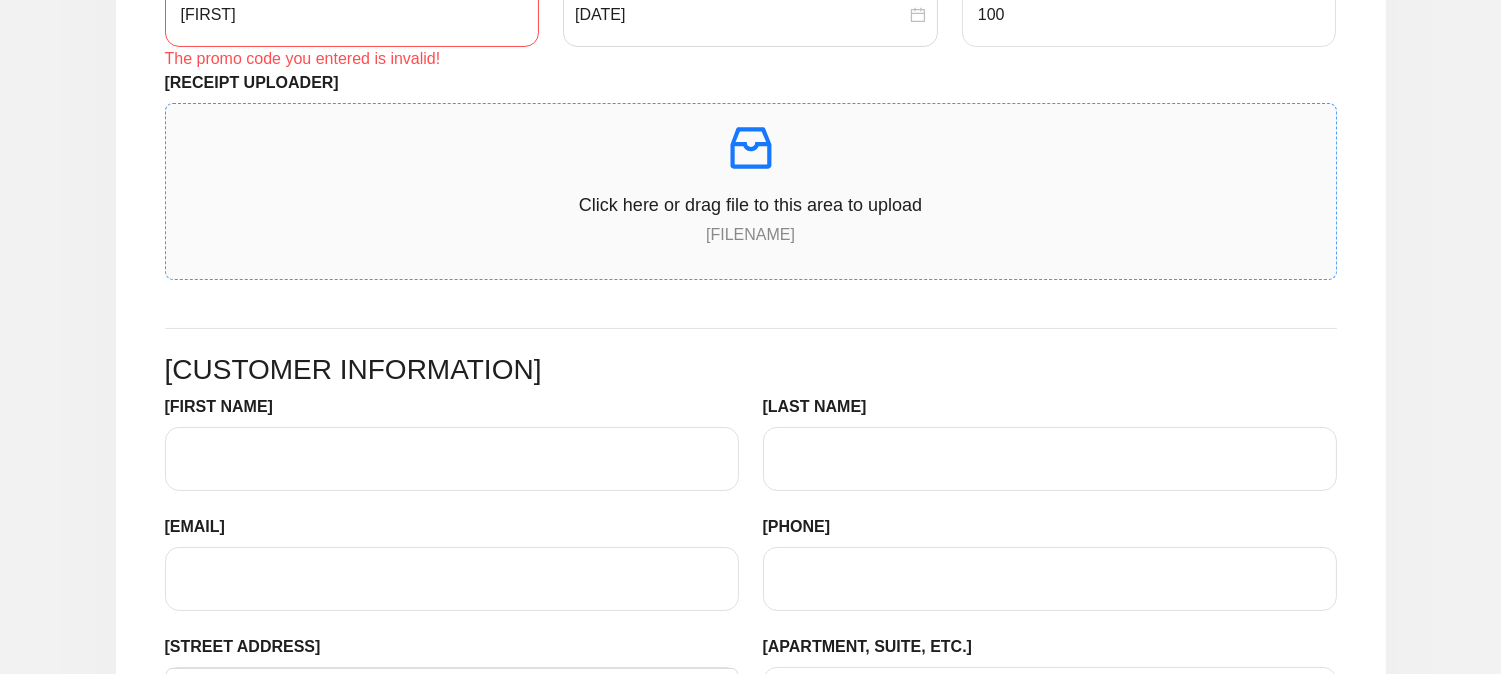 click on "Click here or drag file to this area to upload" at bounding box center [751, 205] 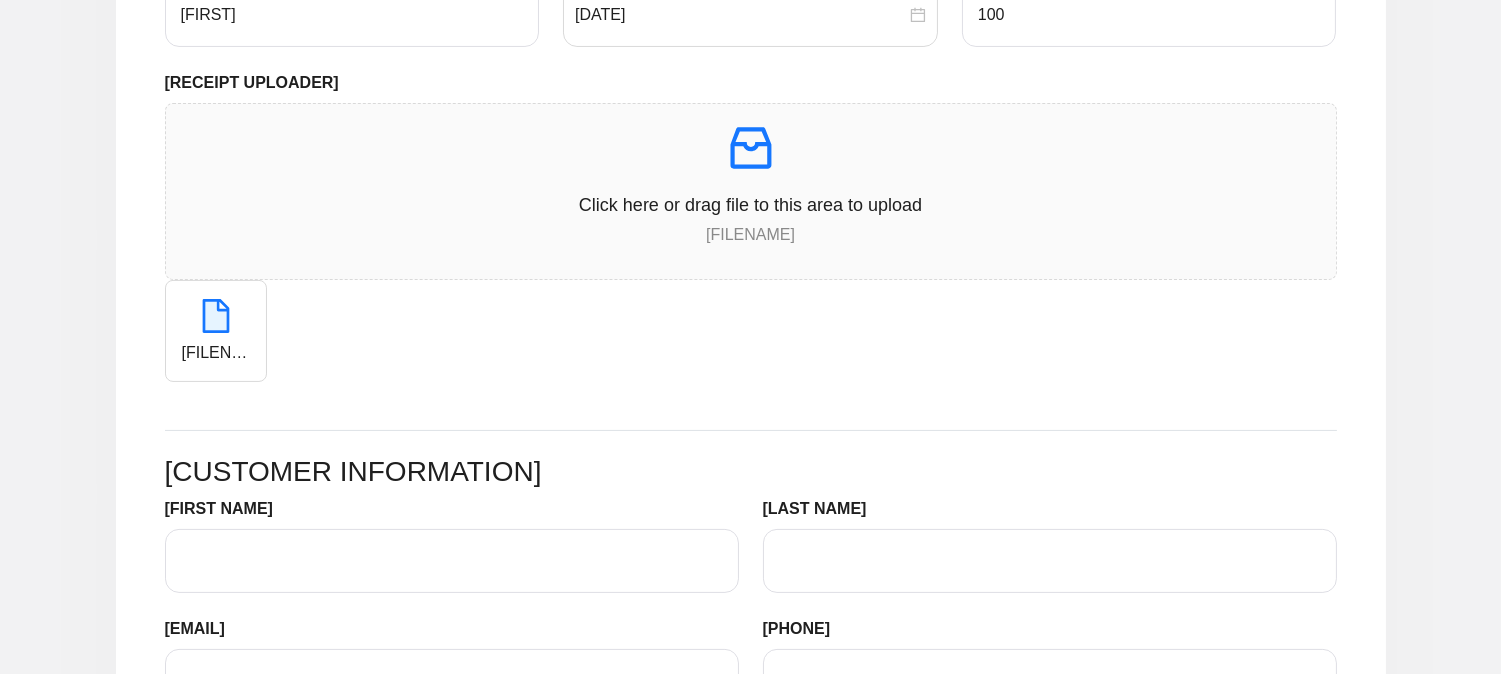 scroll, scrollTop: 1000, scrollLeft: 0, axis: vertical 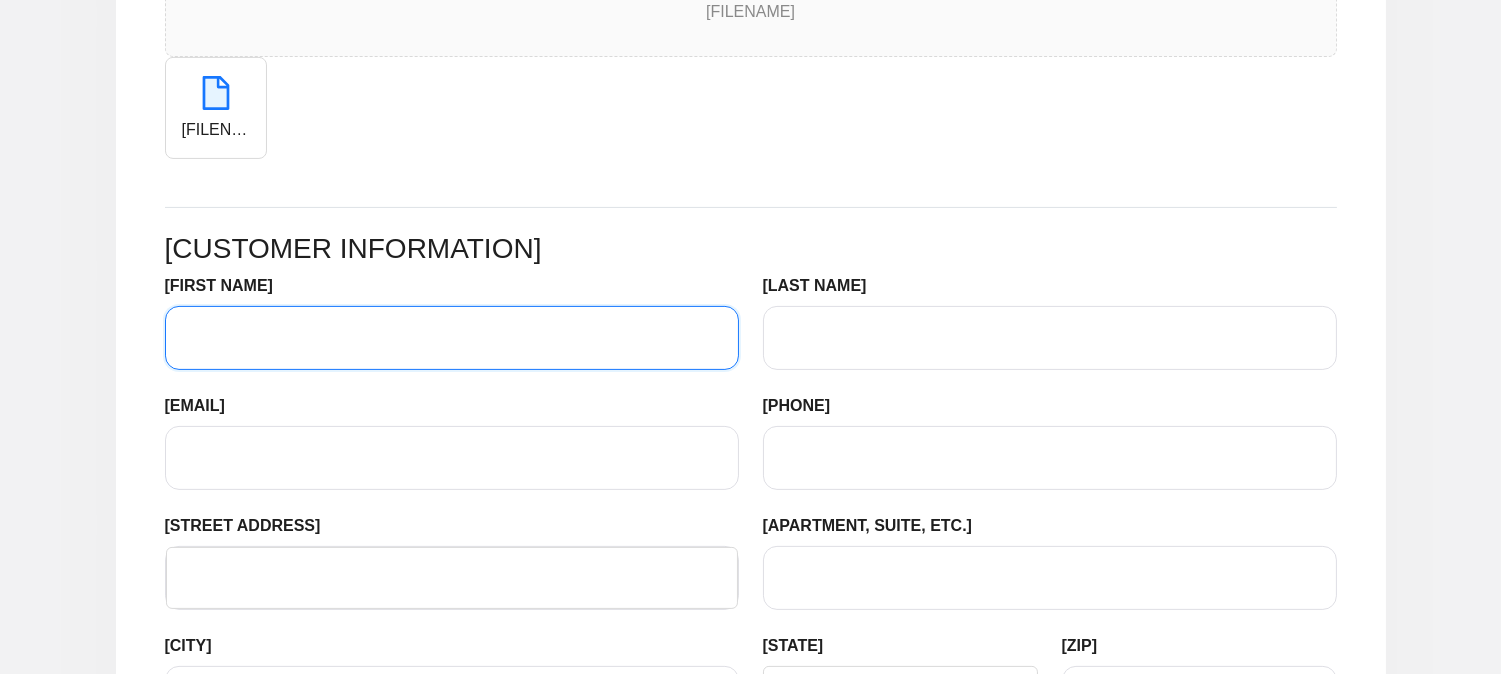 click on "FIRST NAME" at bounding box center (452, 338) 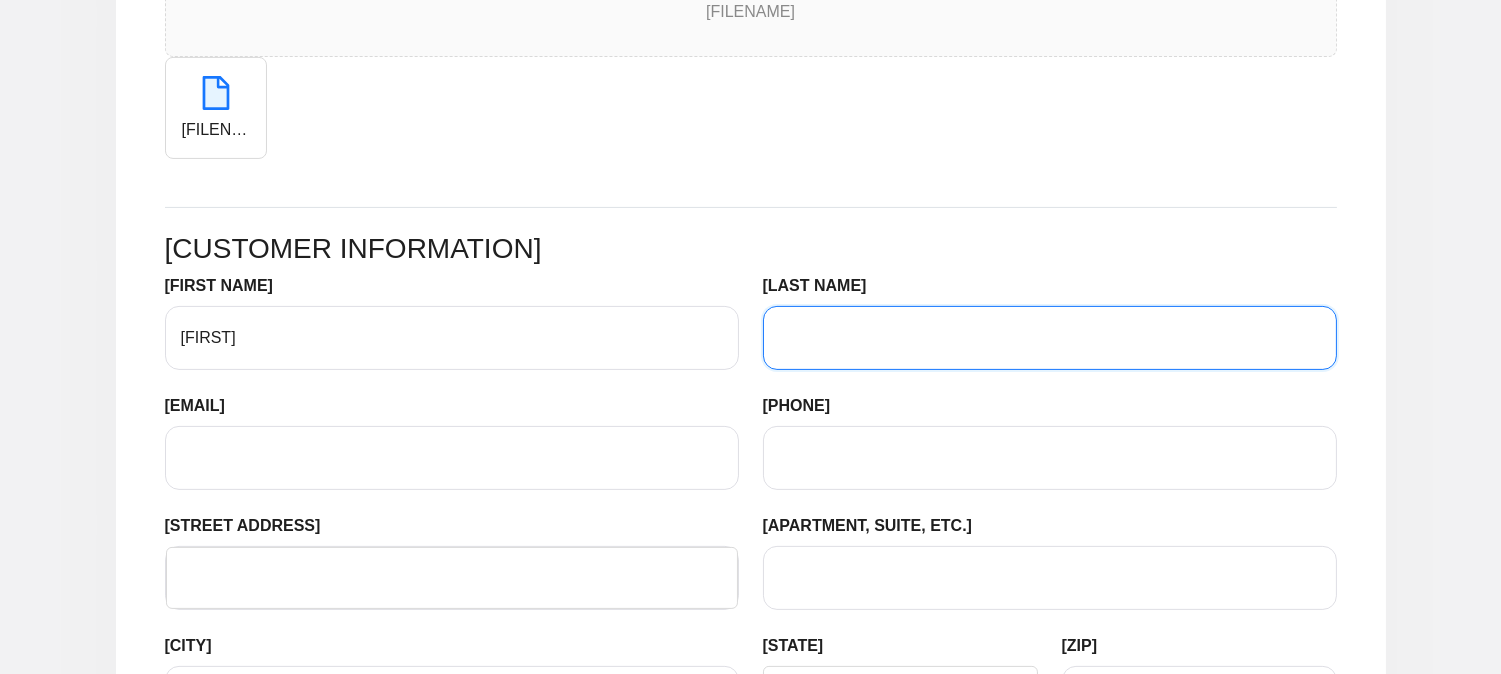 click on "[LAST] NAME" at bounding box center [1050, 338] 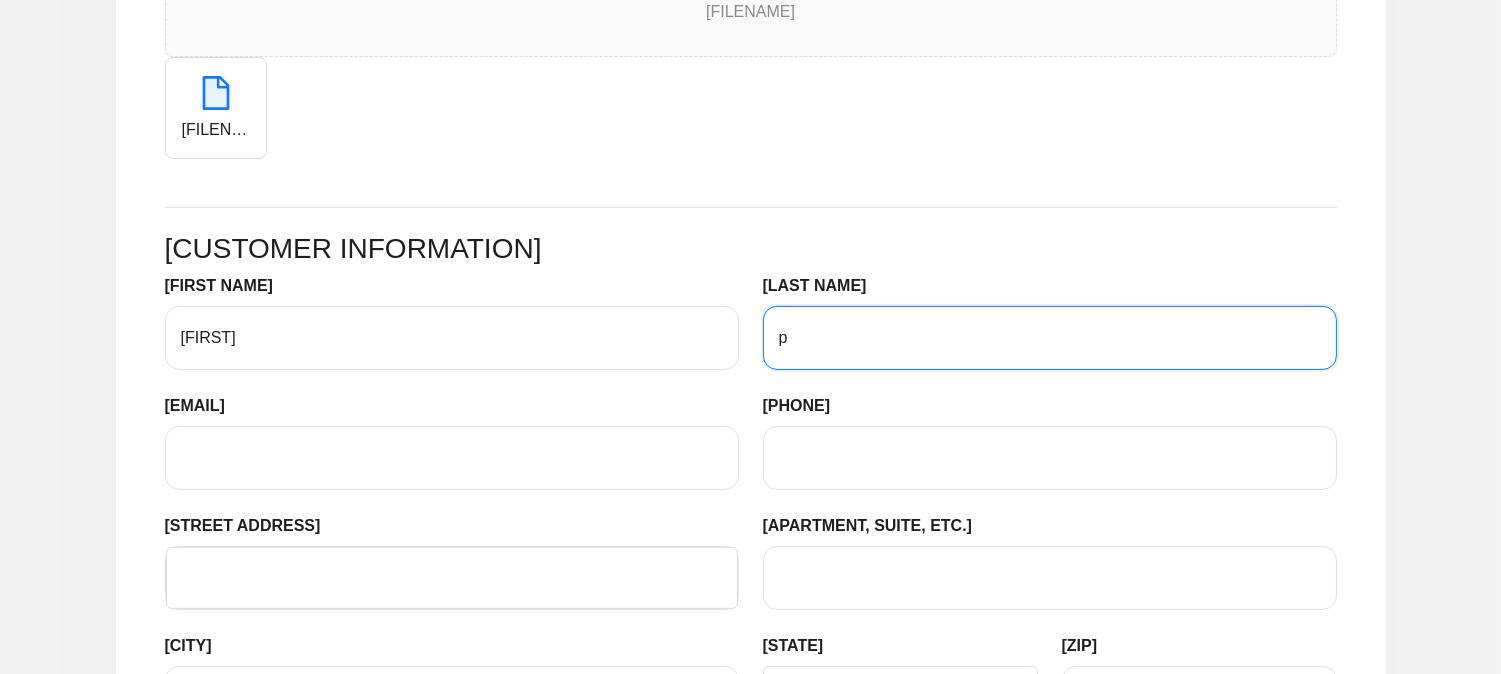 type on "[CITY]" 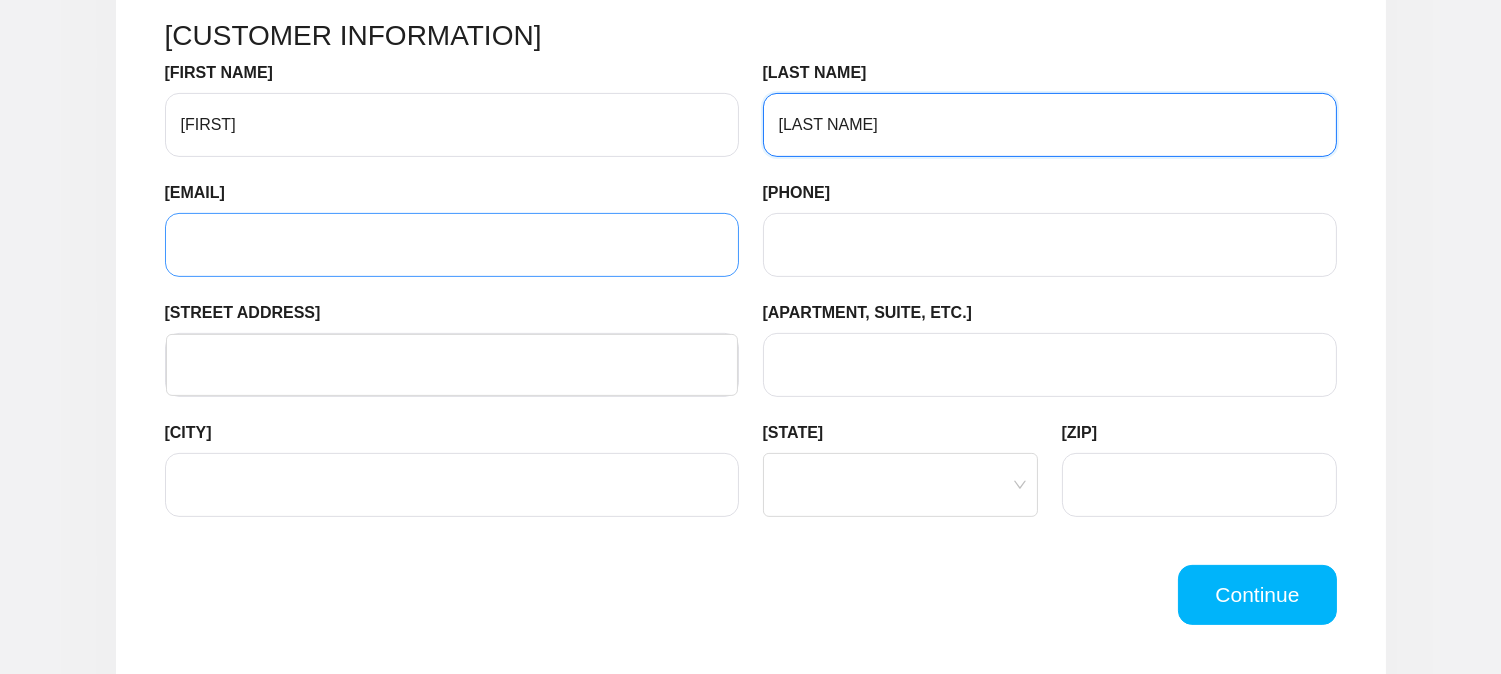 scroll, scrollTop: 1222, scrollLeft: 0, axis: vertical 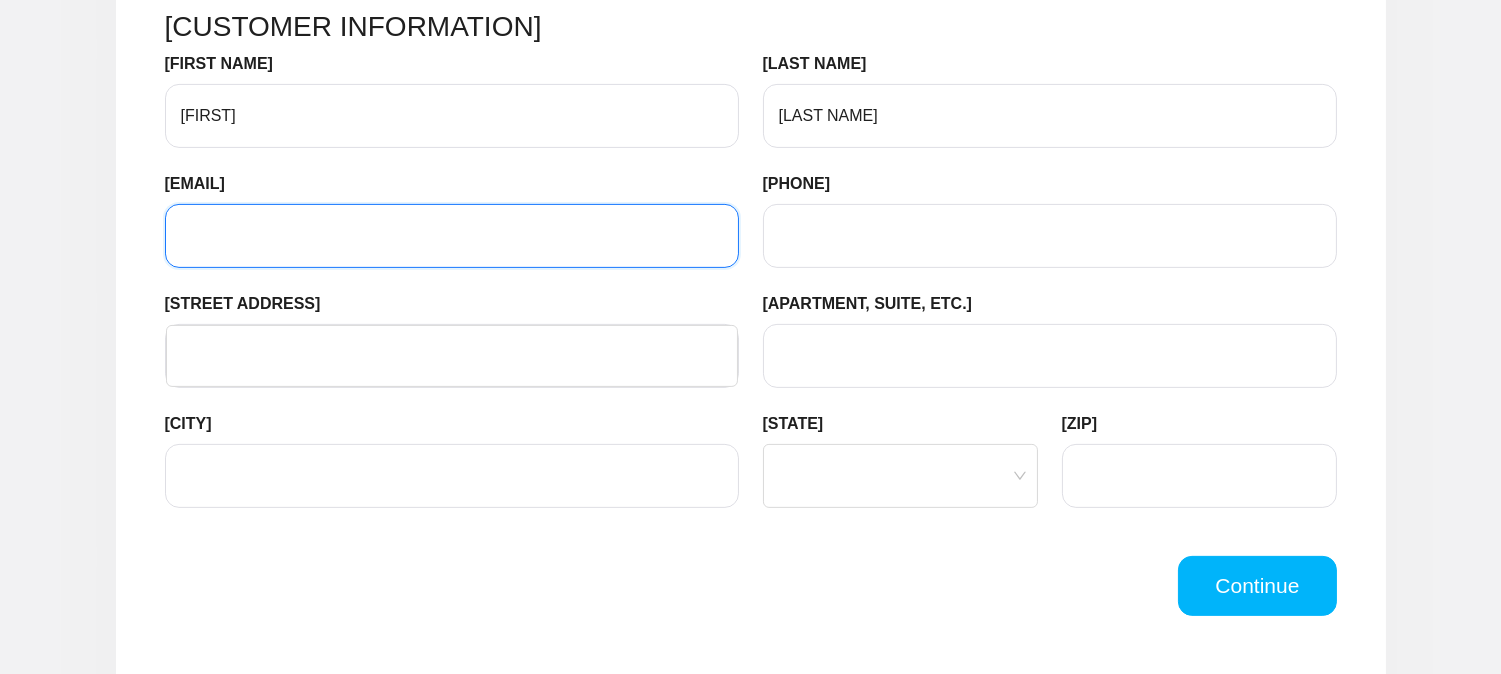 click on "EMAIL" at bounding box center (452, 236) 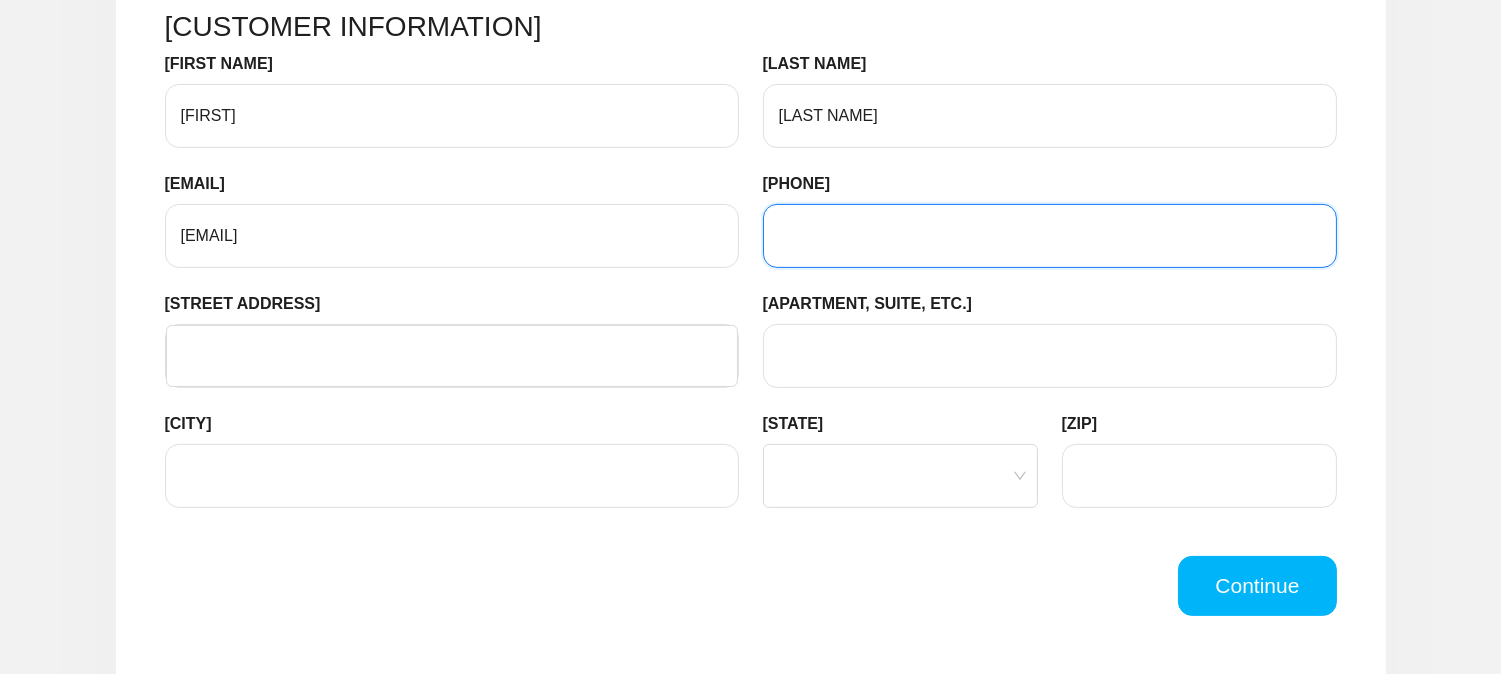 type on "[PHONE]" 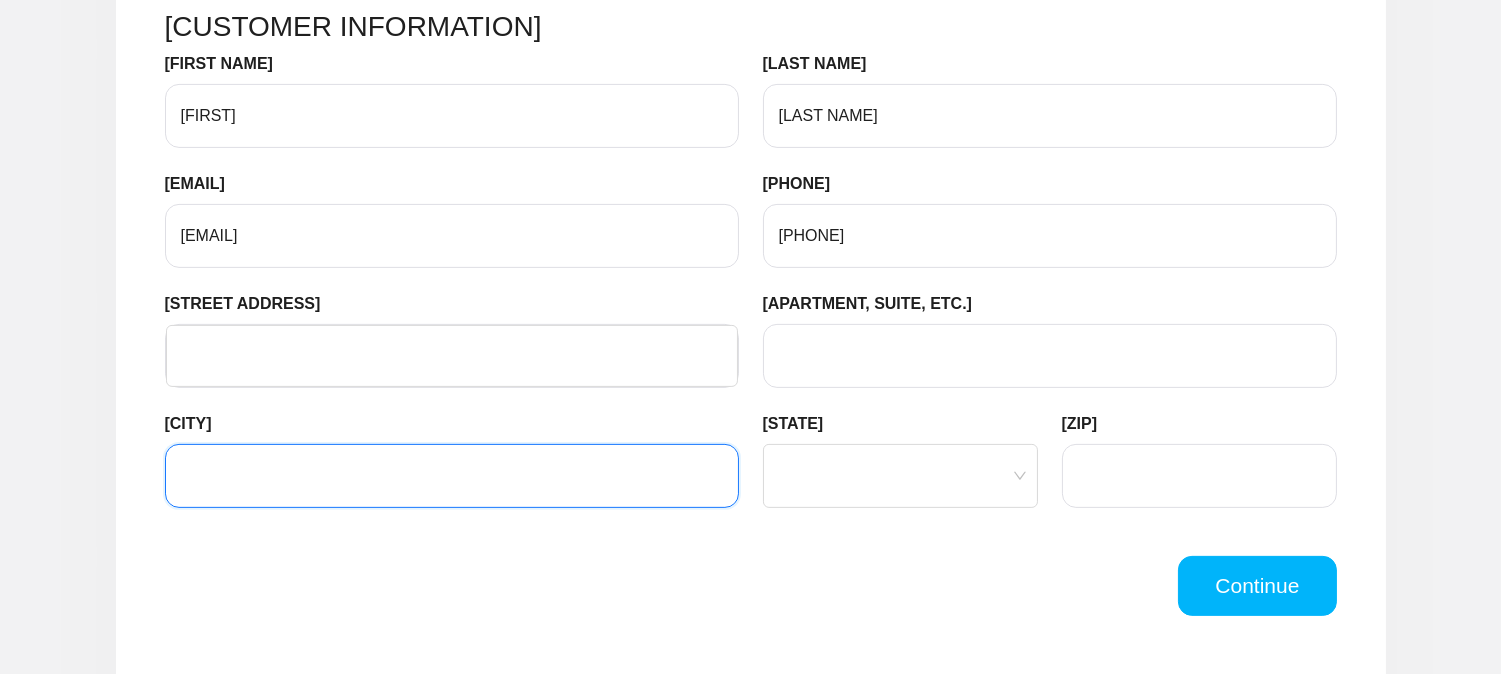 type on "[CITY]" 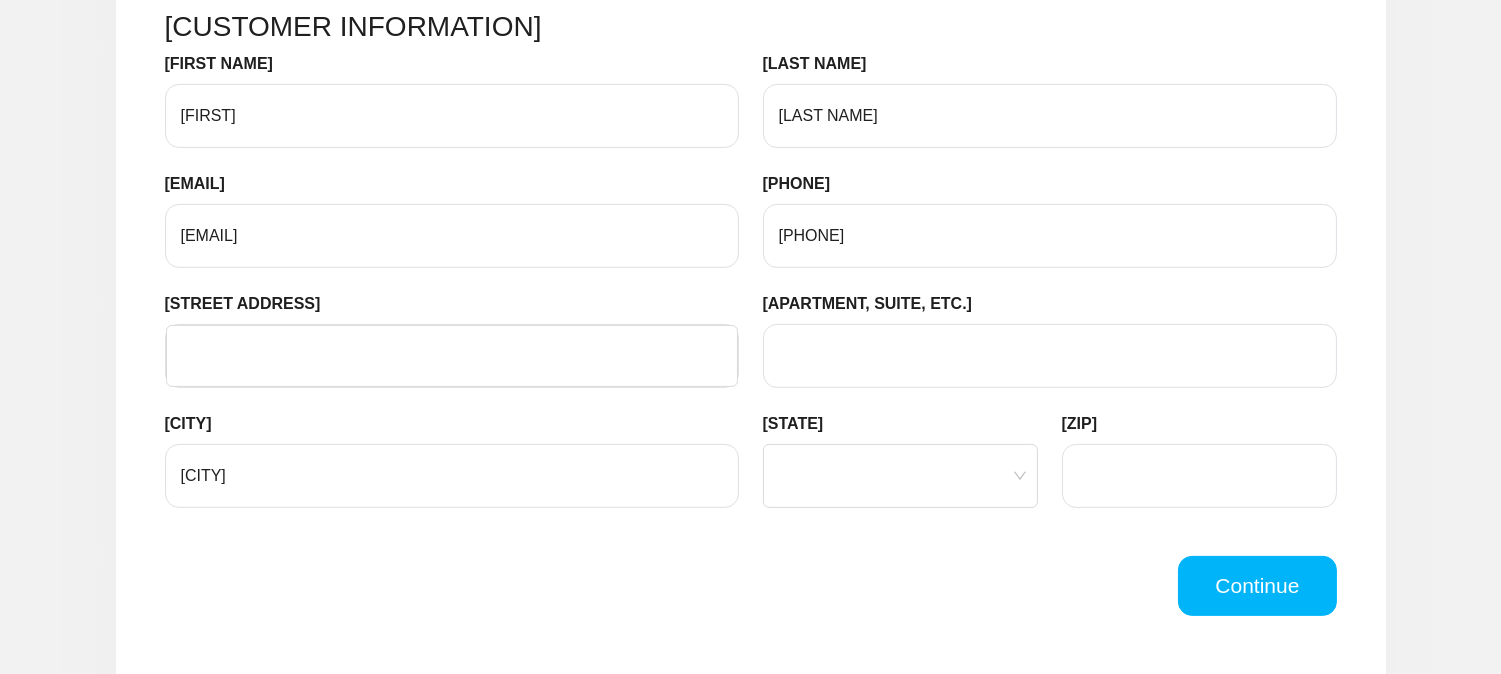 type on "[STREET] [NUMBER]" 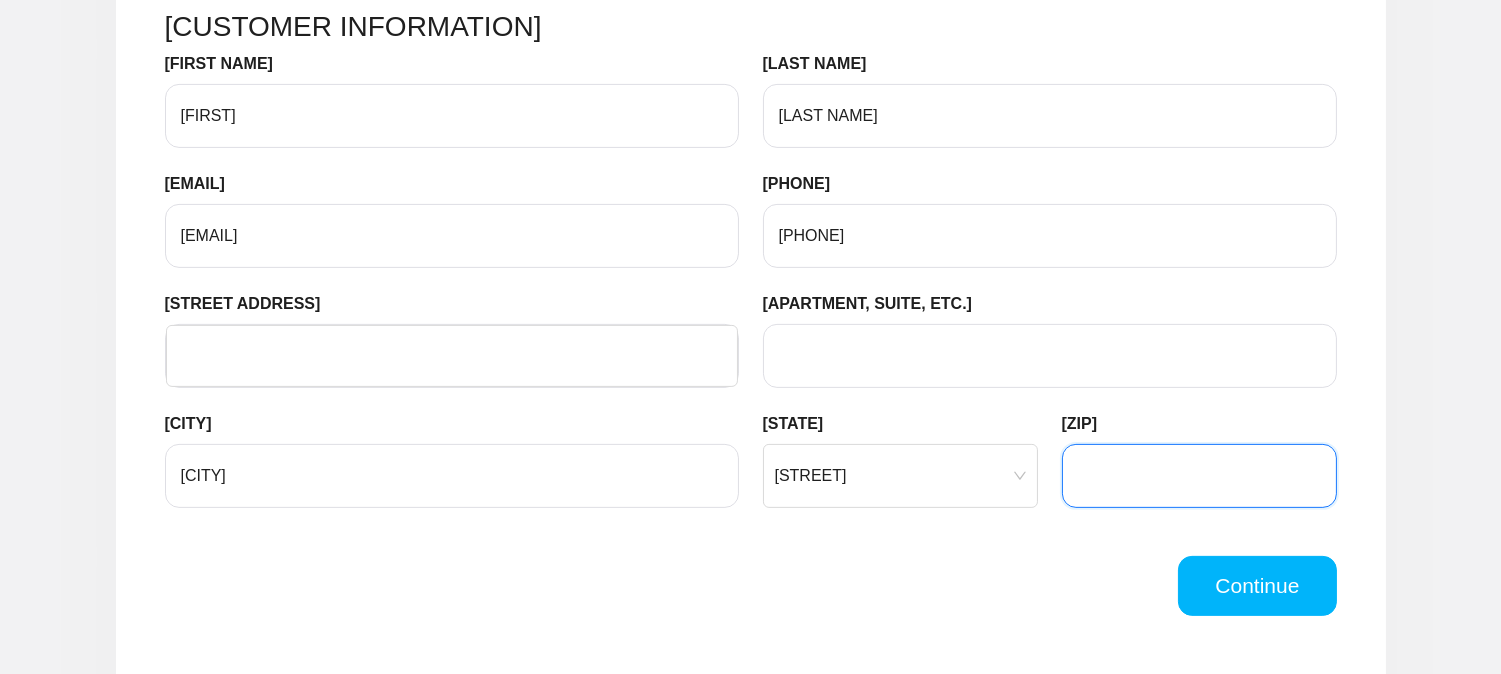 type on "[ZIP]" 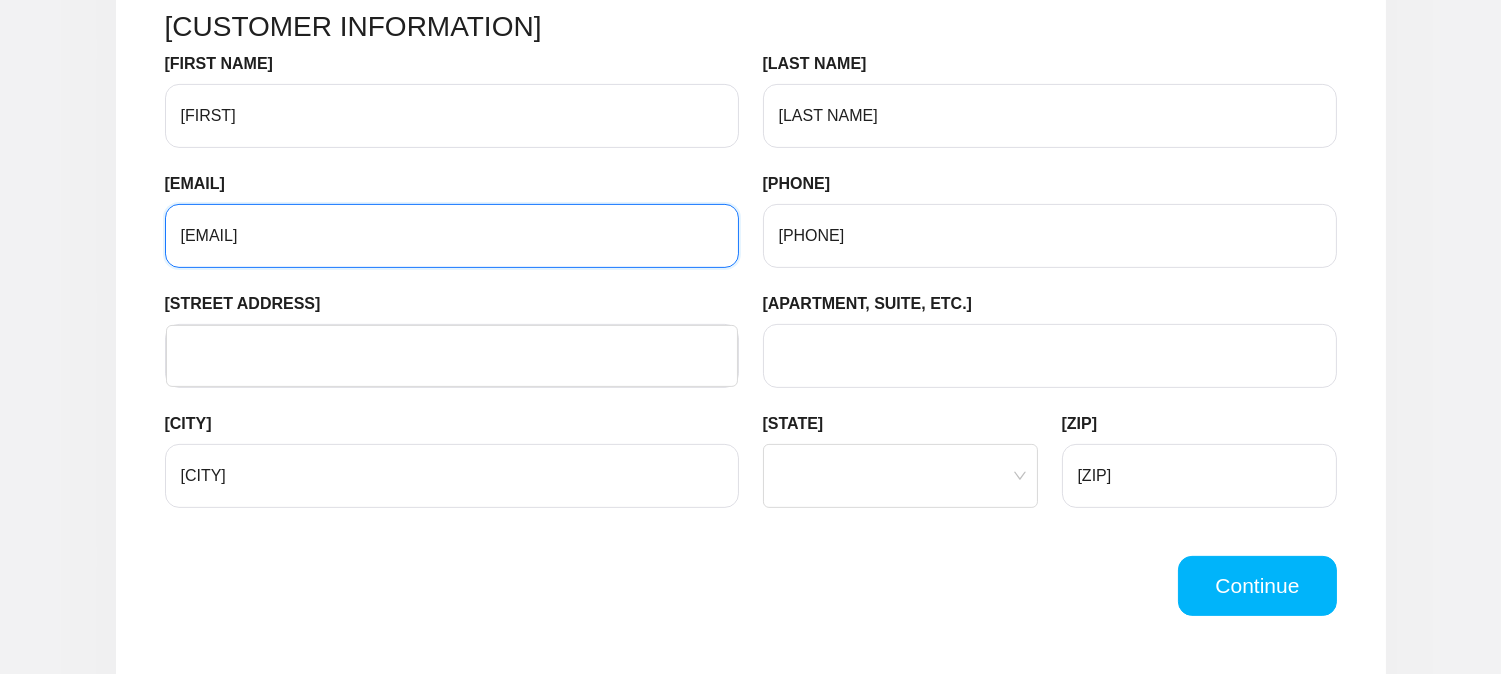 click on "[EMAIL]" at bounding box center [452, 236] 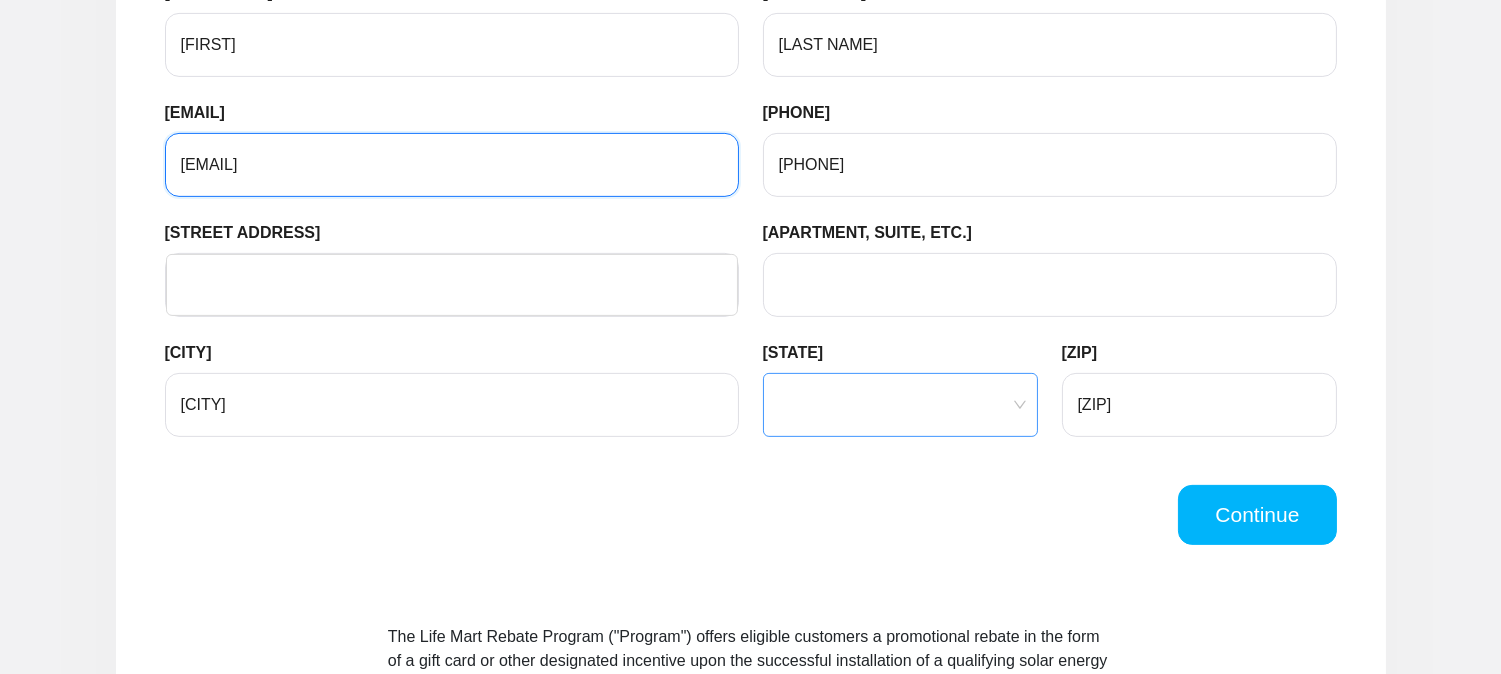 scroll, scrollTop: 1444, scrollLeft: 0, axis: vertical 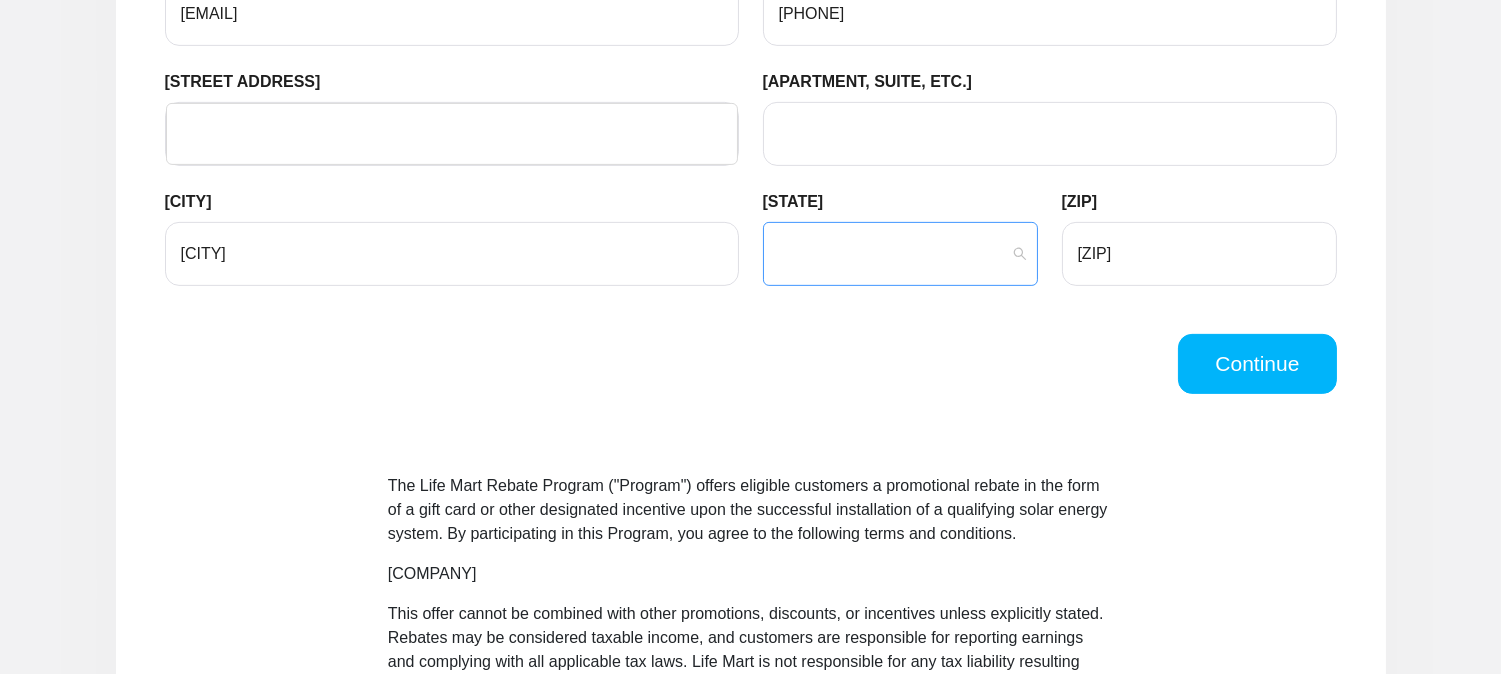 click on "[STATE]" at bounding box center (900, 254) 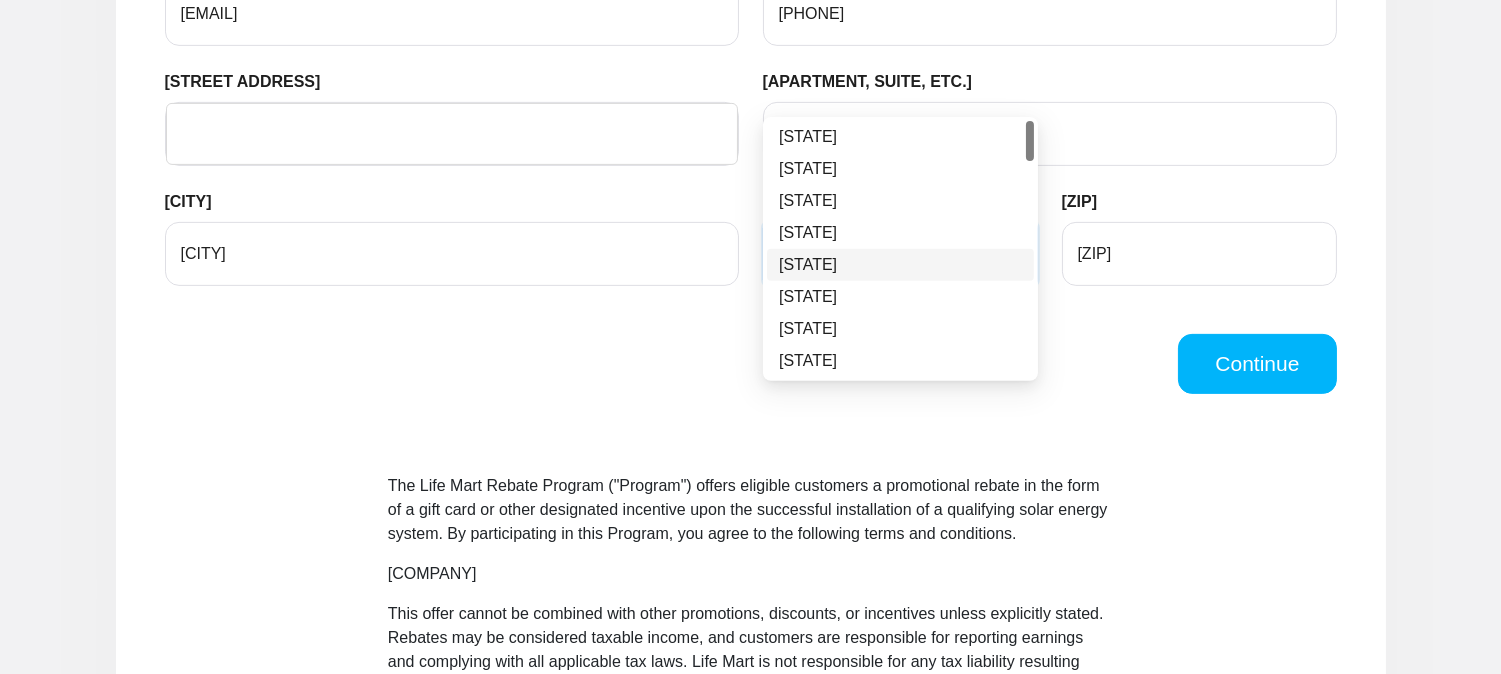 click on "[STATE]" at bounding box center [900, 233] 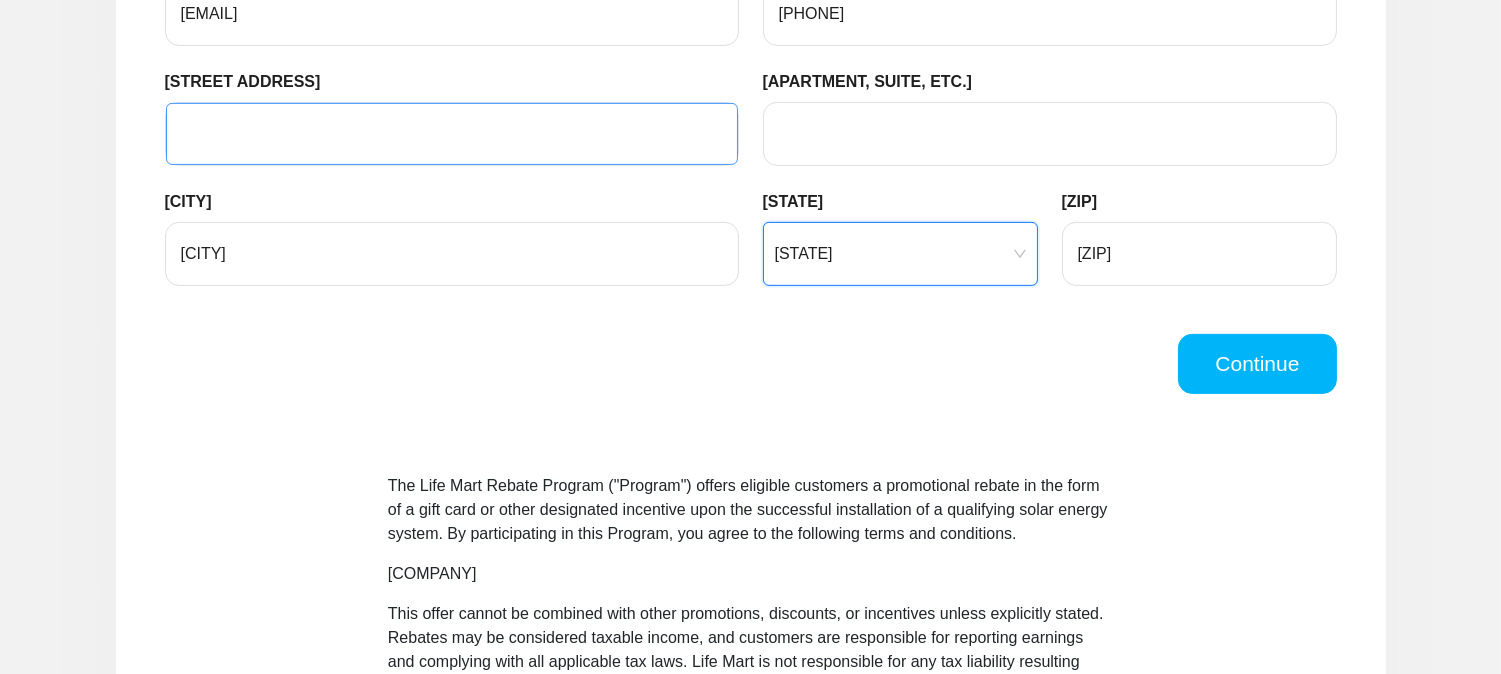 click on "[STREET] ADDRESS" at bounding box center (452, 134) 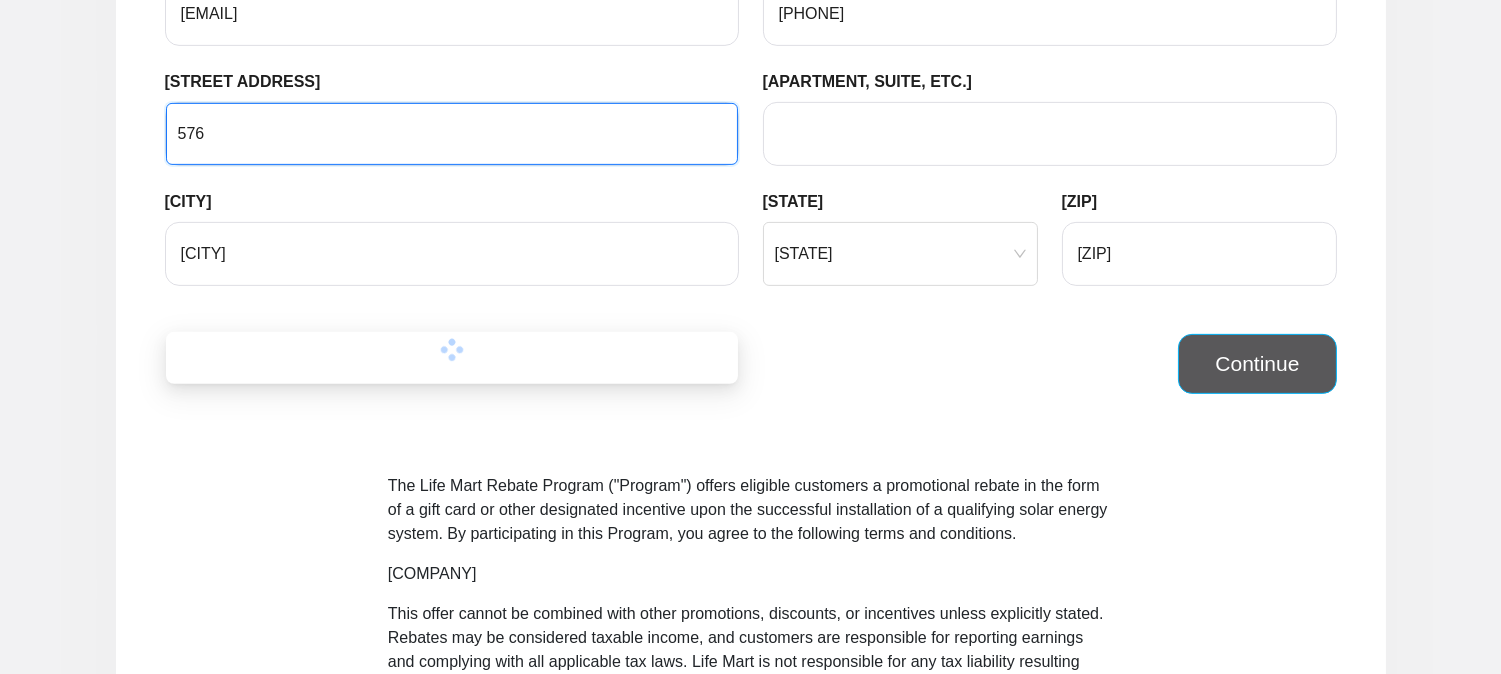 type on "576" 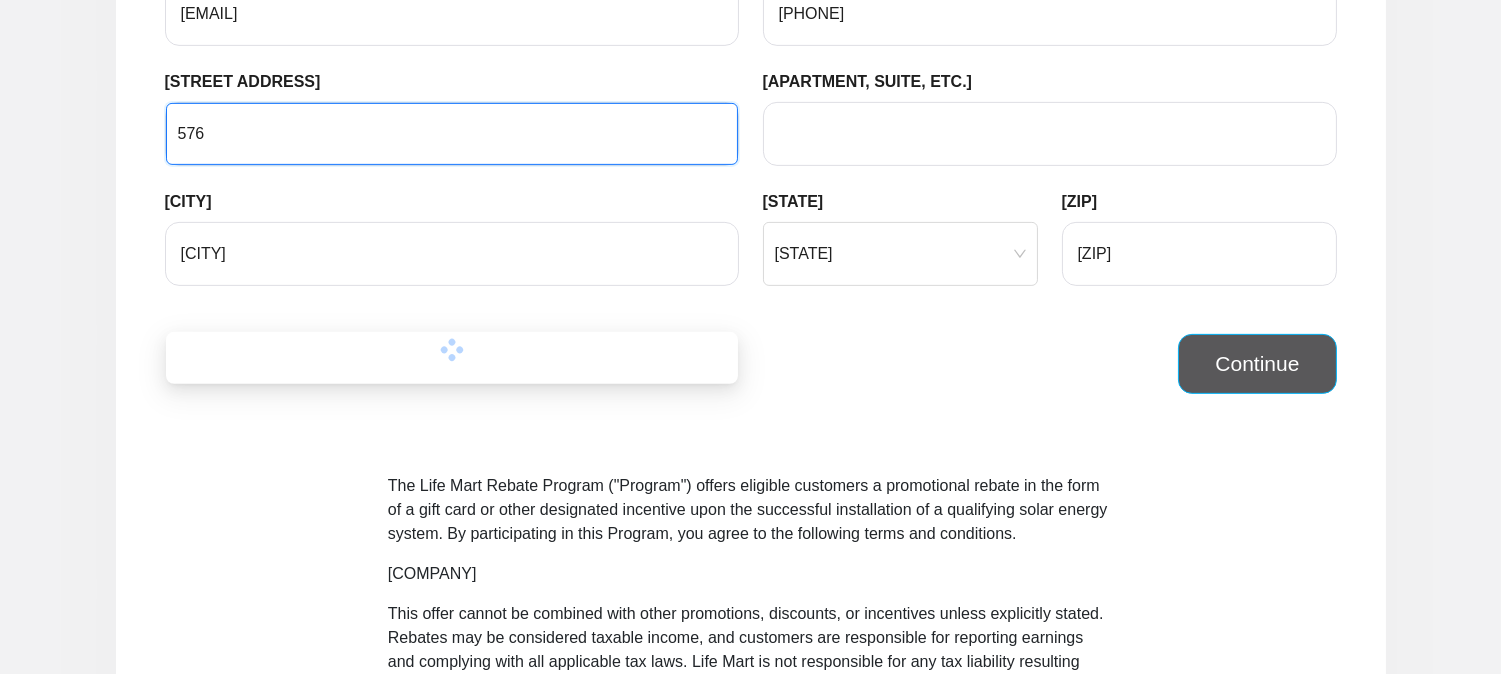 click on "Continue" at bounding box center (1257, 364) 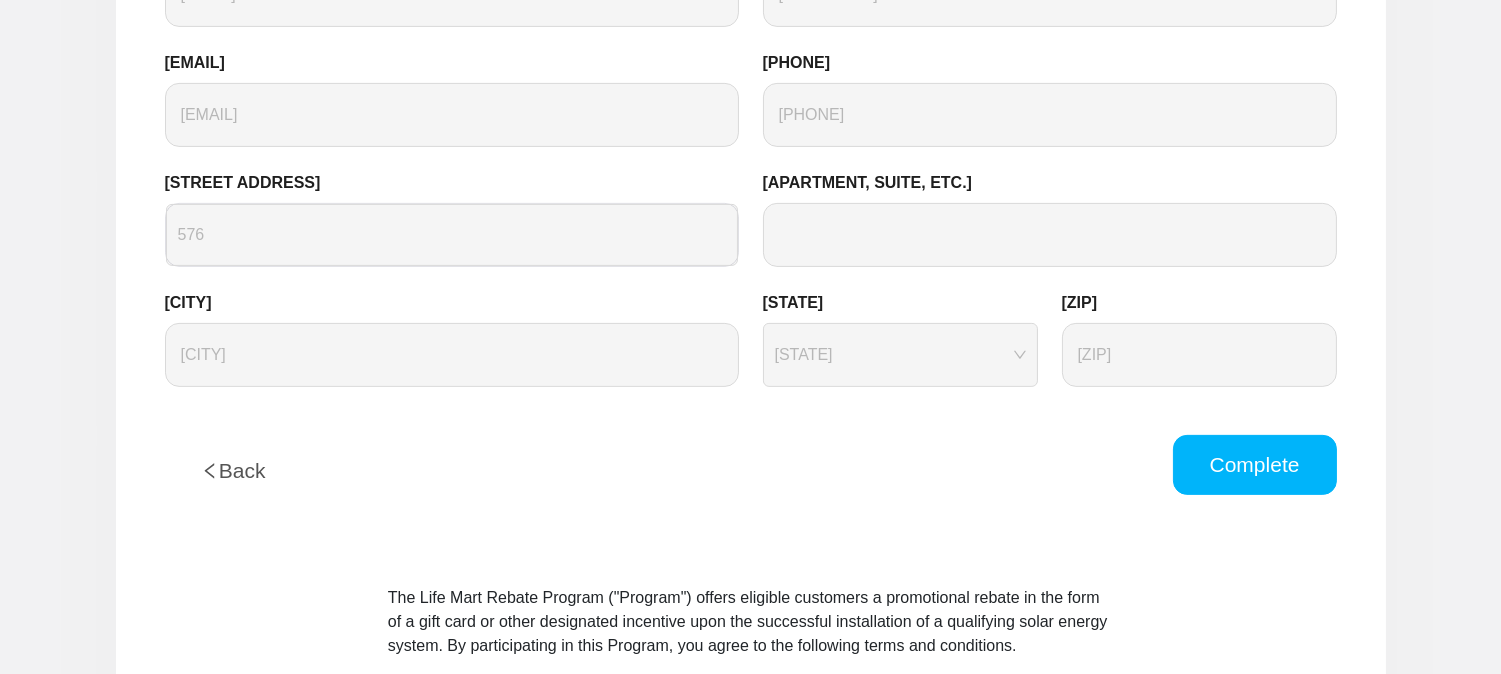 scroll, scrollTop: 1703, scrollLeft: 0, axis: vertical 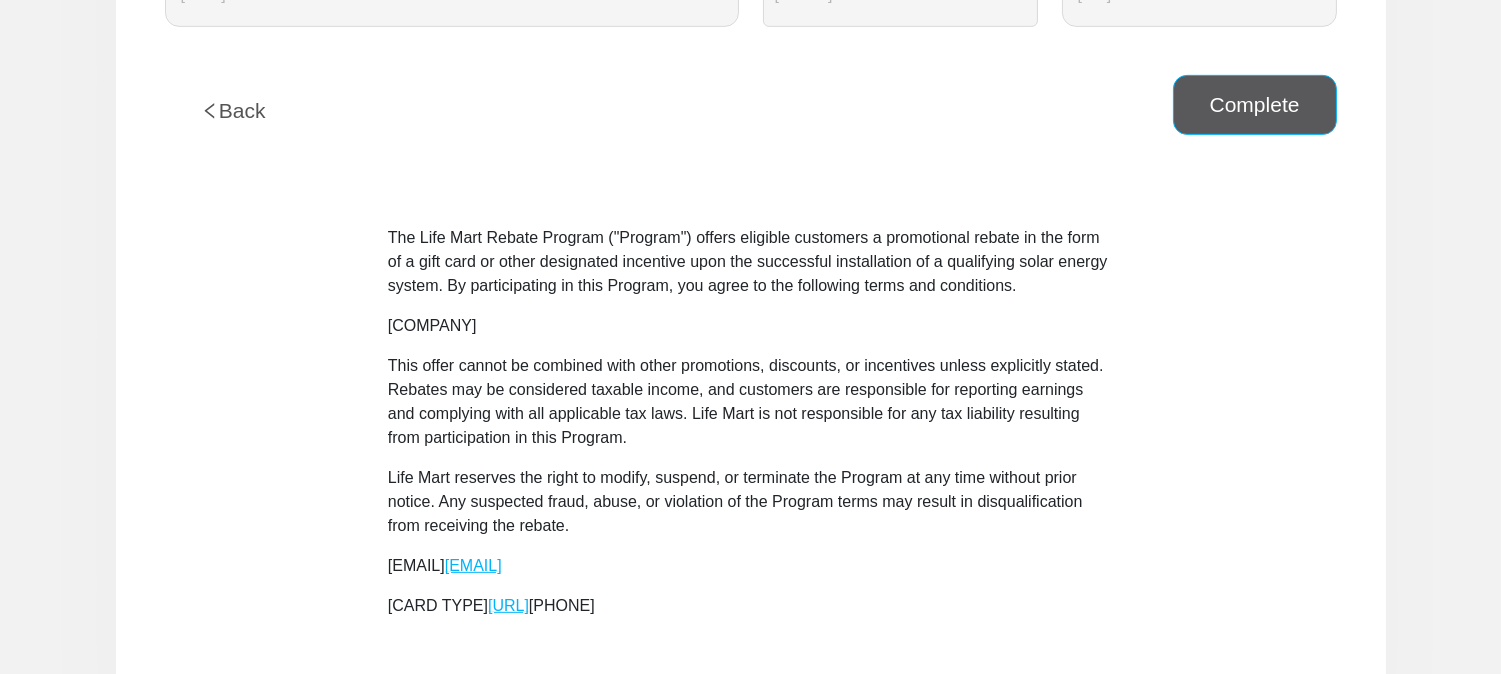 click on "Complete" at bounding box center [1255, 105] 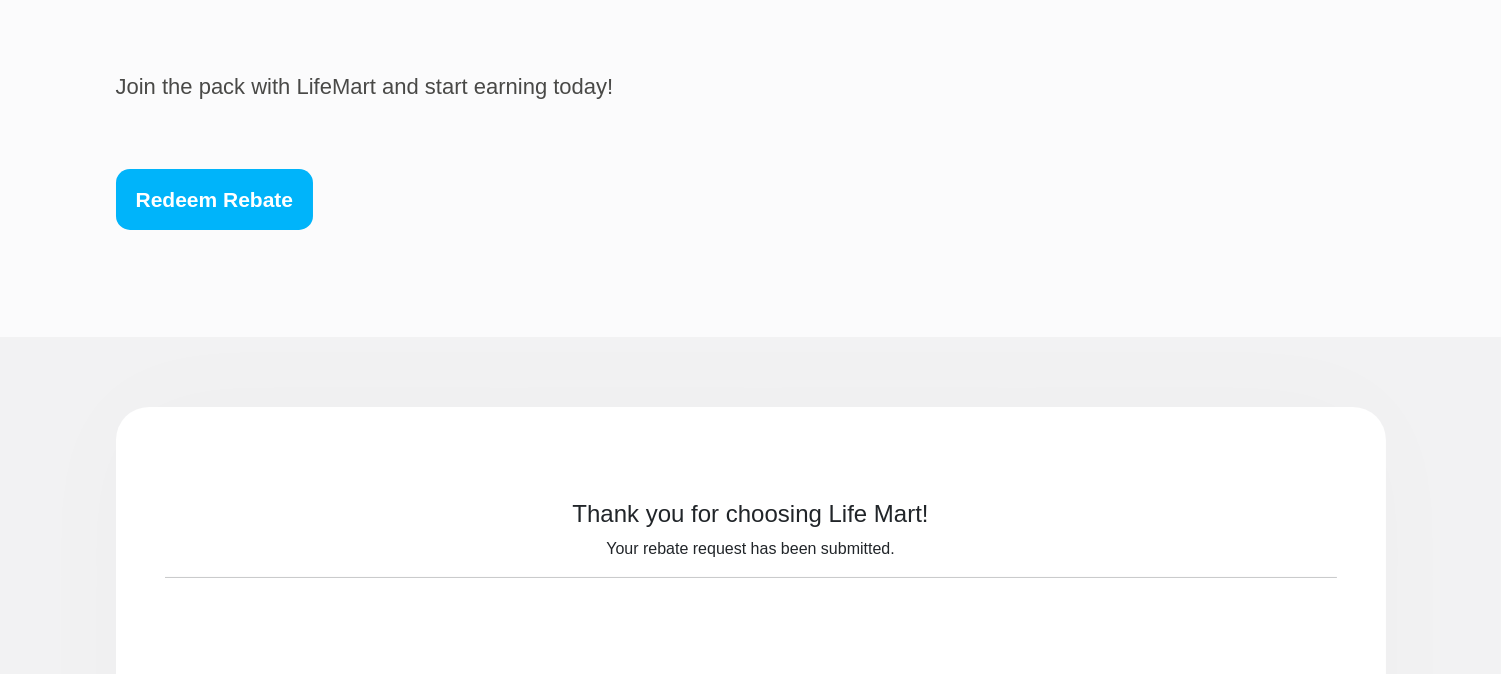 scroll, scrollTop: 0, scrollLeft: 0, axis: both 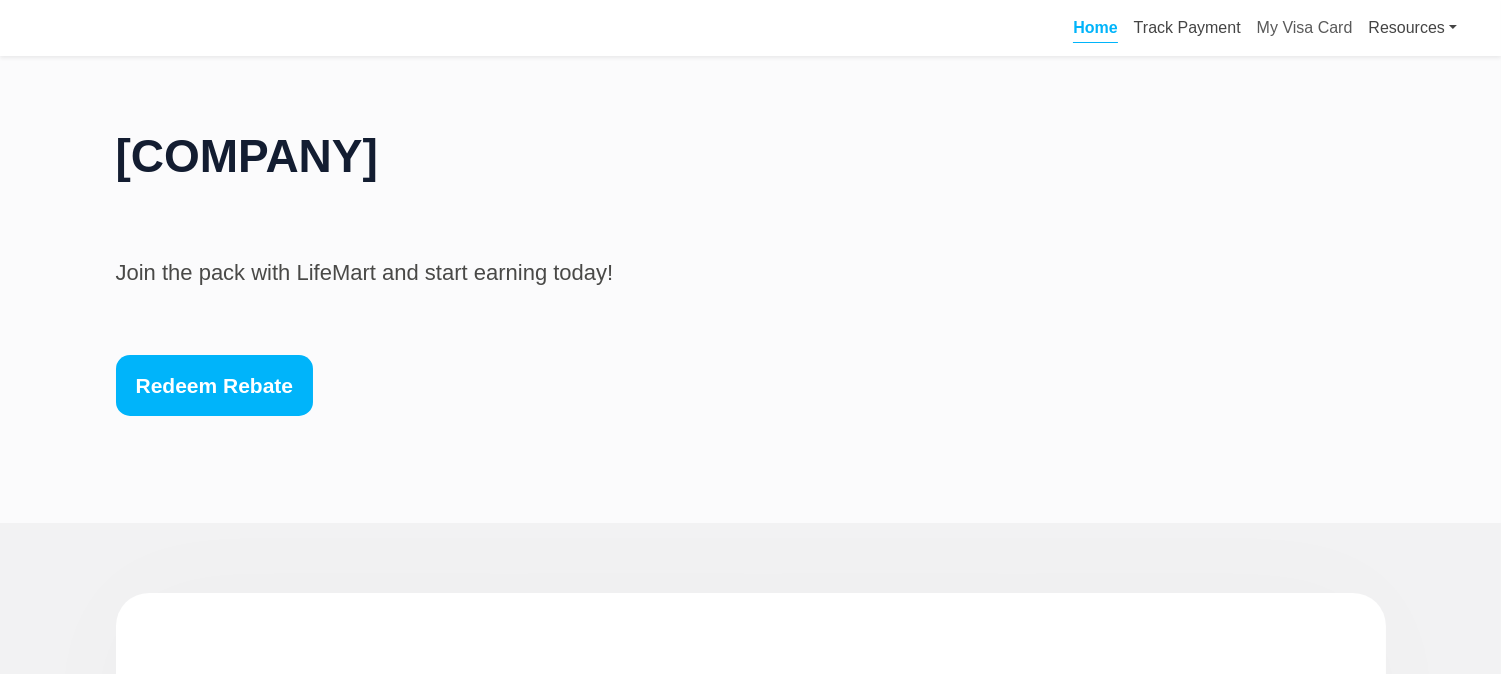 click on "Home" at bounding box center [1095, 31] 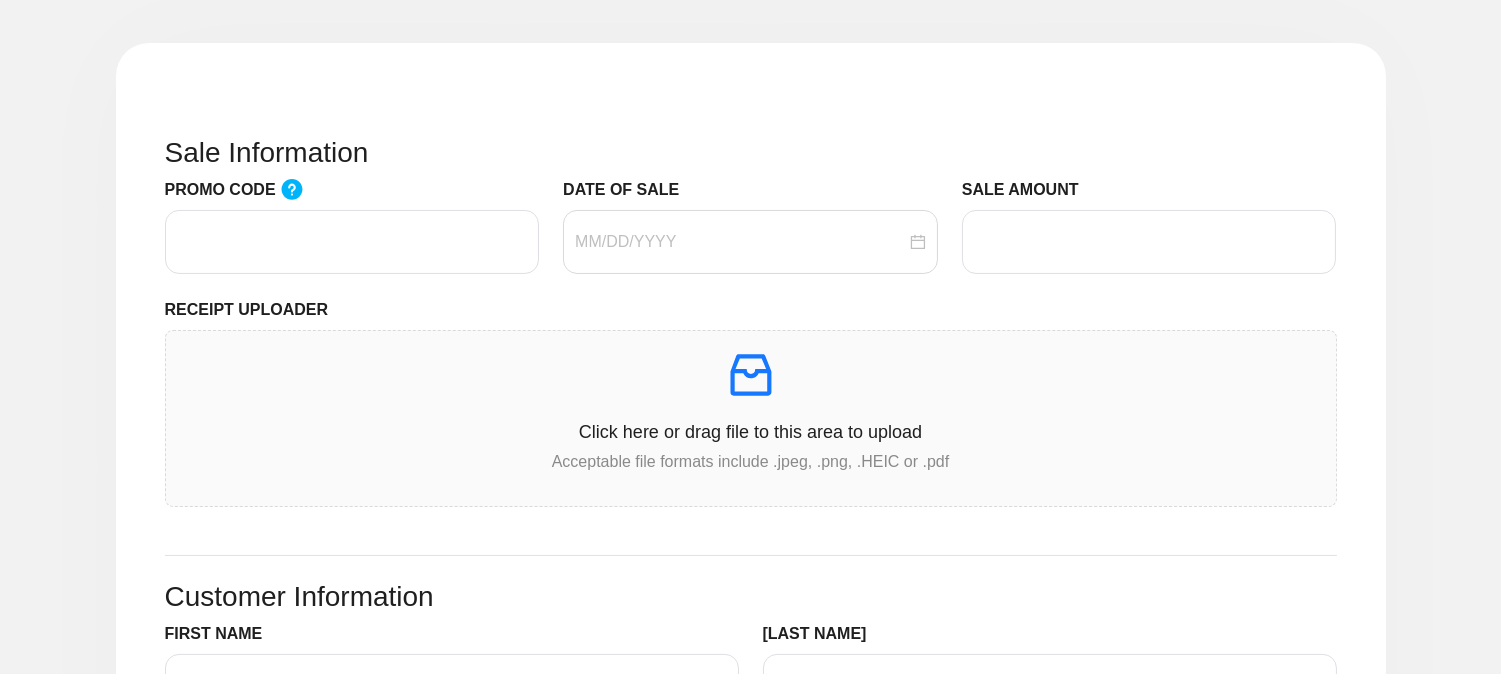 scroll, scrollTop: 588, scrollLeft: 0, axis: vertical 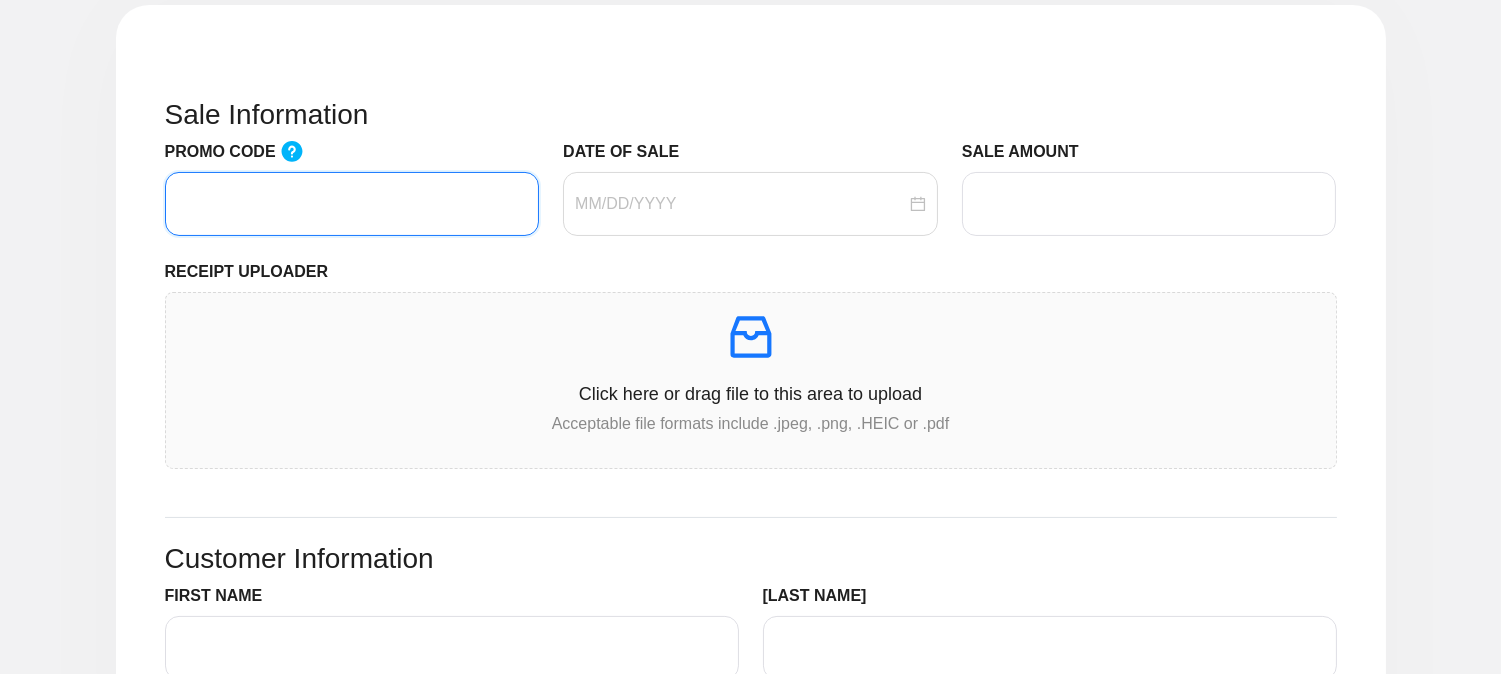 click on "[PROMO CODE]" at bounding box center [352, 204] 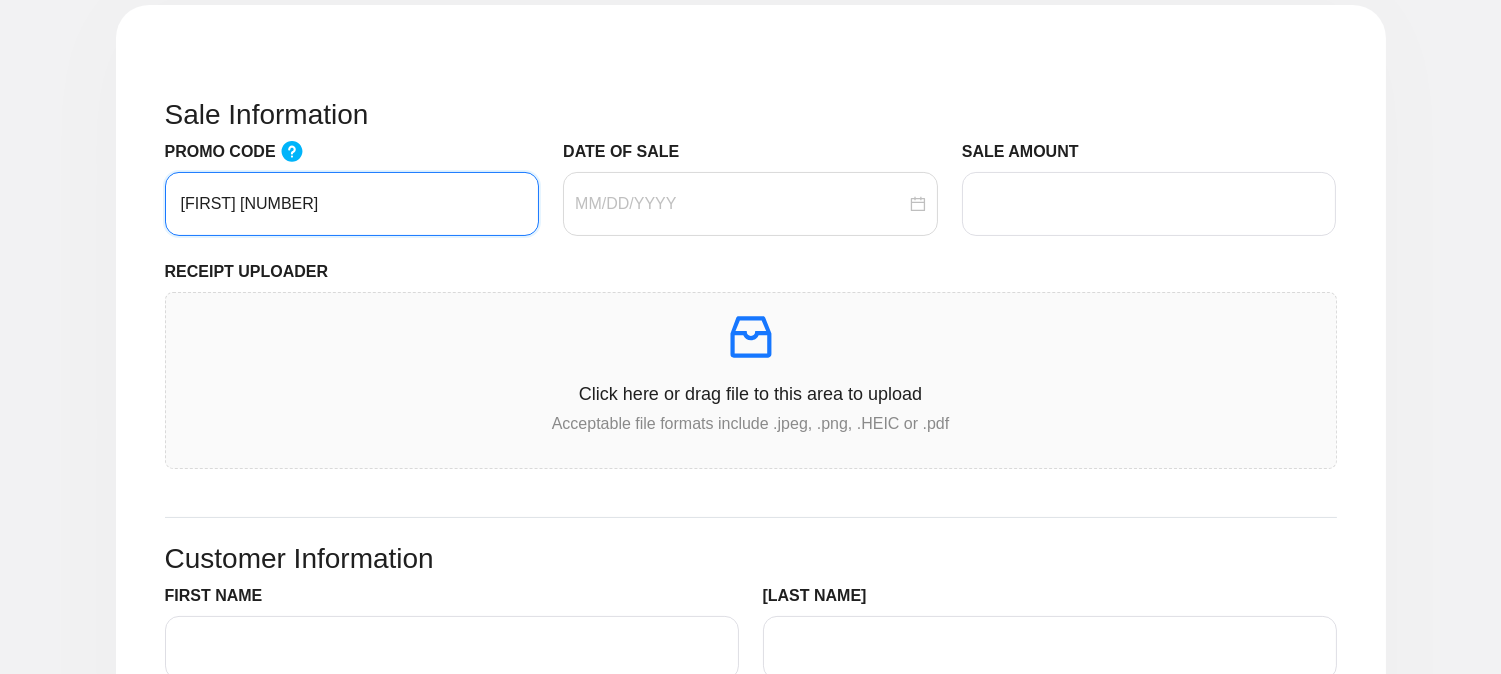 click on "Huzaifa 1" at bounding box center [352, 204] 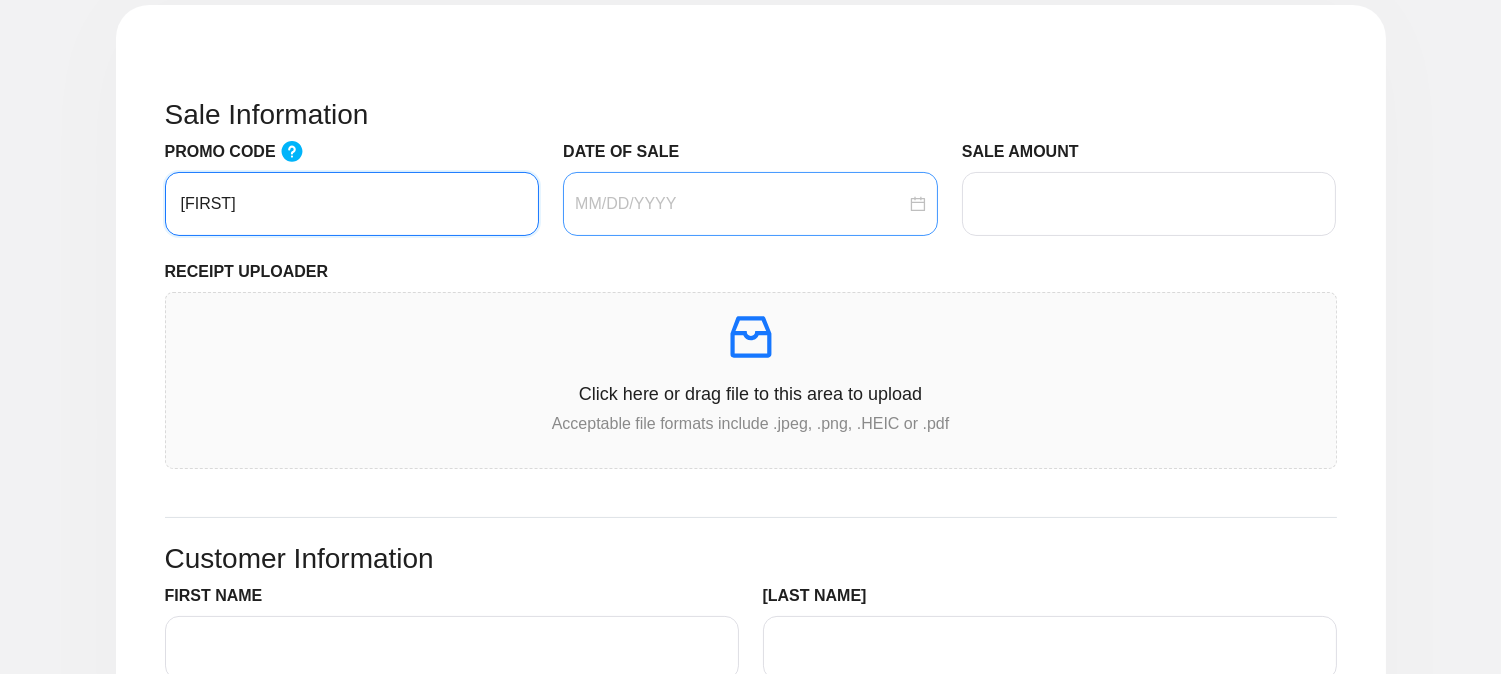 type on "[FIRST_NAME]" 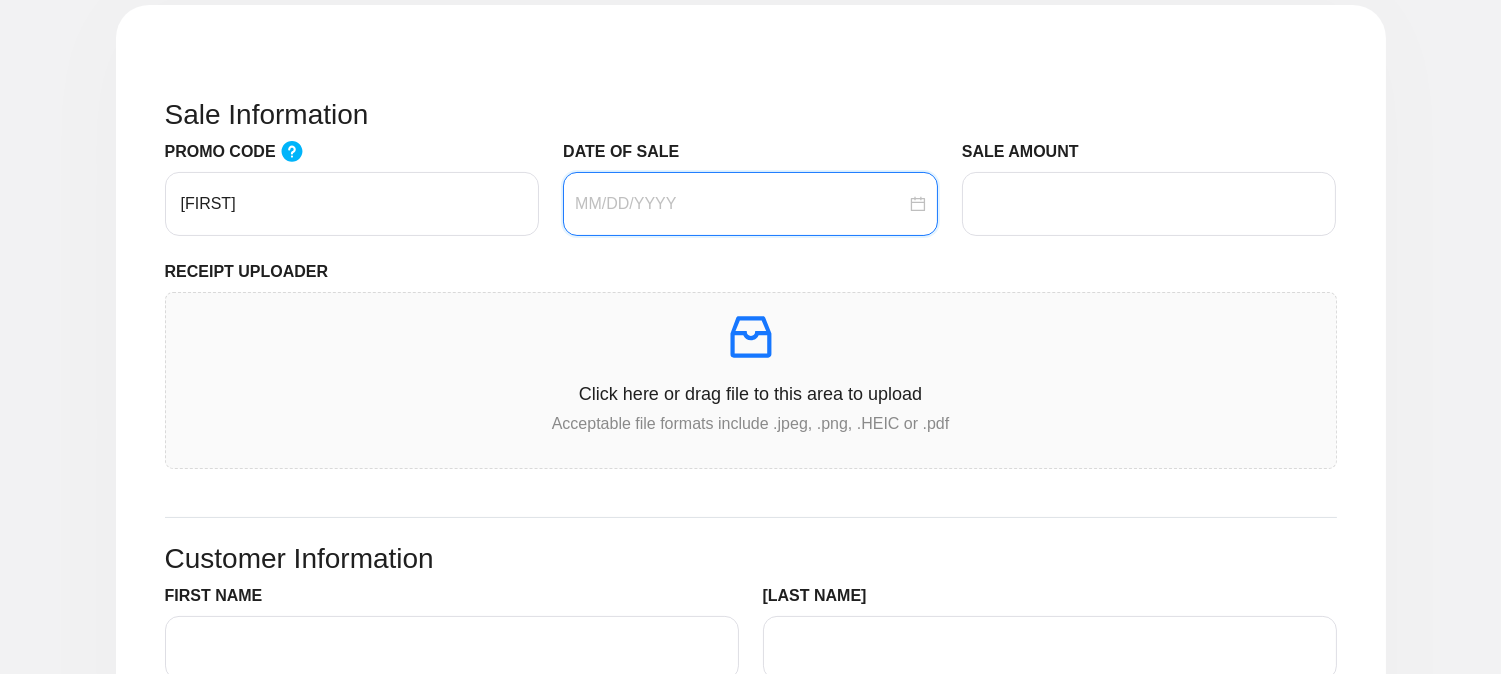 click on "DATE OF SALE" at bounding box center [740, 204] 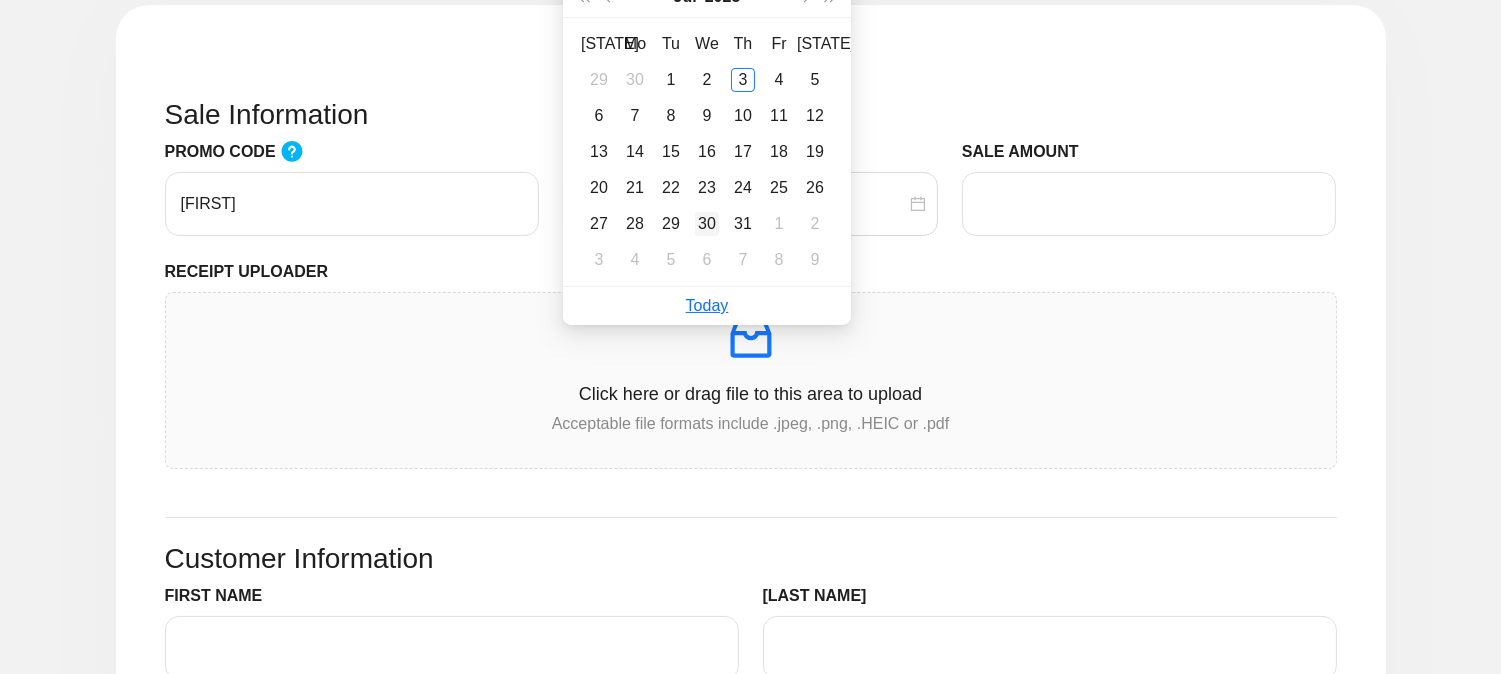 click on "30" at bounding box center (707, 224) 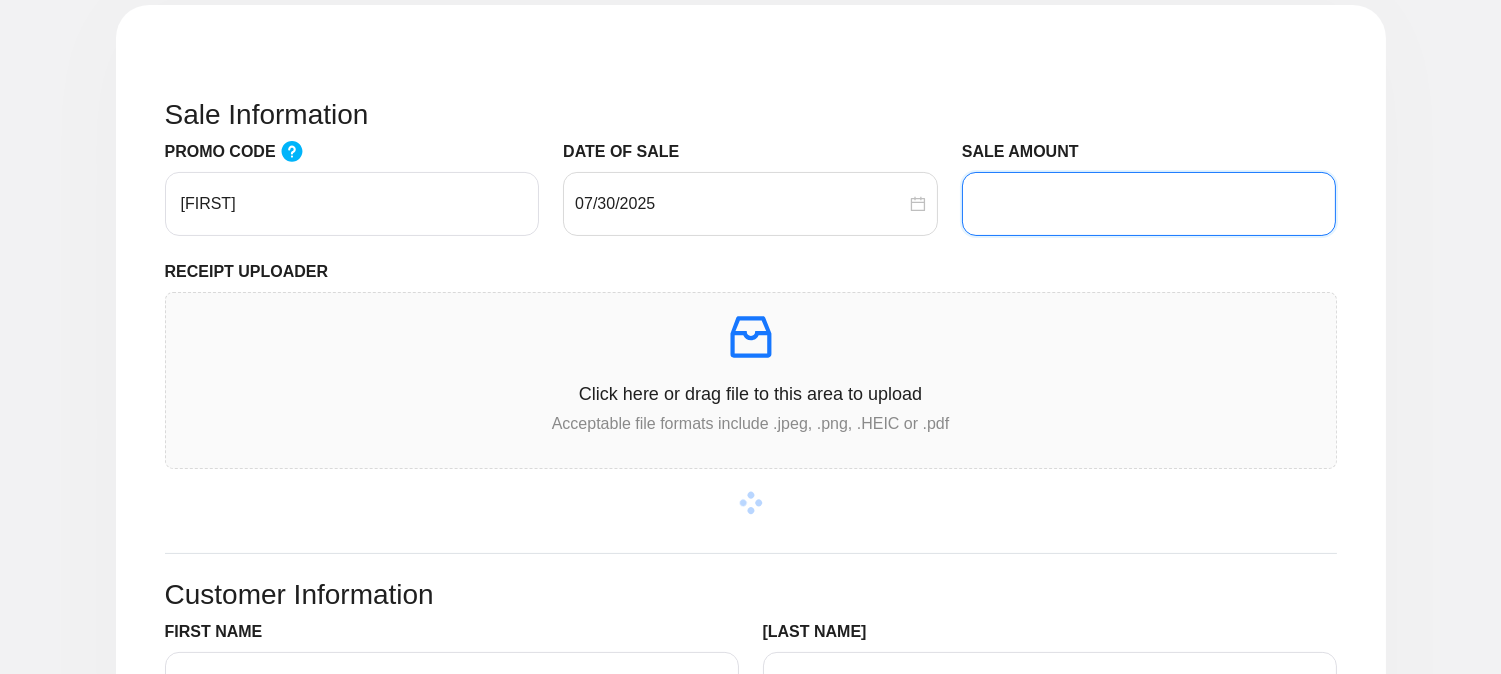 click on "[SALE_AMOUNT]" at bounding box center (1149, 204) 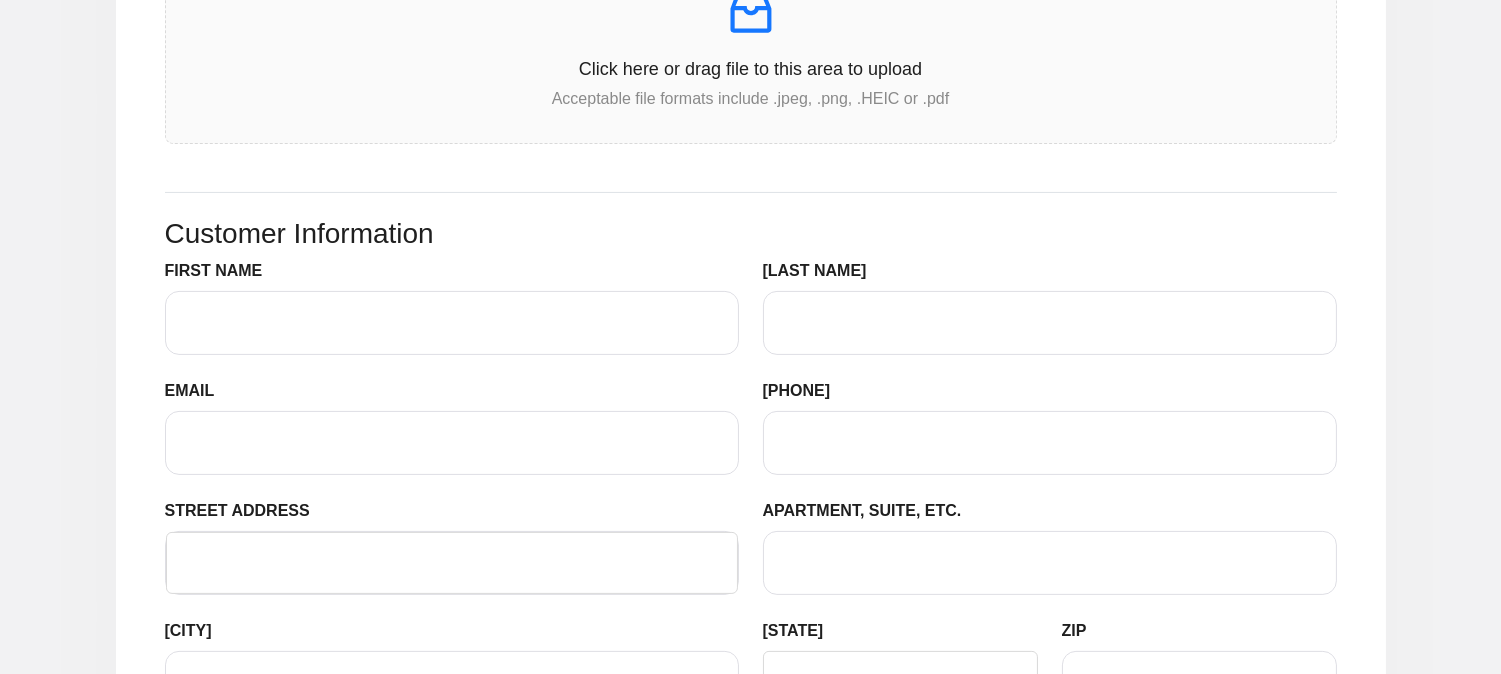 scroll, scrollTop: 922, scrollLeft: 0, axis: vertical 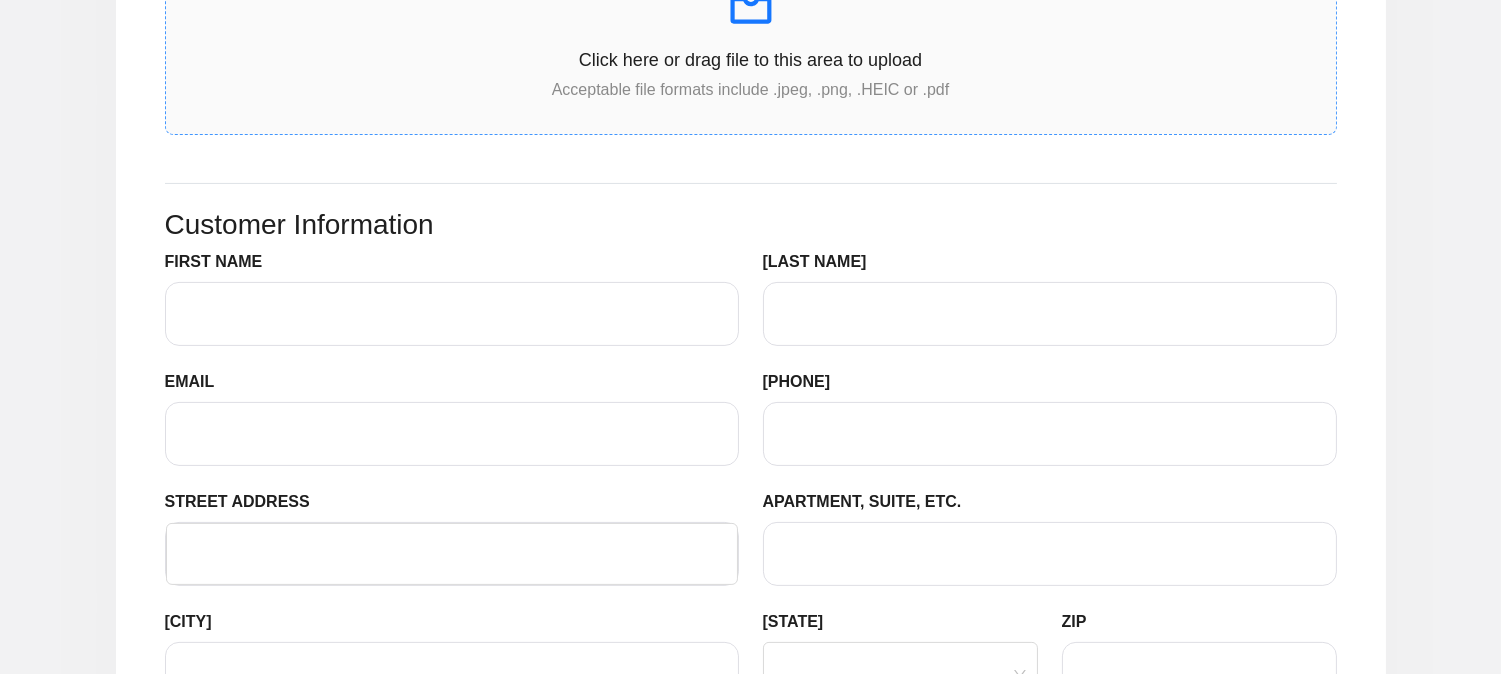 click on "Click here or drag file to this area to upload Acceptable file formats include .jpeg, .png, .HEIC or .pdf" at bounding box center (751, 46) 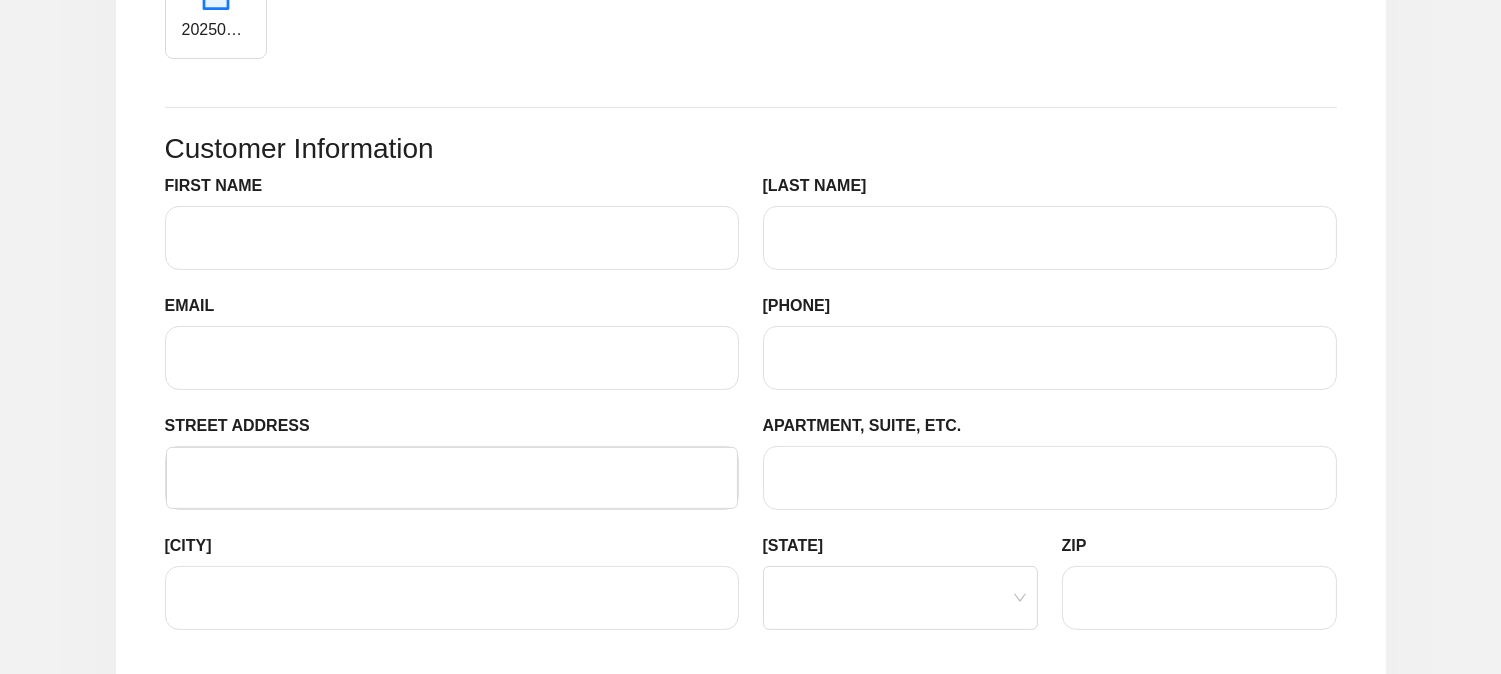 scroll, scrollTop: 1144, scrollLeft: 0, axis: vertical 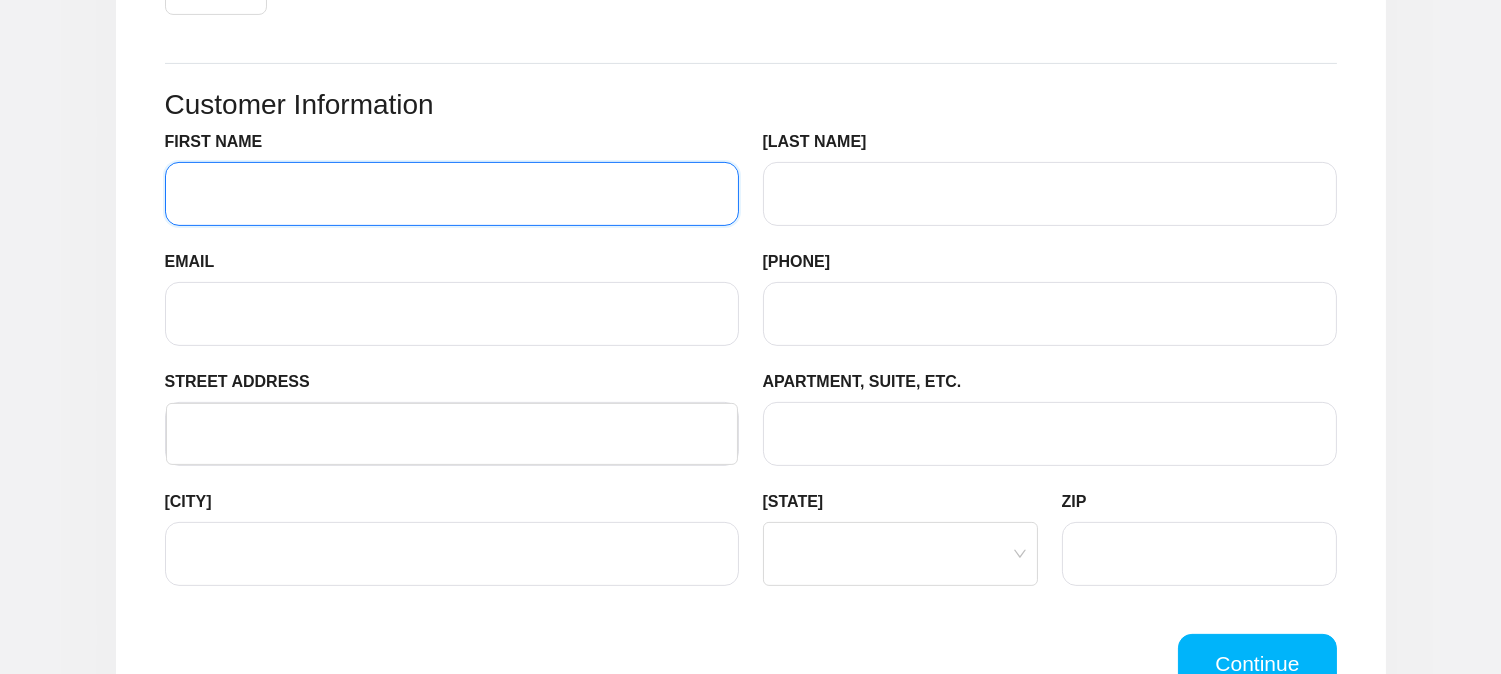 click on "[FIRST_NAME]" at bounding box center [452, 194] 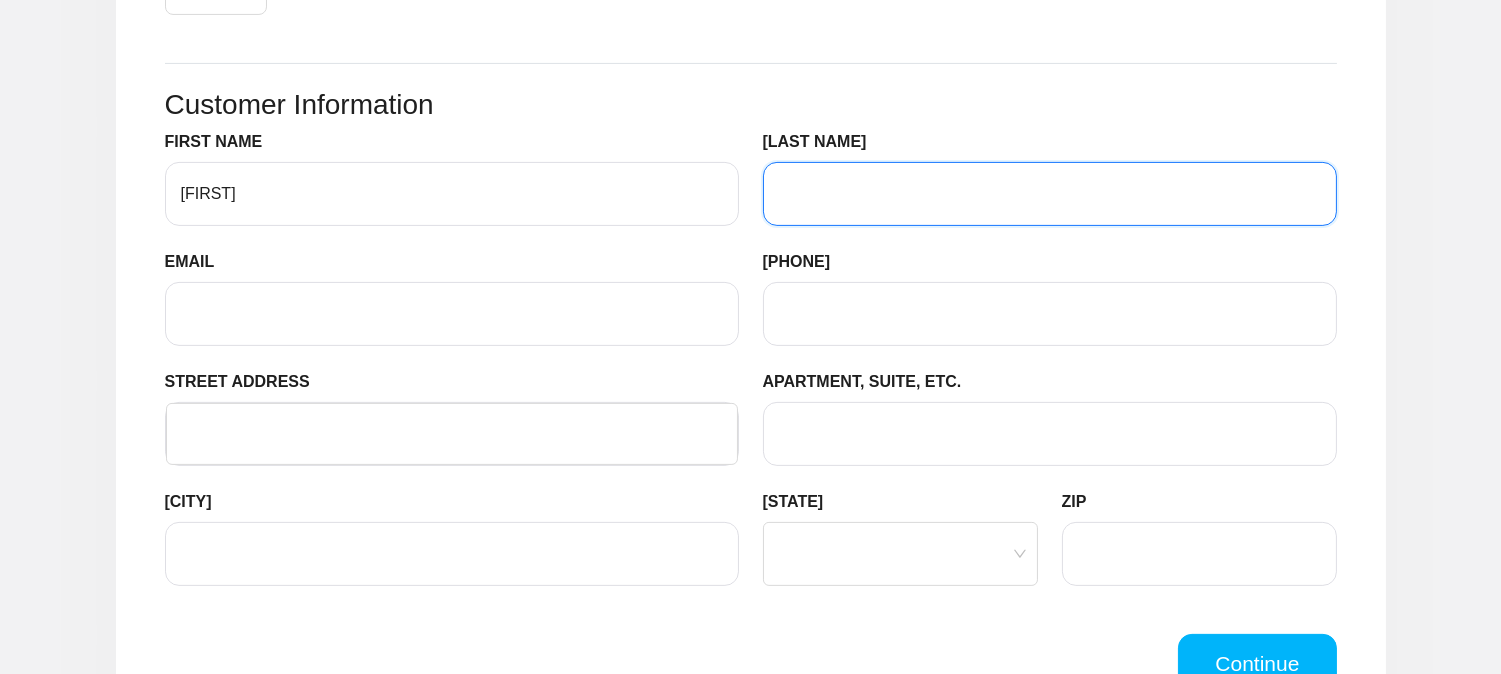 click on "[LAST] NAME" at bounding box center [1050, 194] 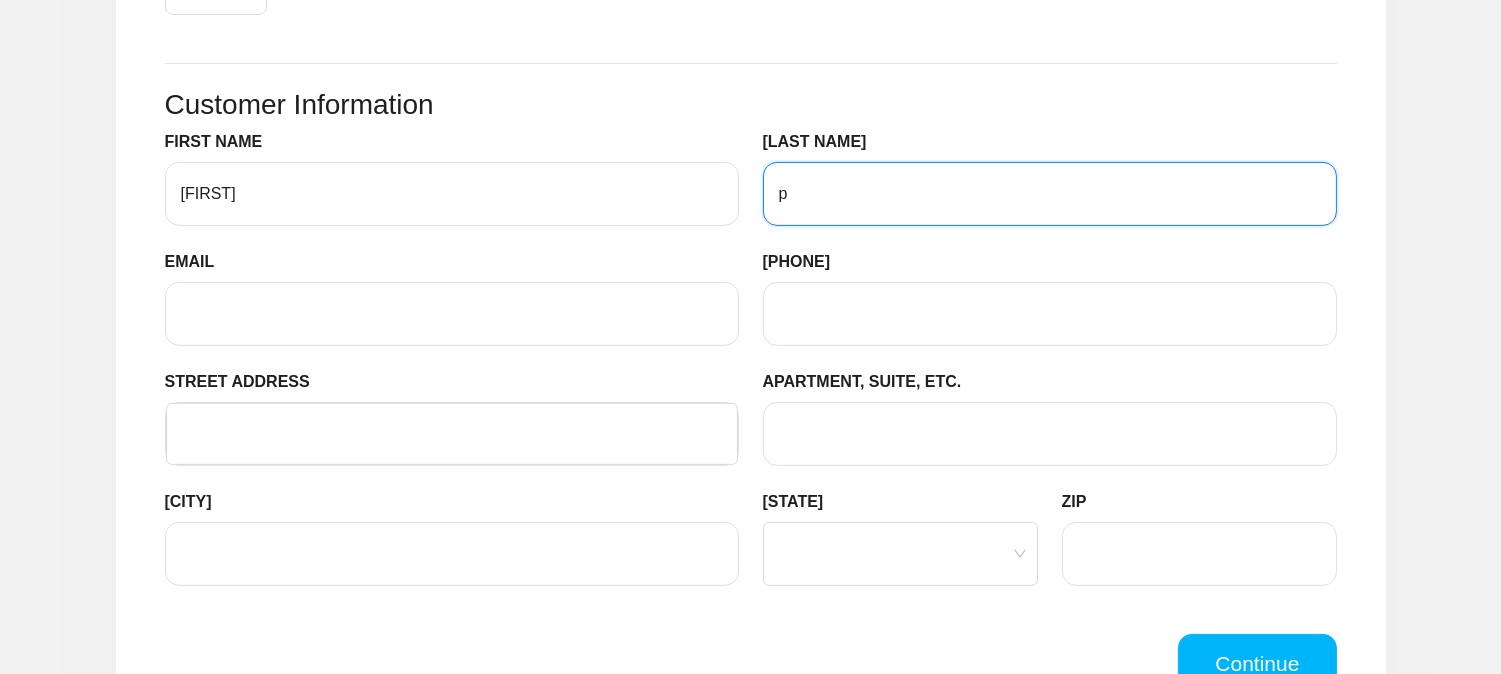 type on "[CITY]" 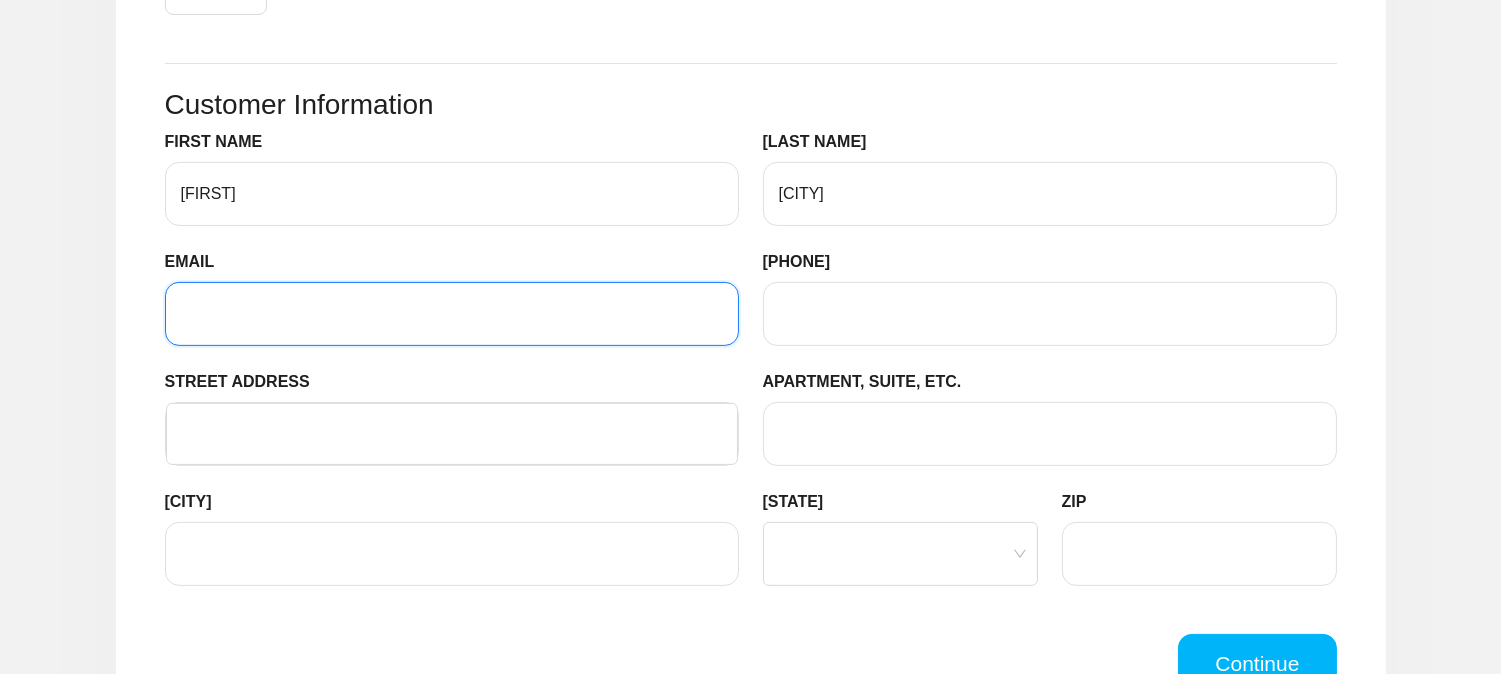 click on "EMAIL" at bounding box center [452, 314] 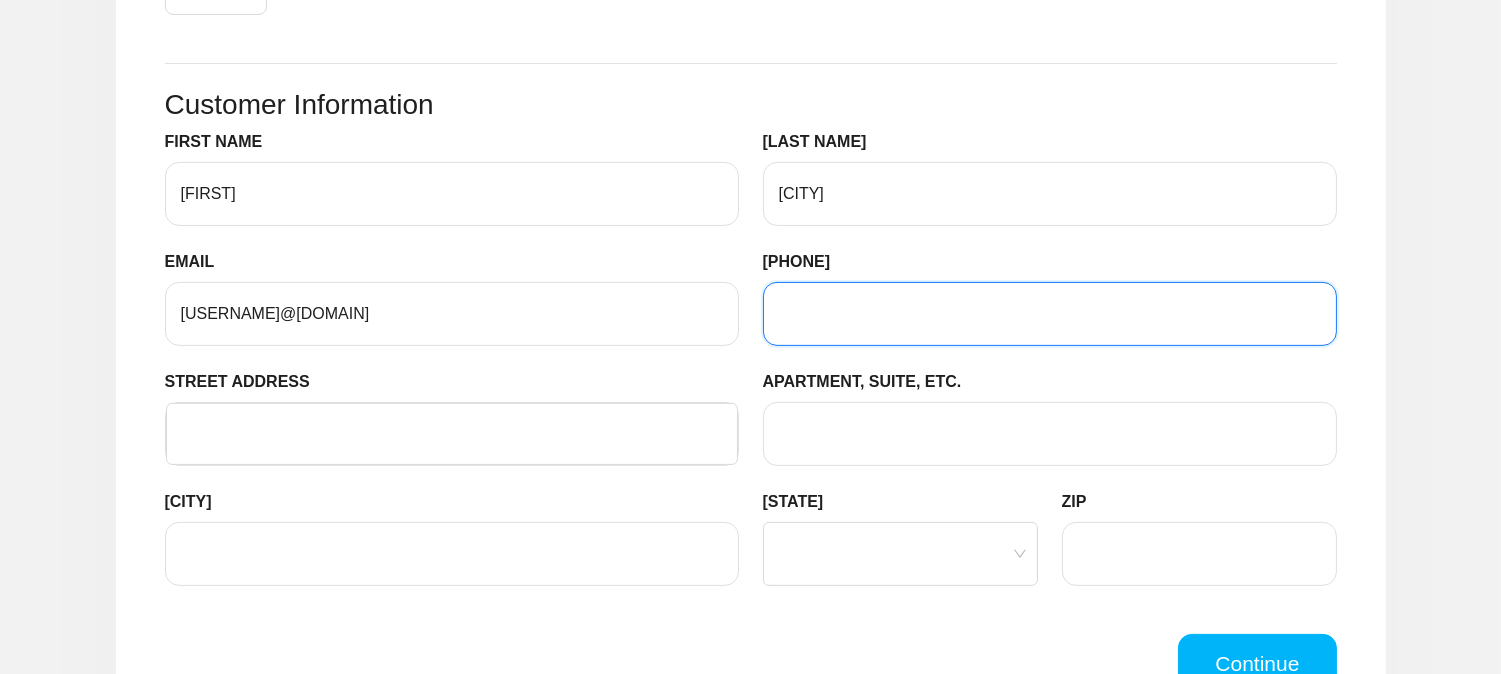 type on "[PHONE]" 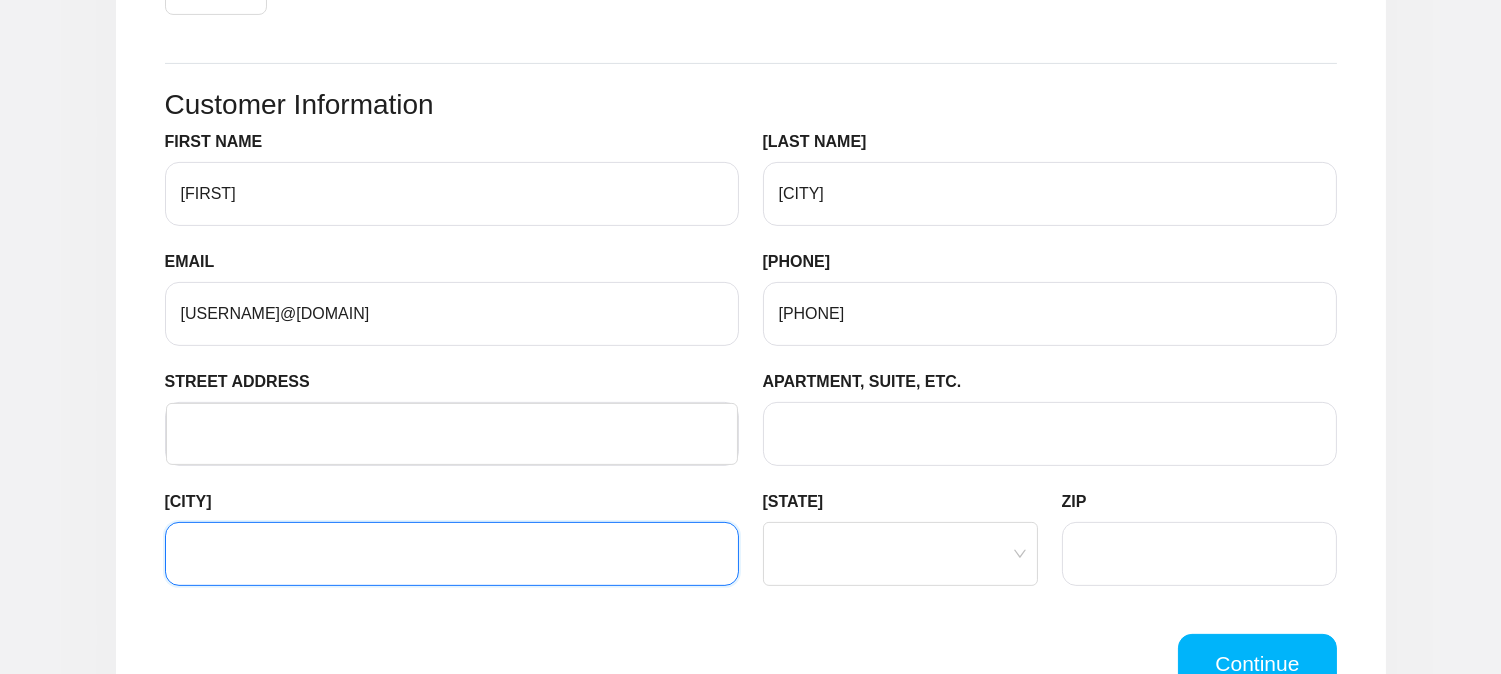 type on "[CITY]" 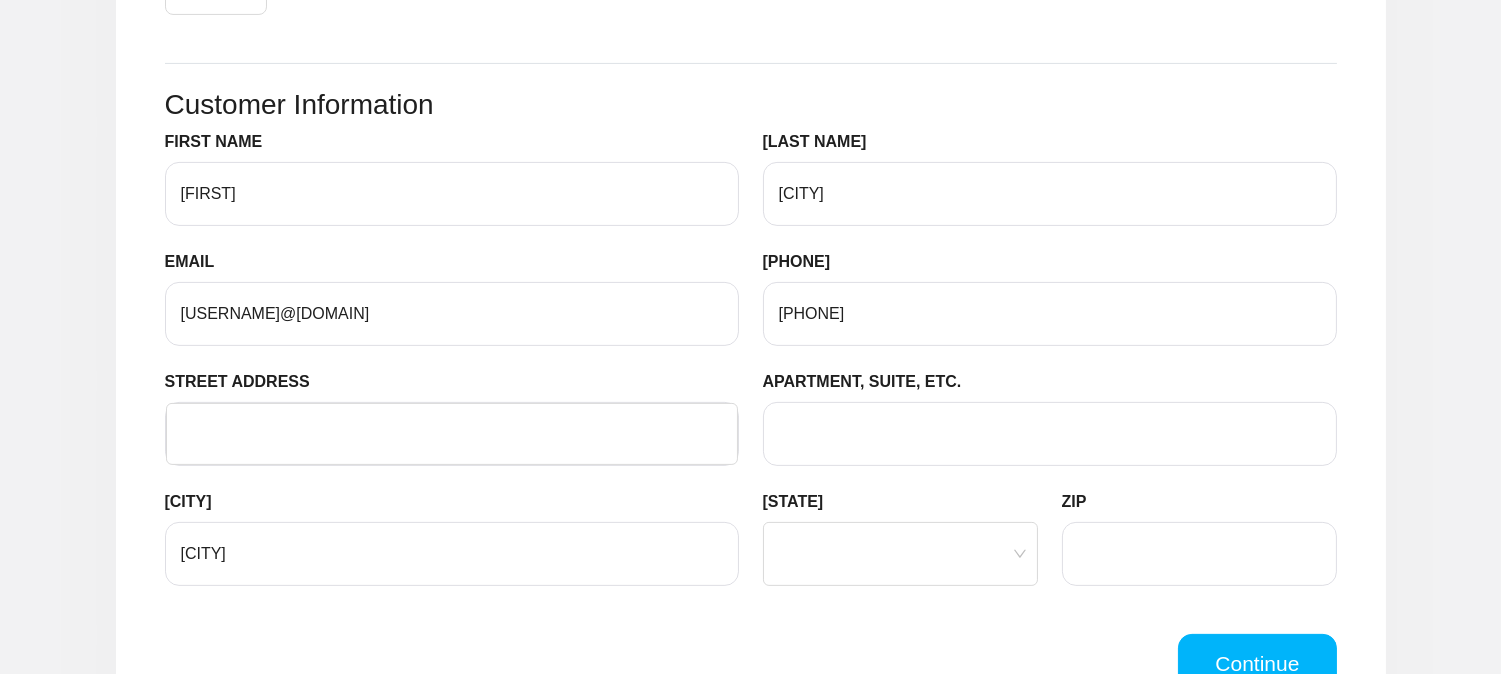 type on "[STREET] [NUMBER]" 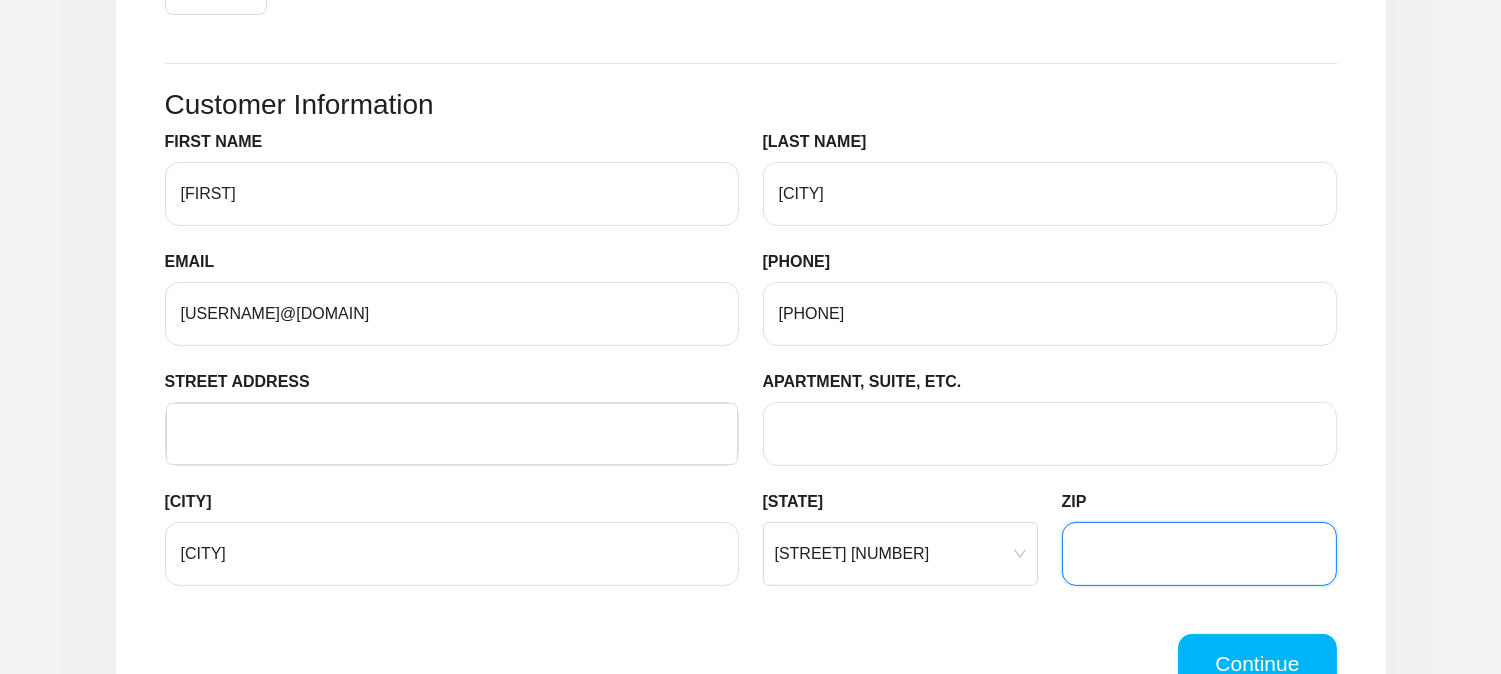 type on "[ZIP]" 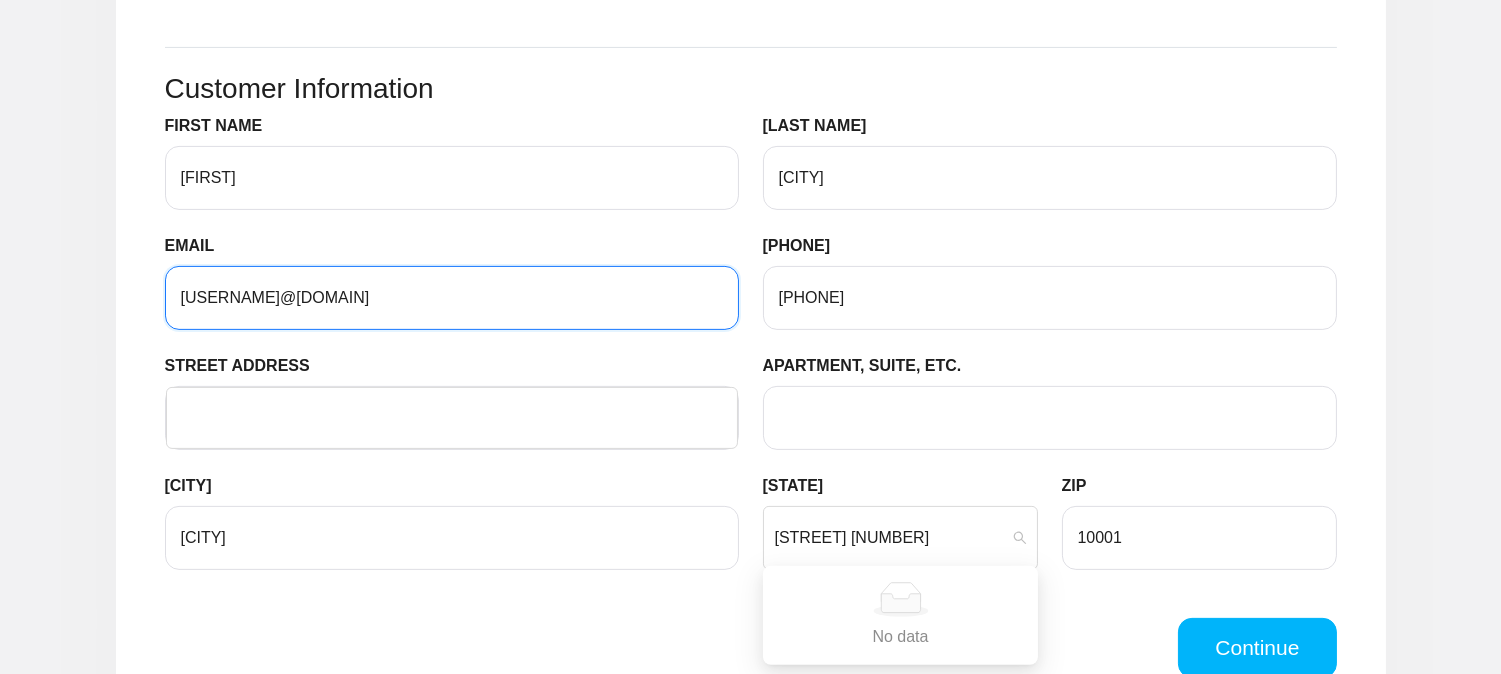 scroll, scrollTop: 1366, scrollLeft: 0, axis: vertical 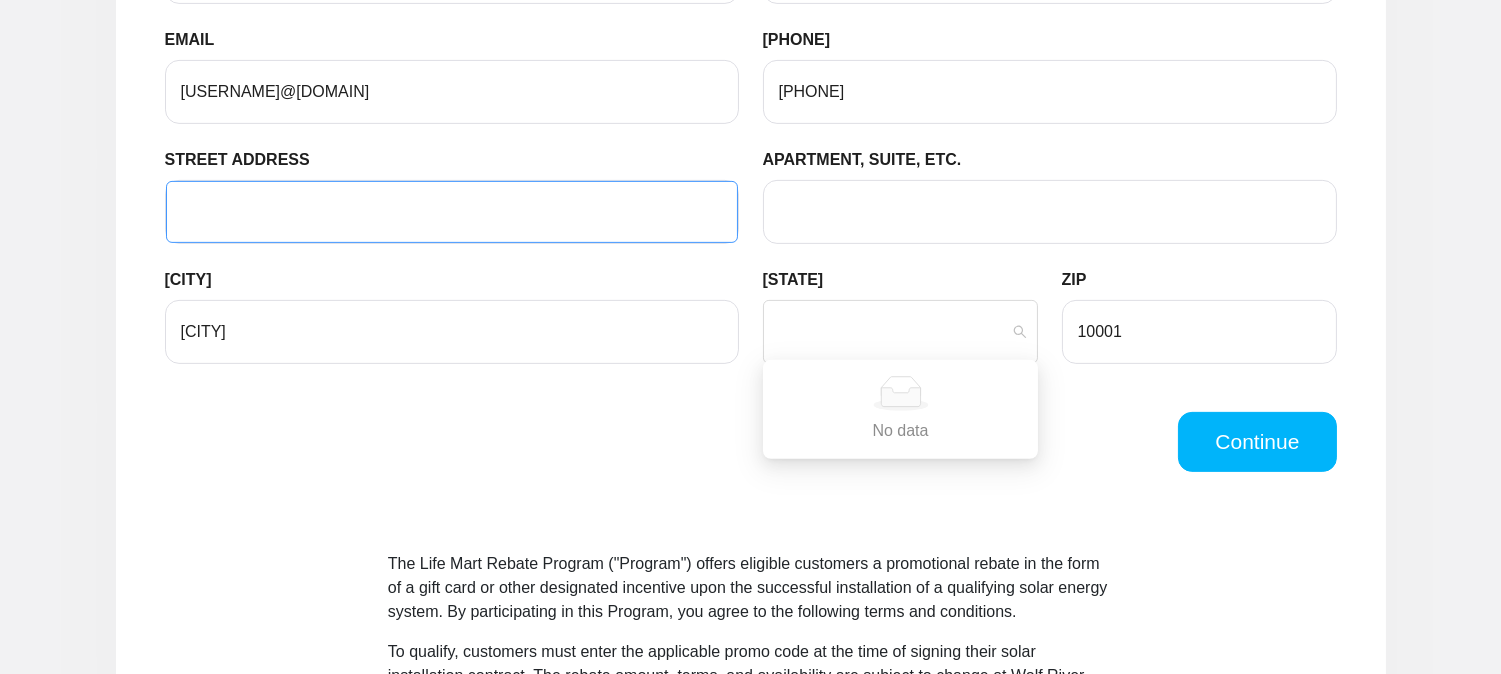 click on "[STREET] ADDRESS" at bounding box center [452, 212] 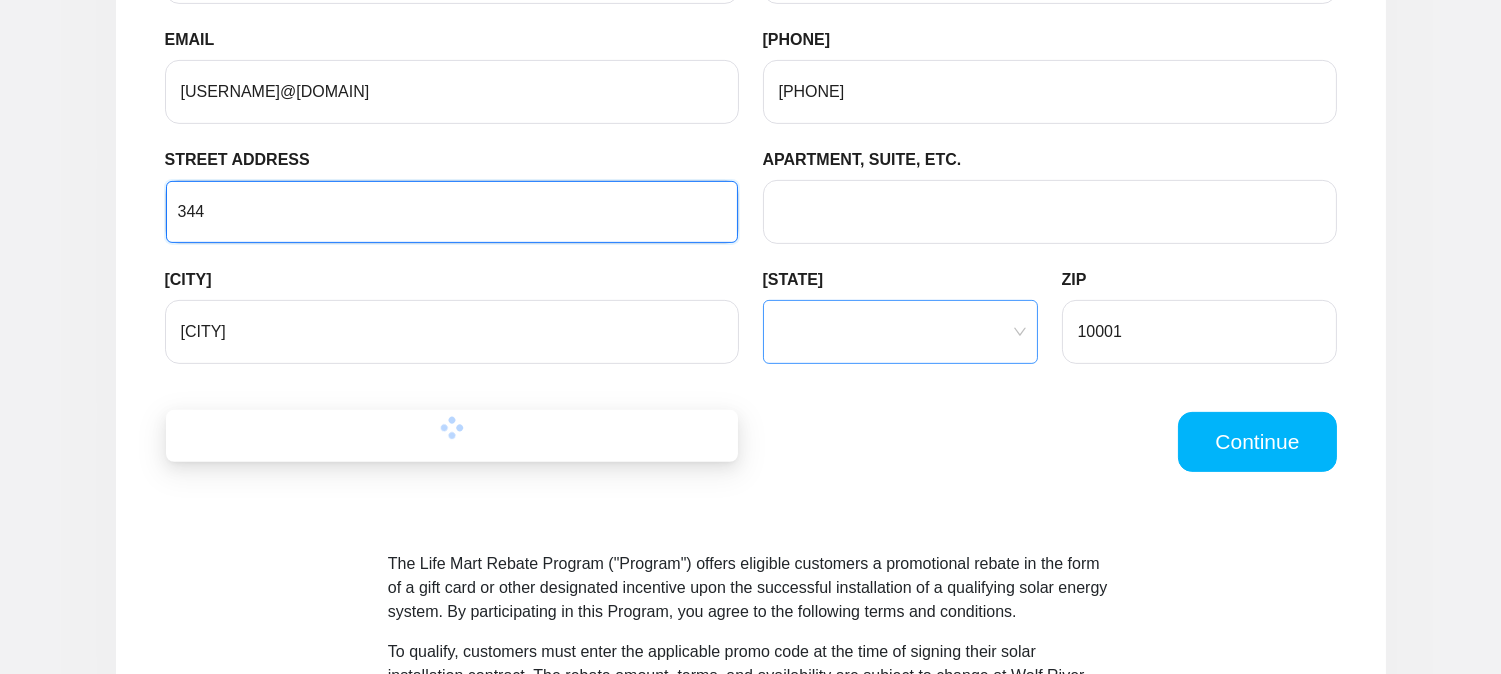 type on "344" 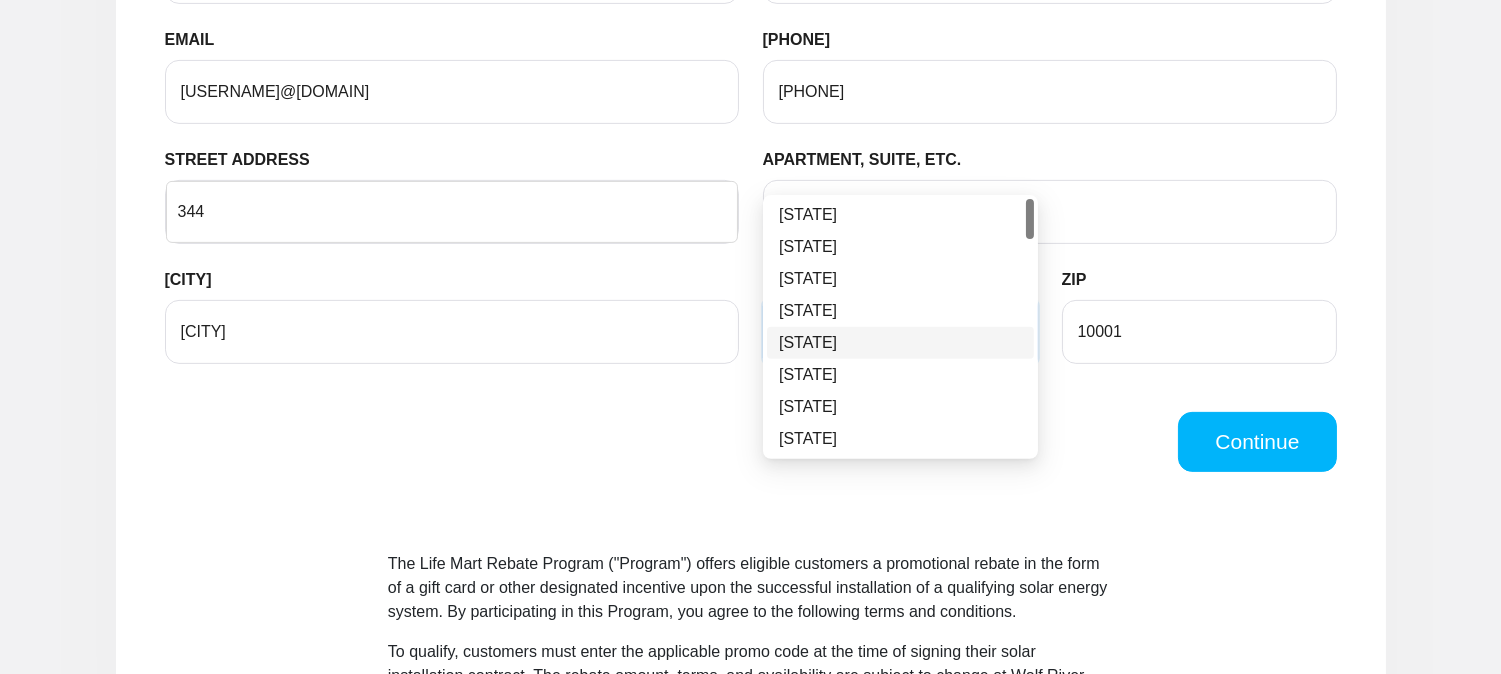 click on "[STATE]" at bounding box center [900, 343] 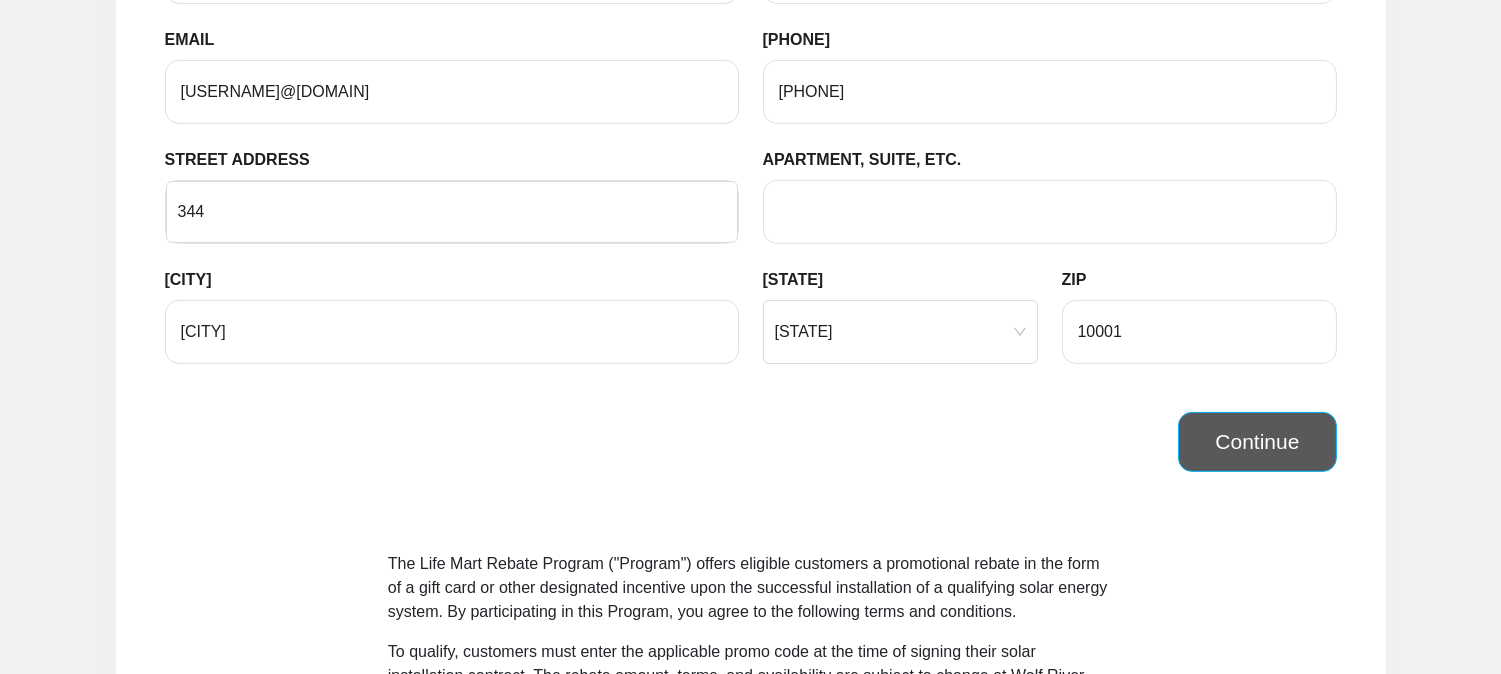 click on "Continue" at bounding box center [1257, 442] 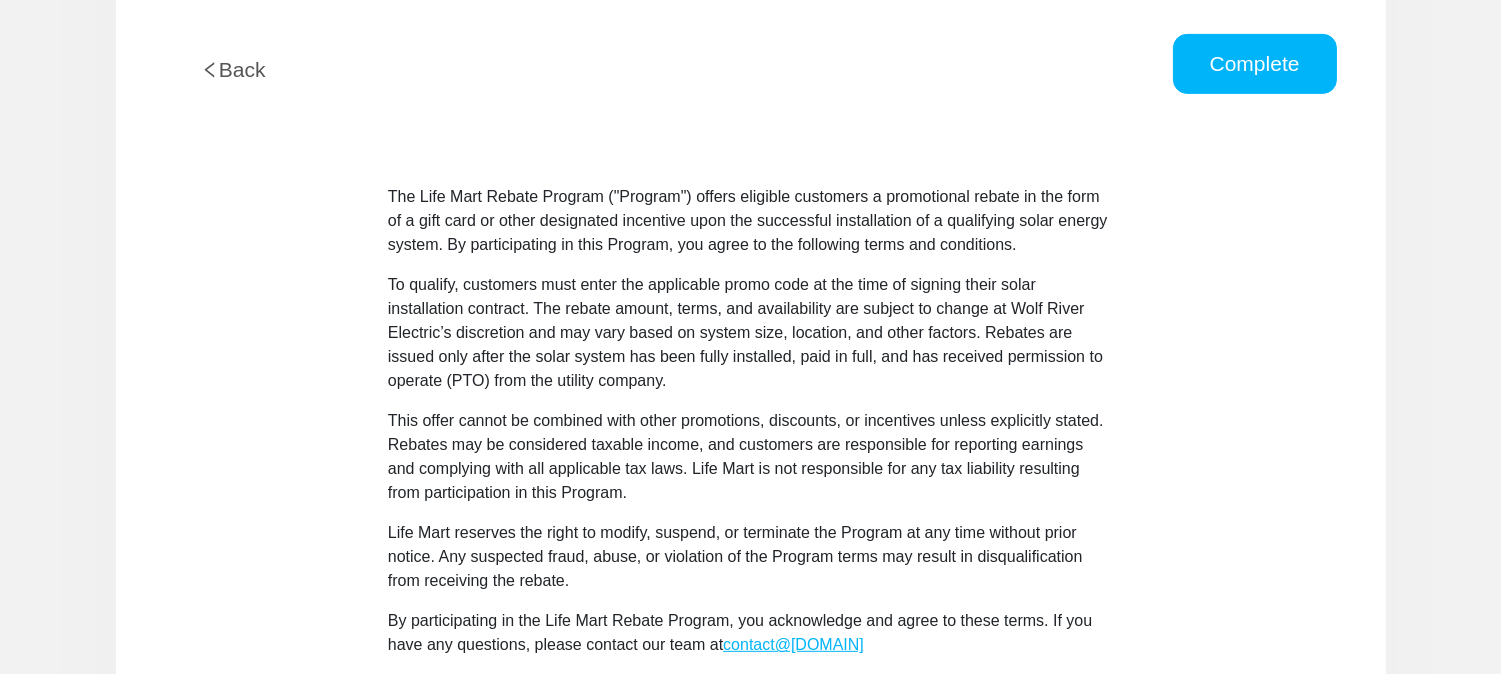 scroll, scrollTop: 1745, scrollLeft: 0, axis: vertical 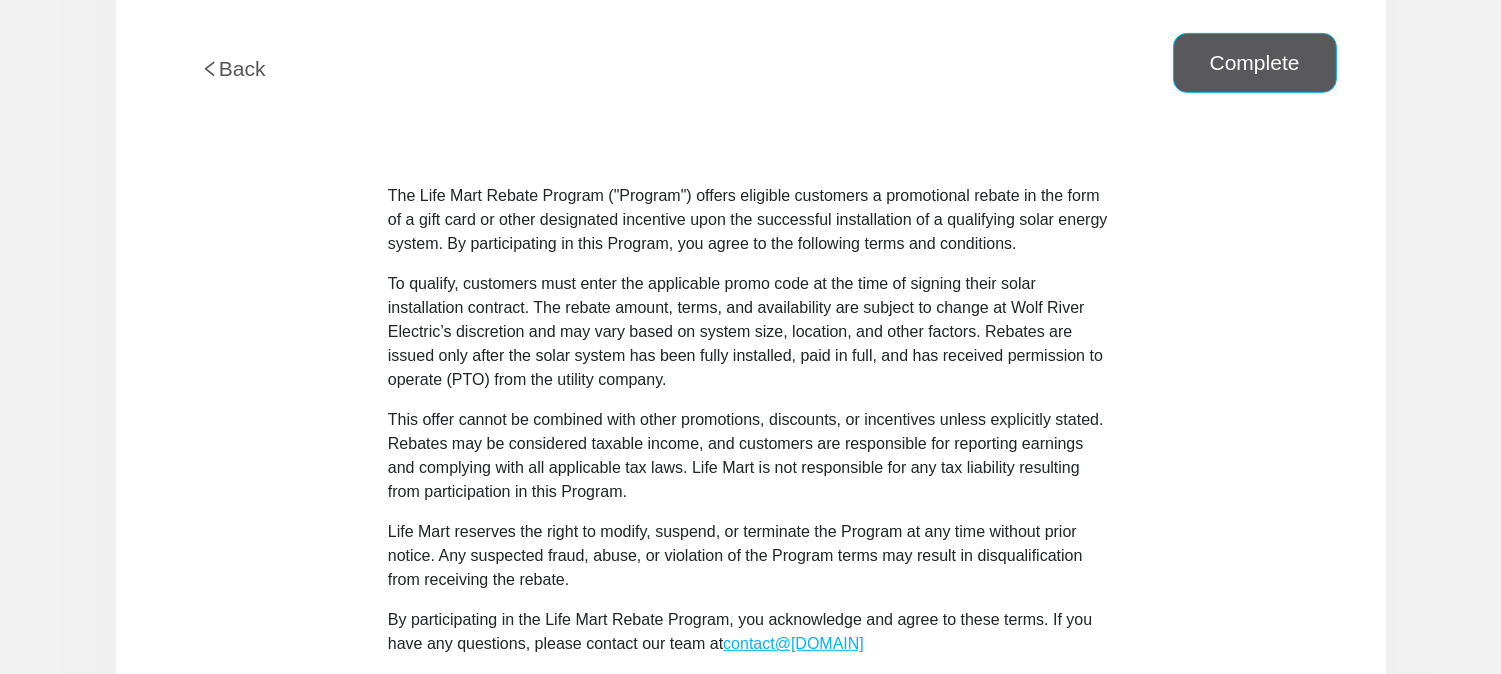 click on "Complete" at bounding box center (1255, 63) 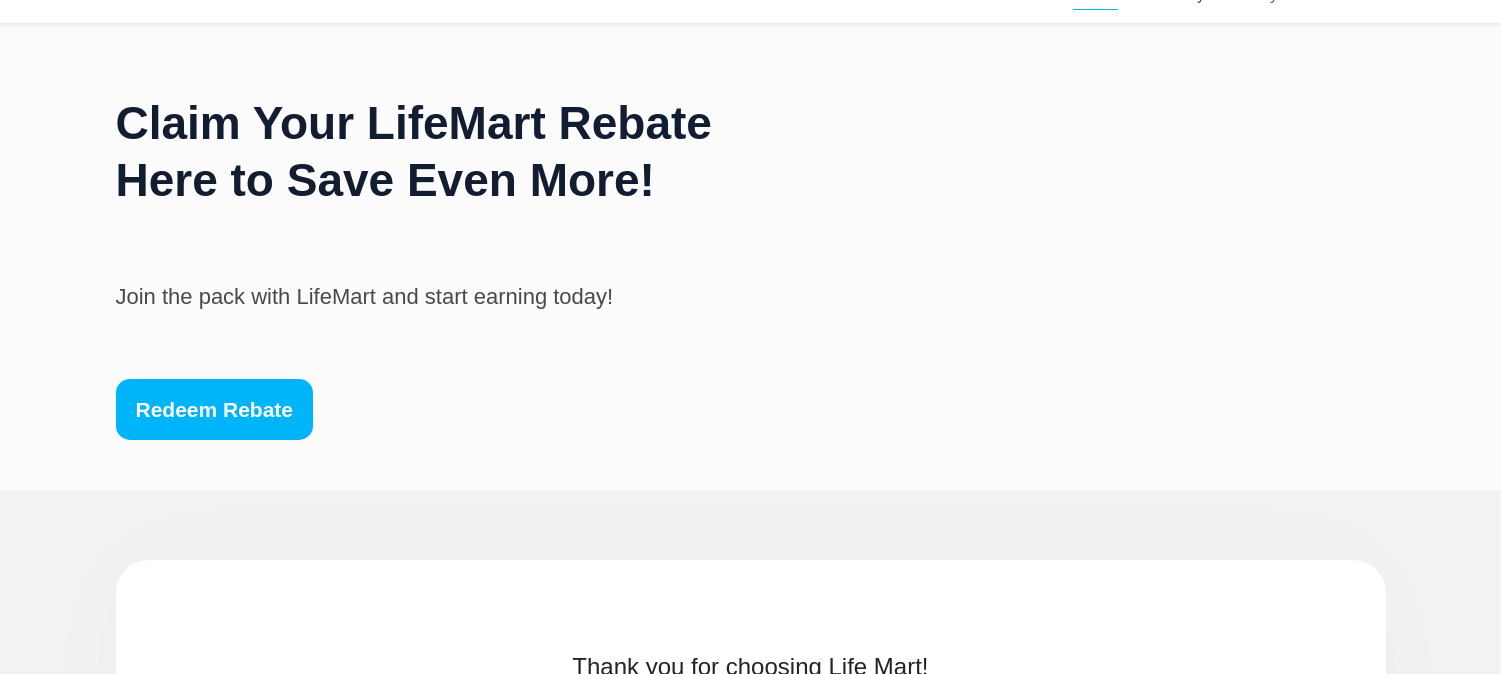 scroll, scrollTop: 0, scrollLeft: 0, axis: both 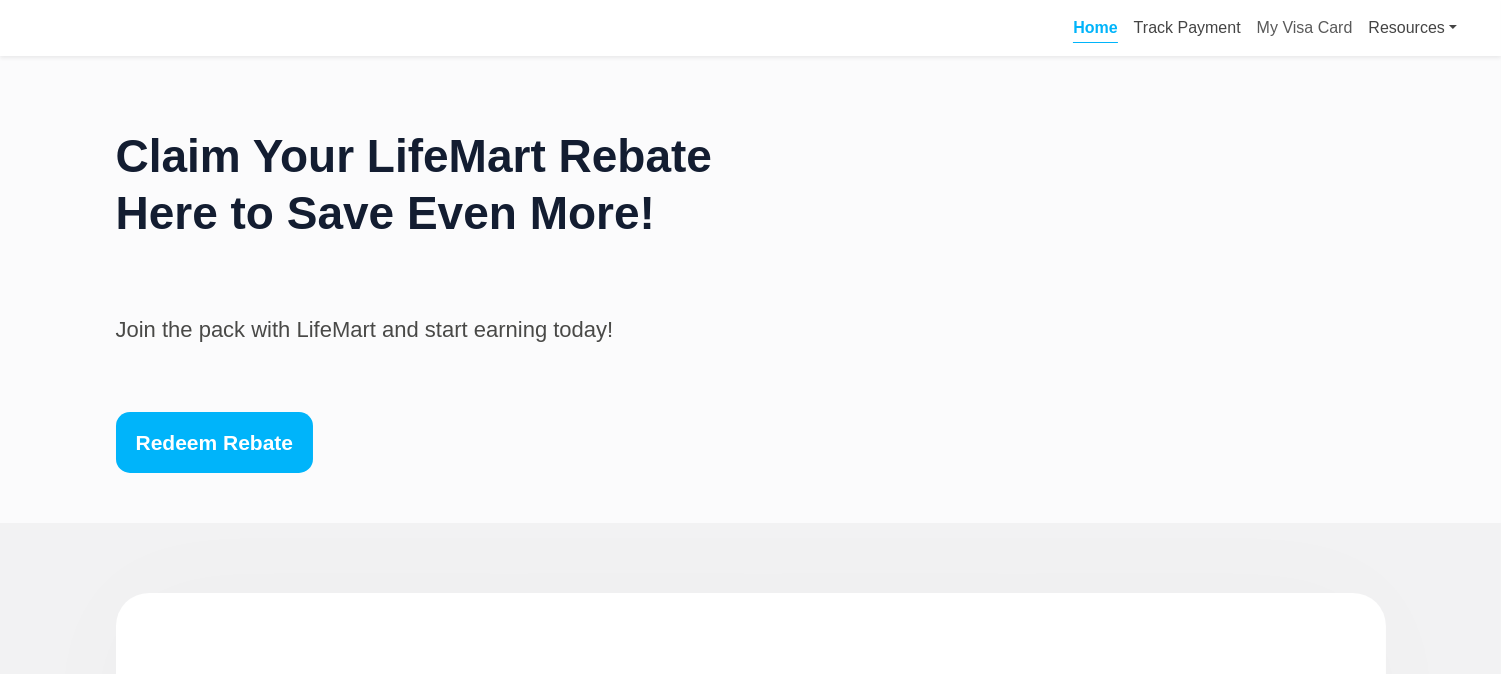 click on "Home" at bounding box center [1095, 31] 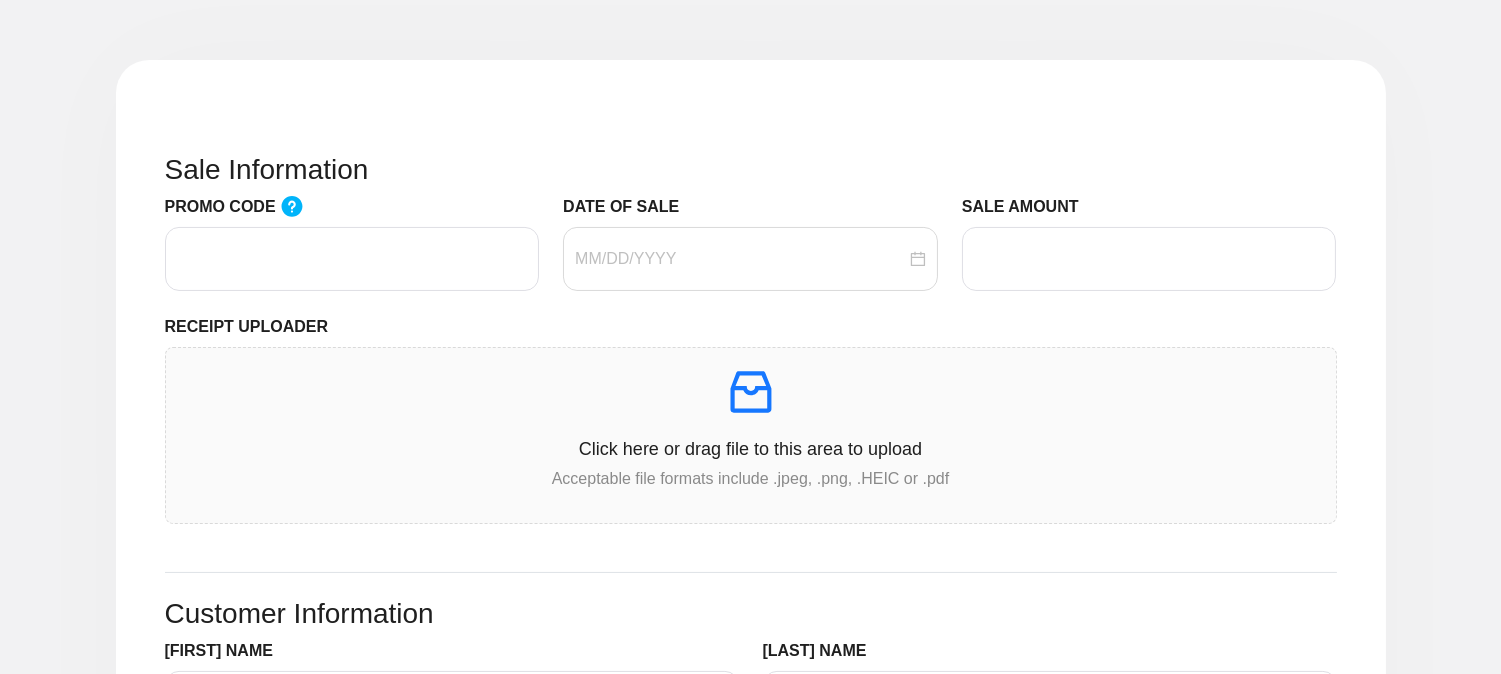 scroll, scrollTop: 666, scrollLeft: 0, axis: vertical 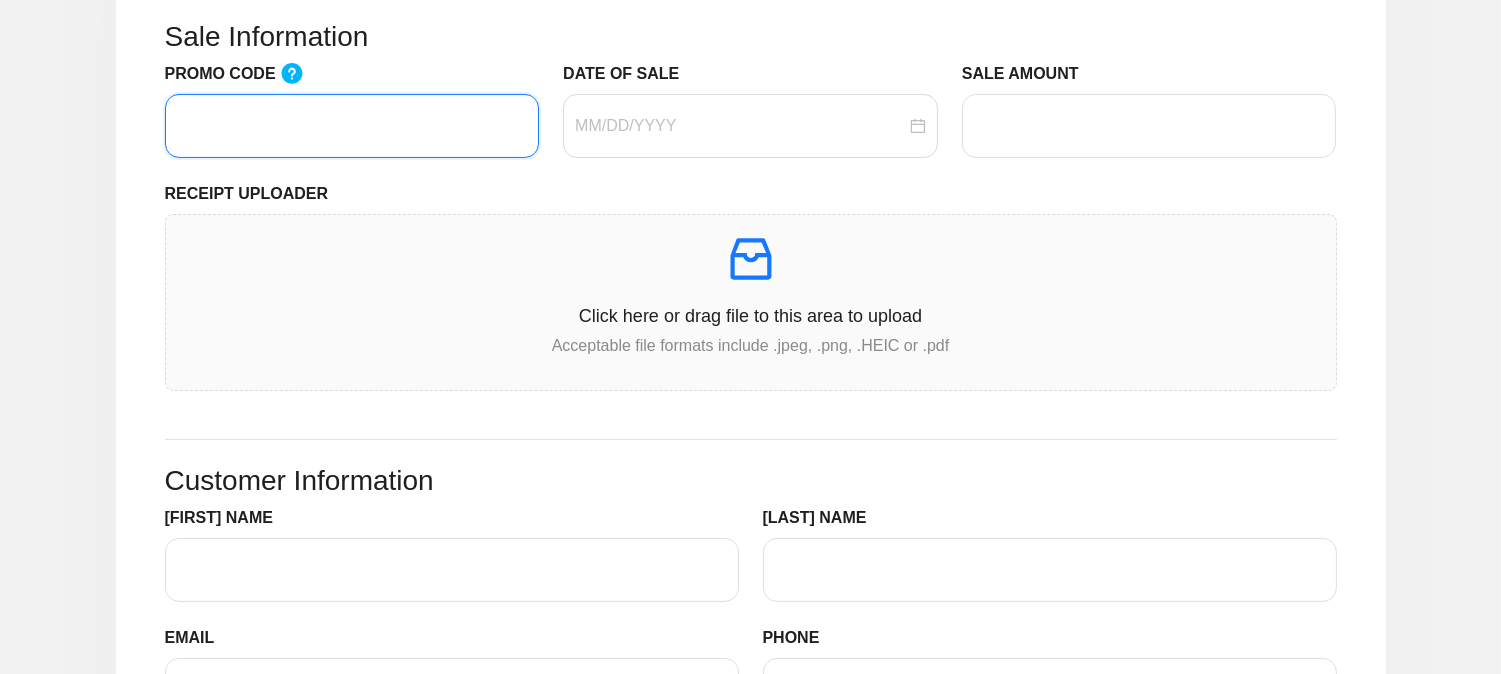 click on "PROMO CODE" at bounding box center [352, 126] 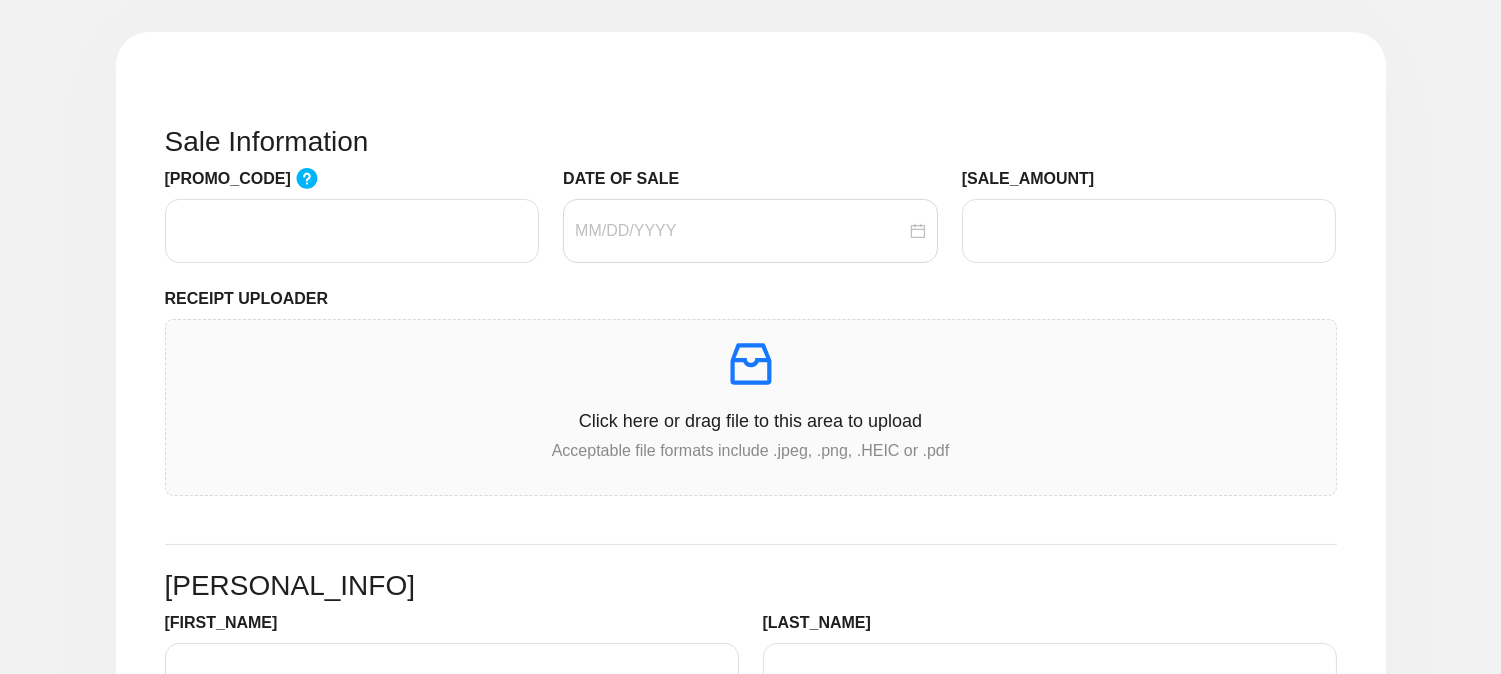 scroll, scrollTop: 777, scrollLeft: 0, axis: vertical 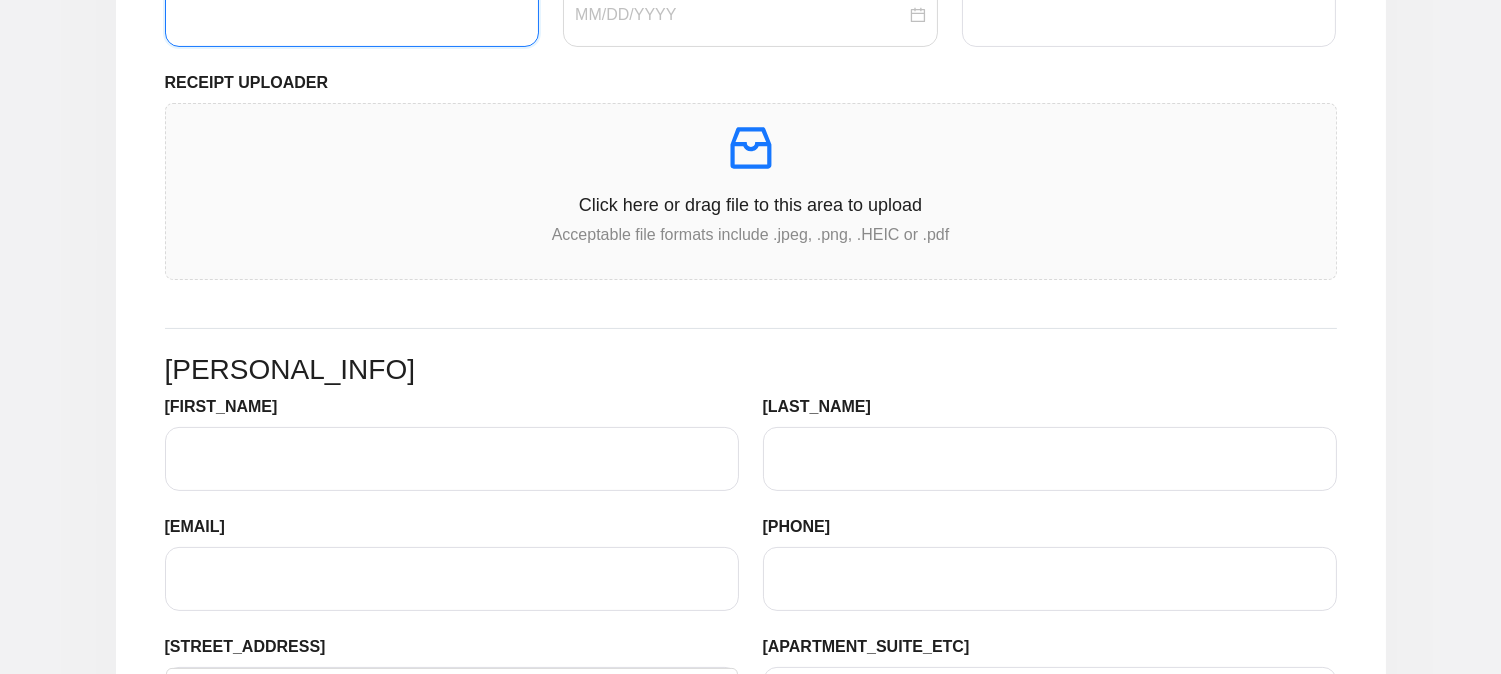 click on "[PROMO_CODE]" at bounding box center [352, 15] 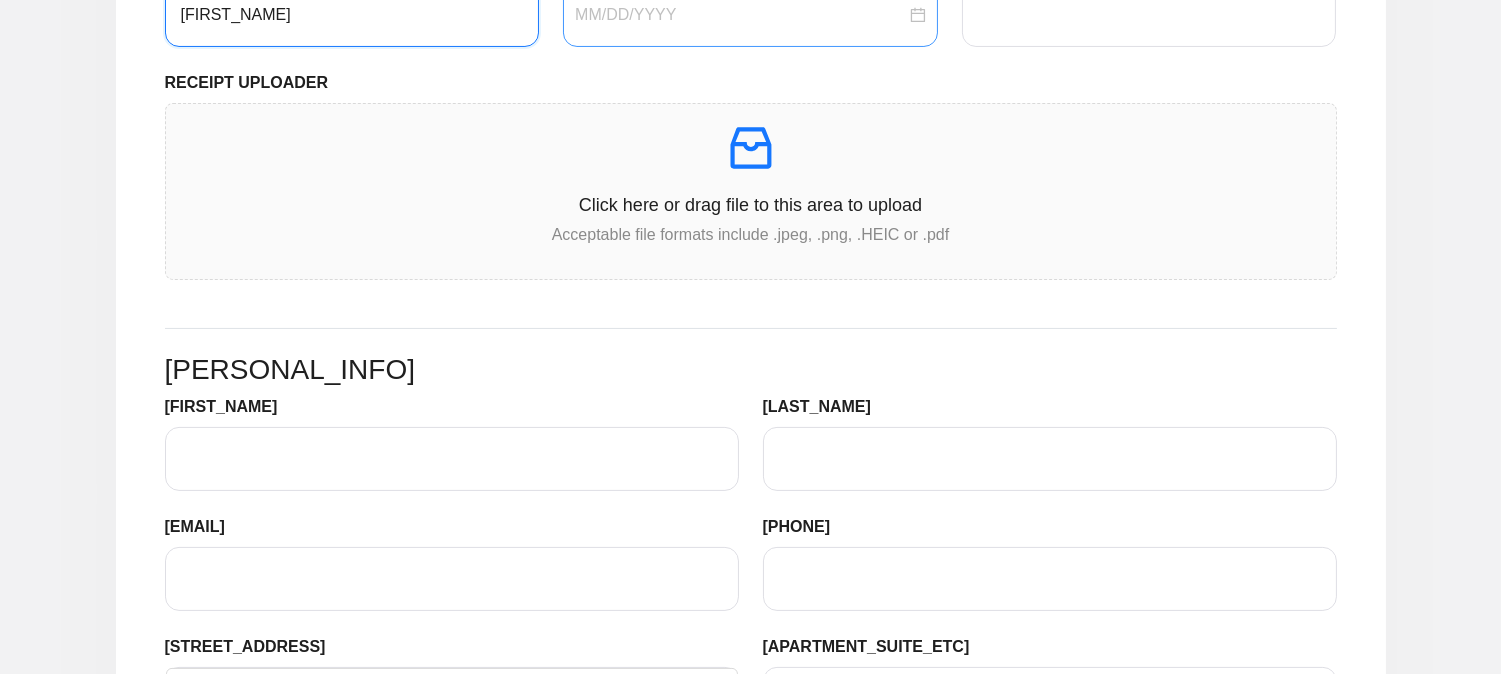 type on "[FIRST_NAME]" 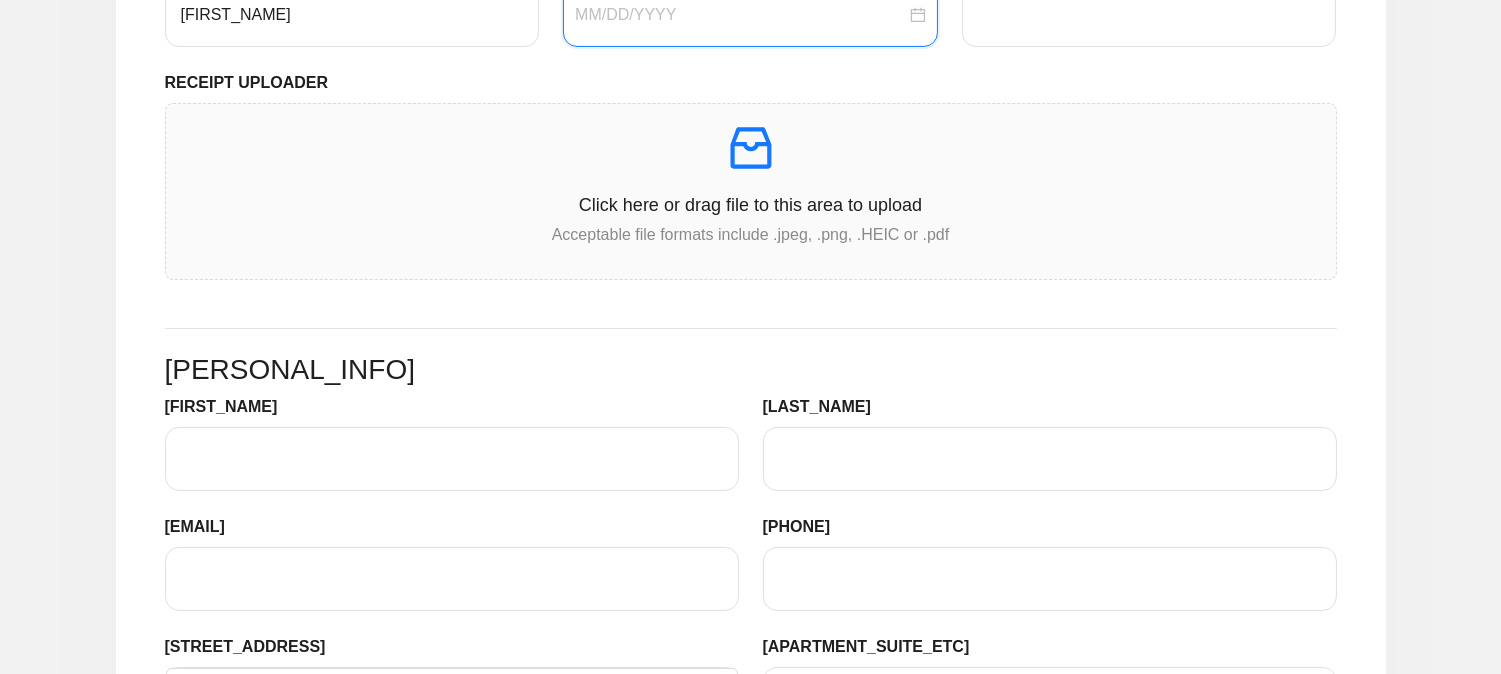 click on "DATE OF SALE" at bounding box center (740, 15) 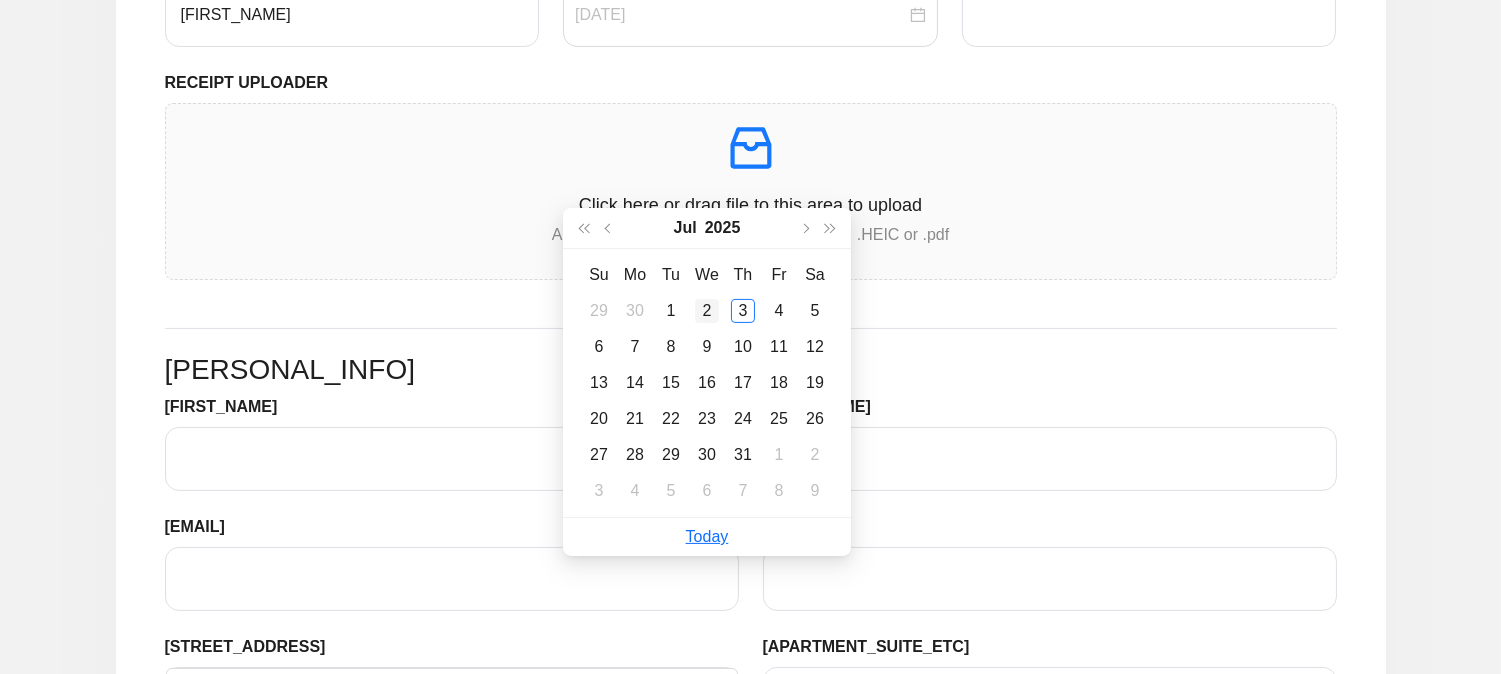 click on "2" at bounding box center [707, 311] 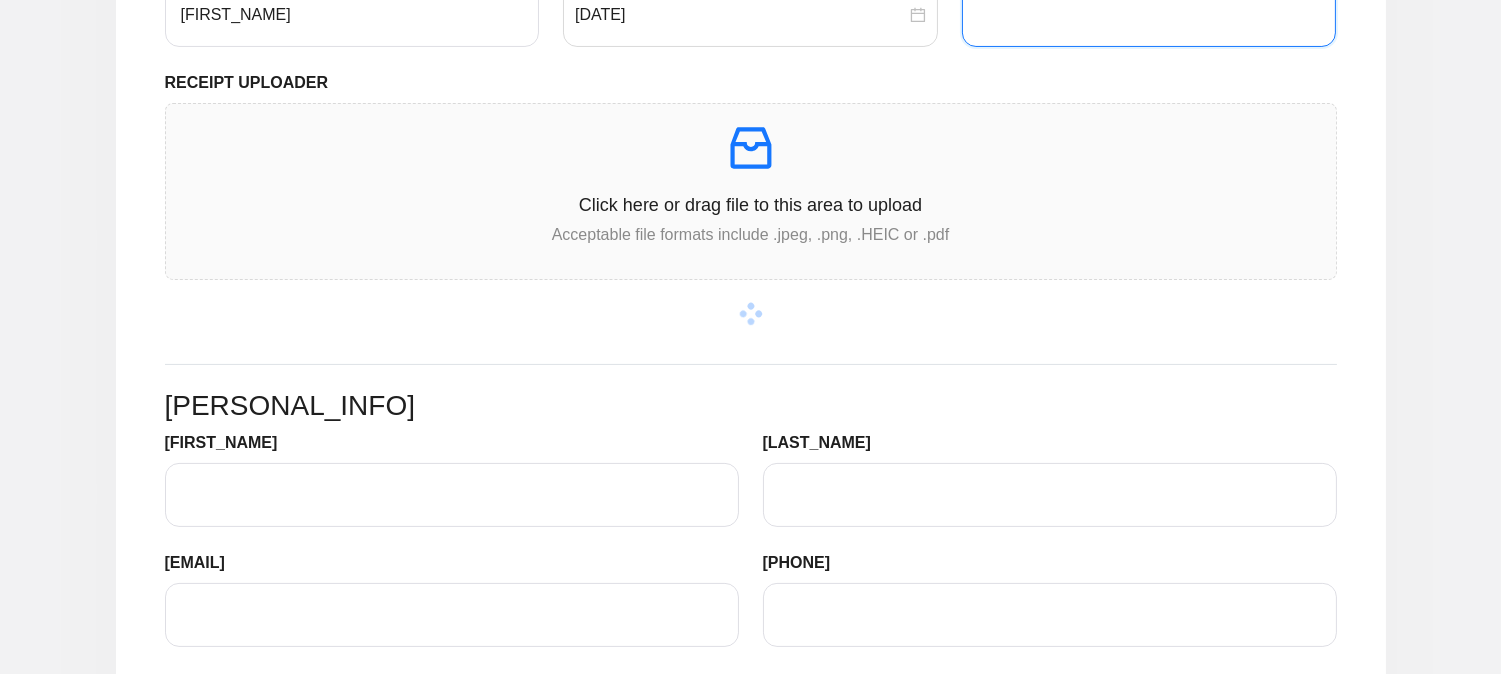 click on "[SALE_AMOUNT]" at bounding box center (1149, 15) 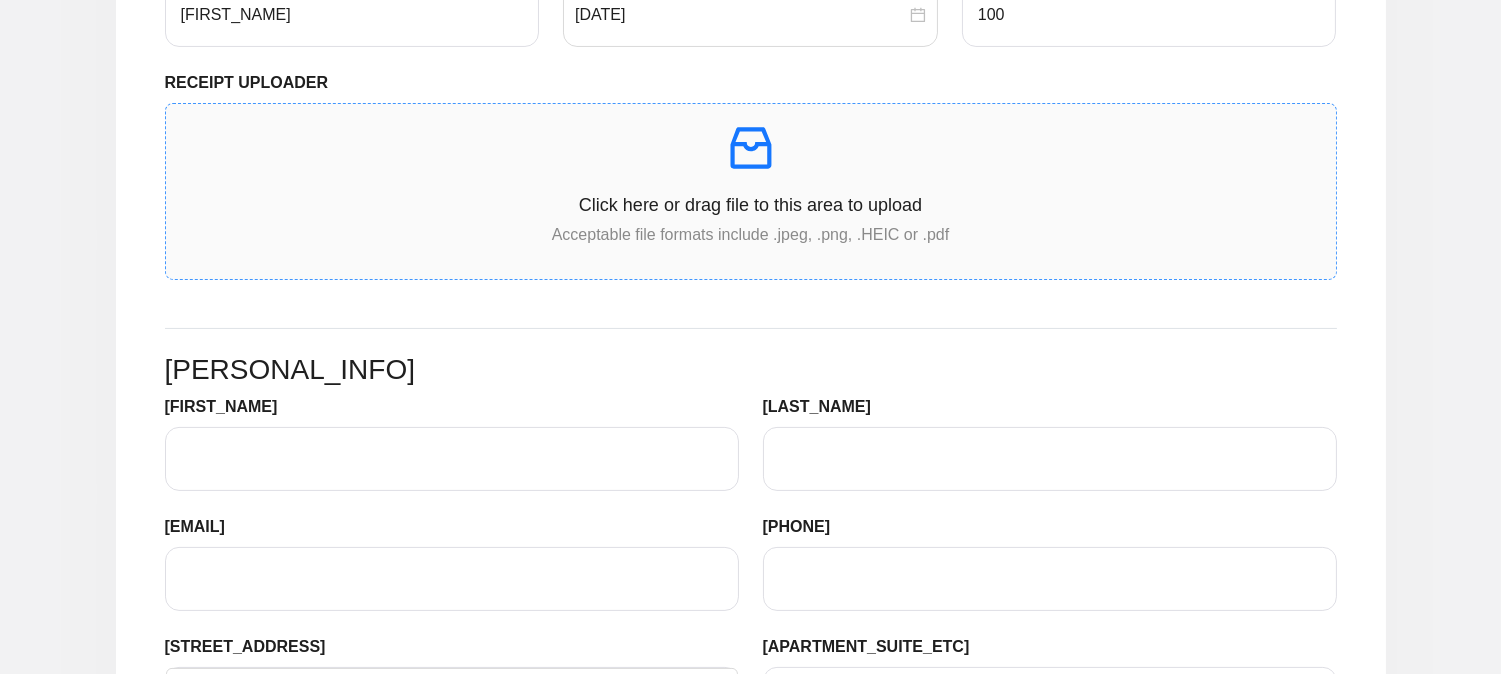 click on "Click here or drag file to this area to upload Acceptable file formats include .jpeg, .png, .HEIC or .pdf" at bounding box center [751, 191] 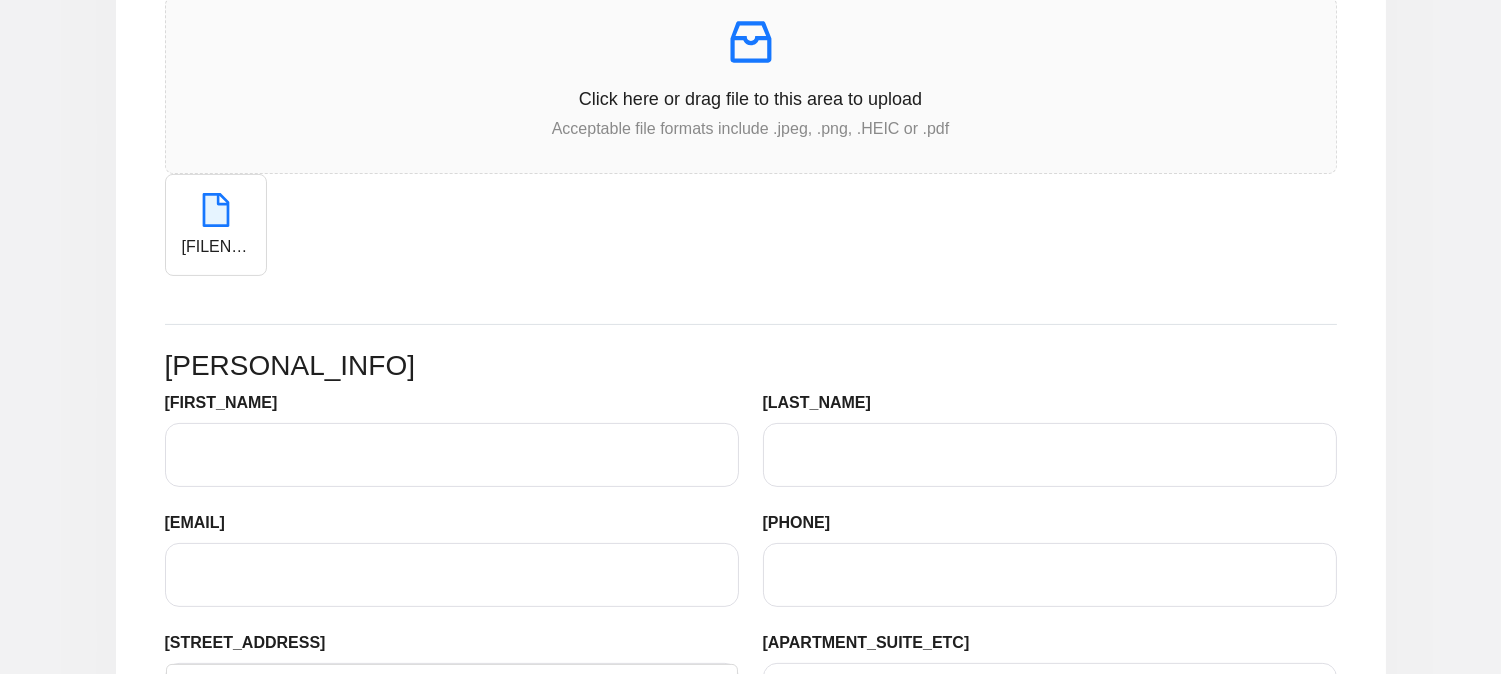 scroll, scrollTop: 1000, scrollLeft: 0, axis: vertical 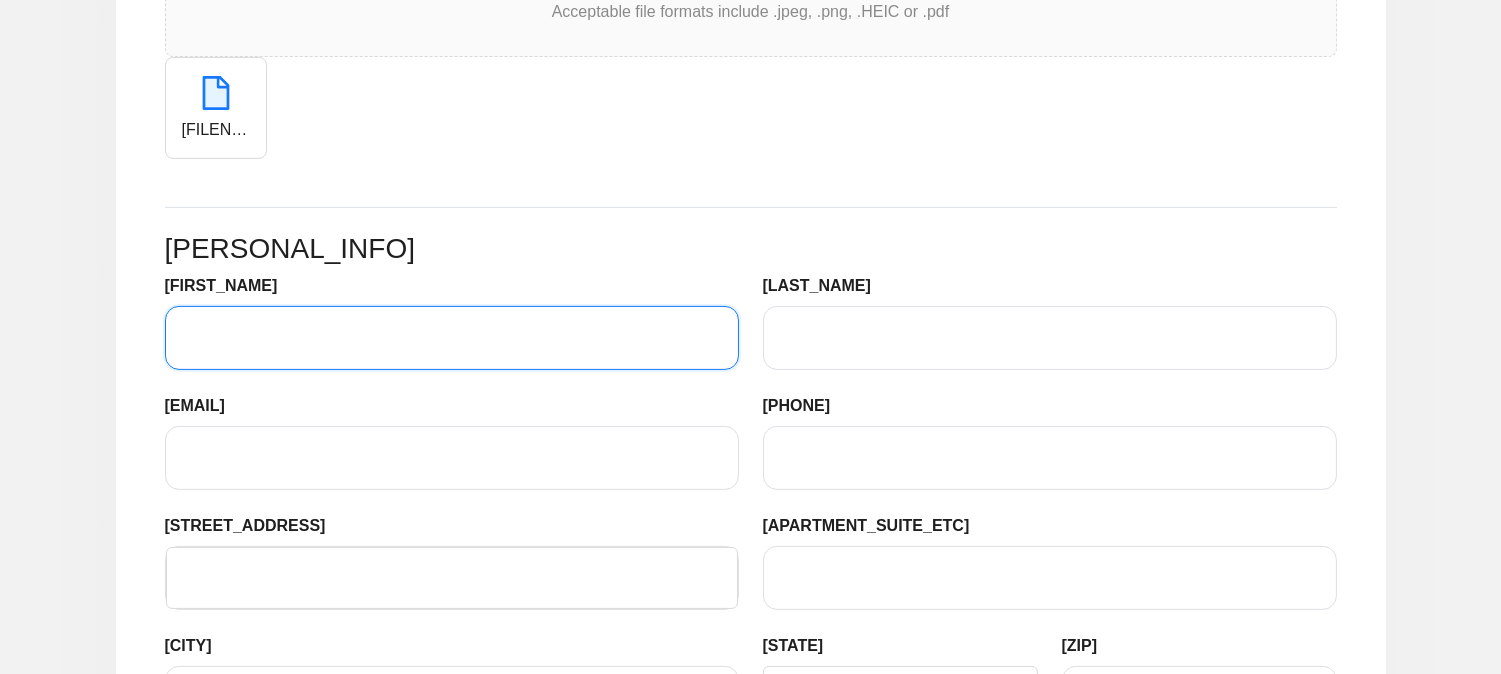 click on "[FIRST_NAME]" at bounding box center [452, 338] 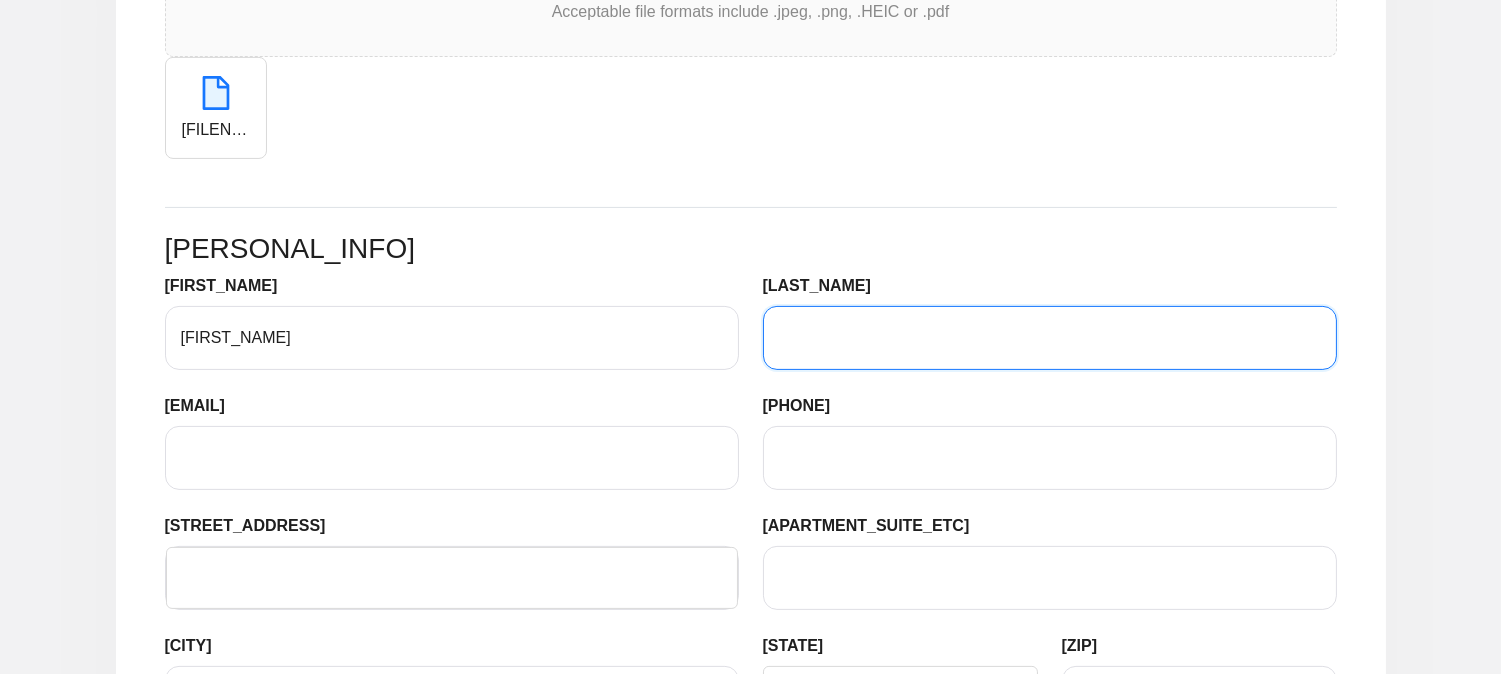 click on "[LAST_NAME]" at bounding box center [1050, 338] 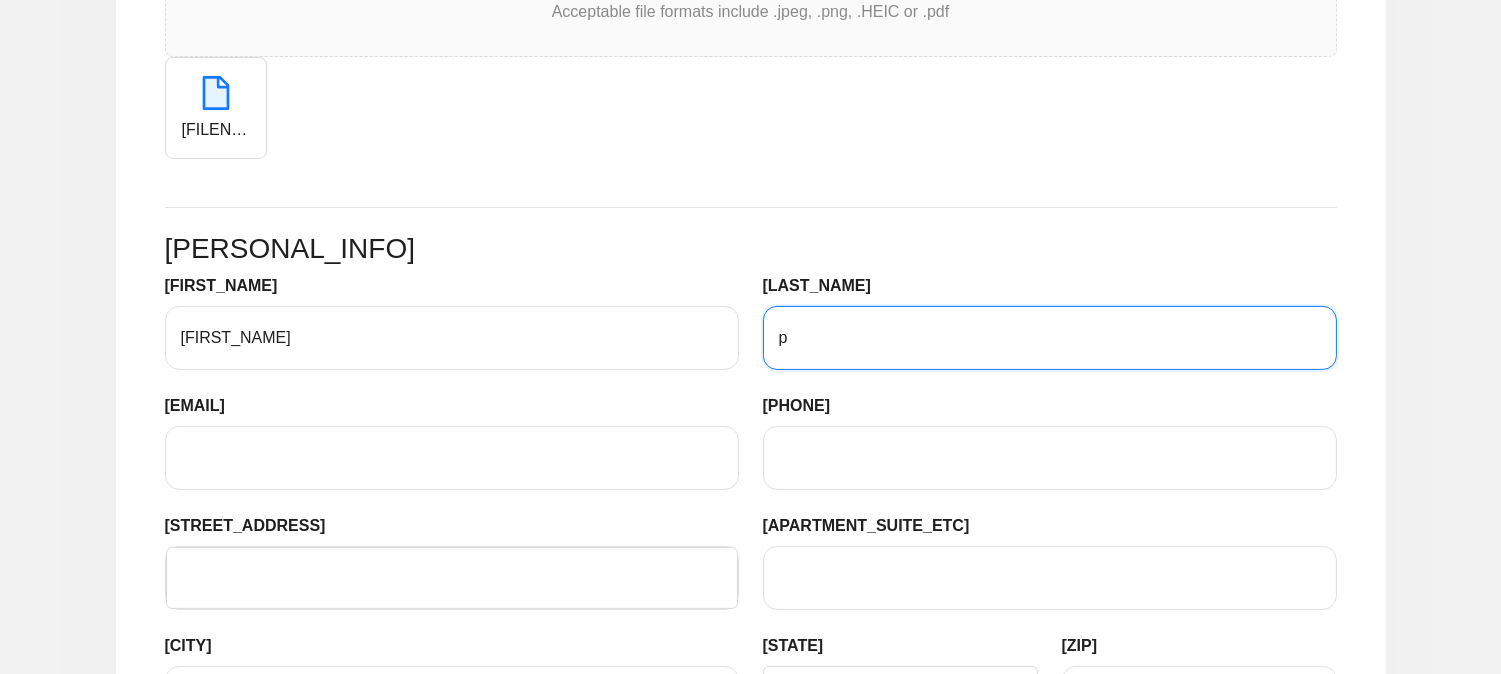 type on "[LAST_NAME]" 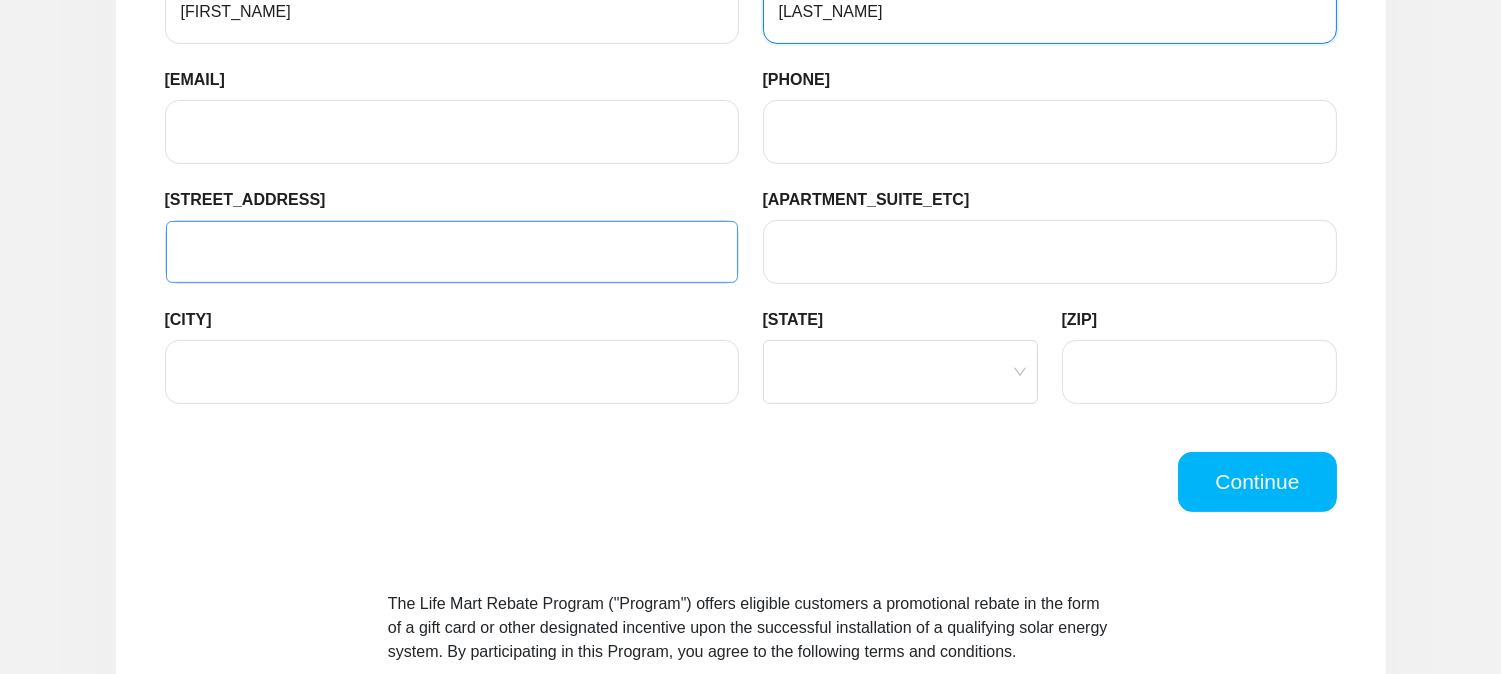 scroll, scrollTop: 1333, scrollLeft: 0, axis: vertical 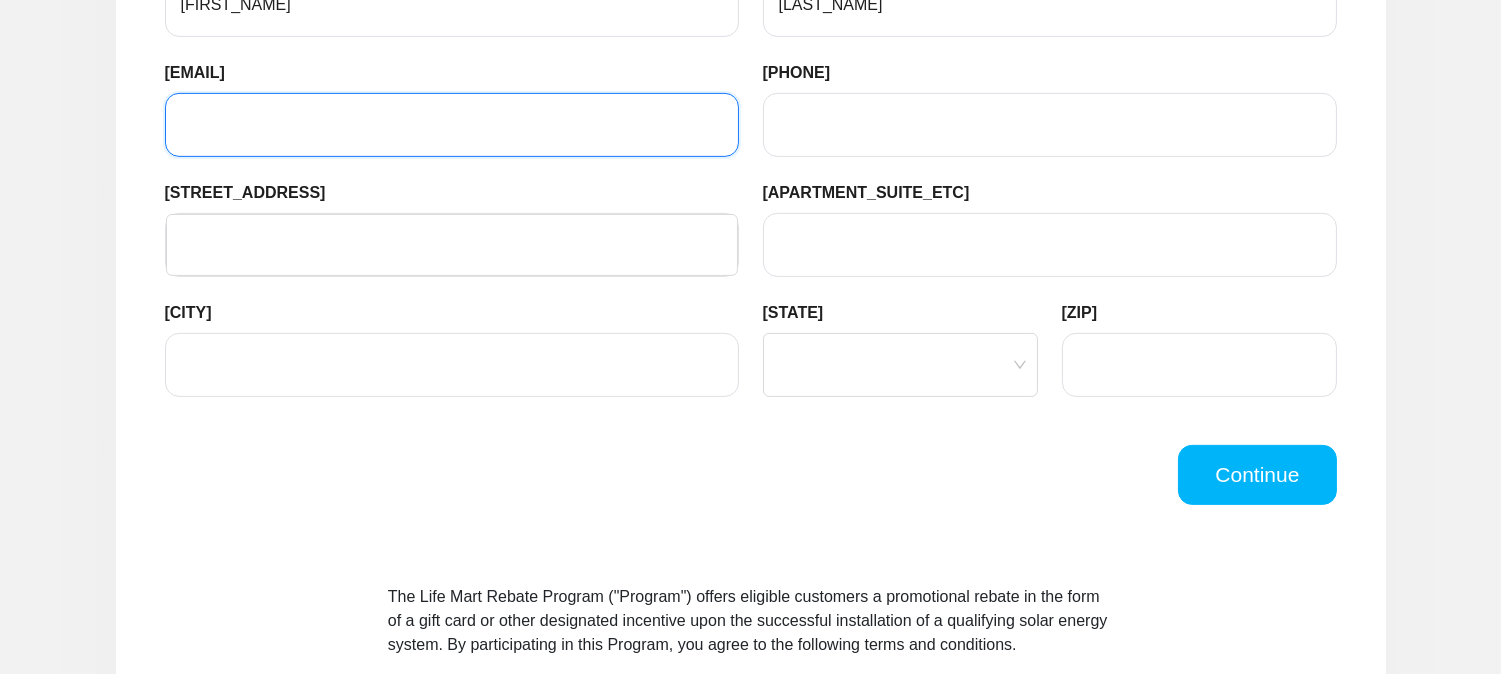click on "[EMAIL]" at bounding box center [452, 125] 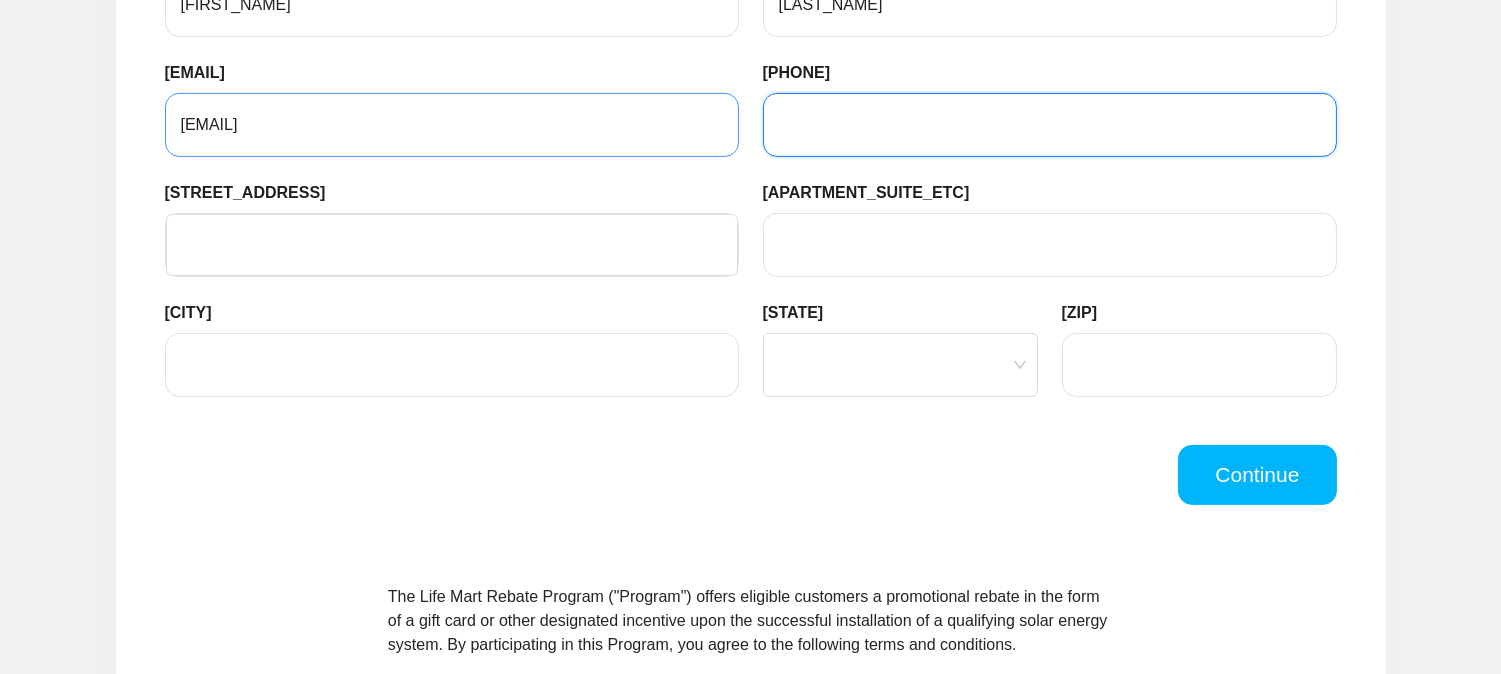 type on "[PHONE]" 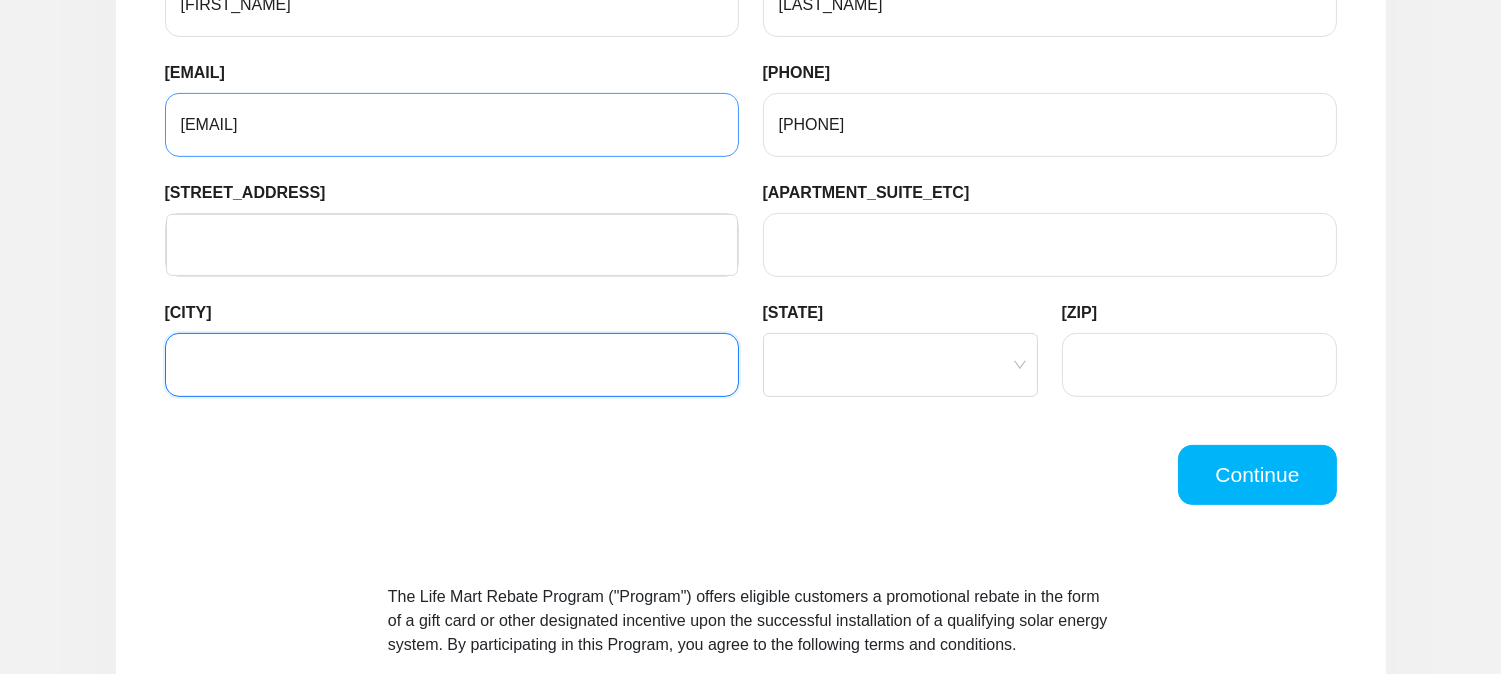 type on "[CITY]" 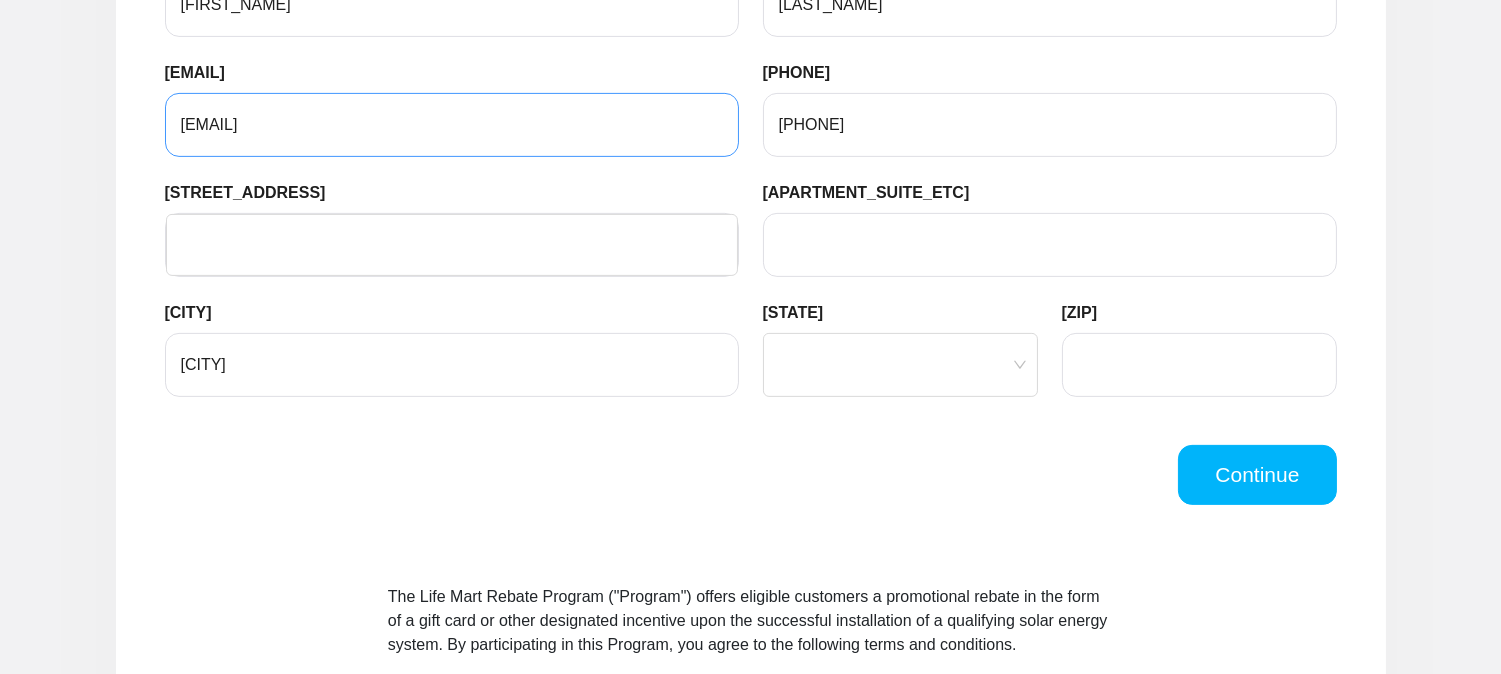 type on "[STREET] [NUMBER]" 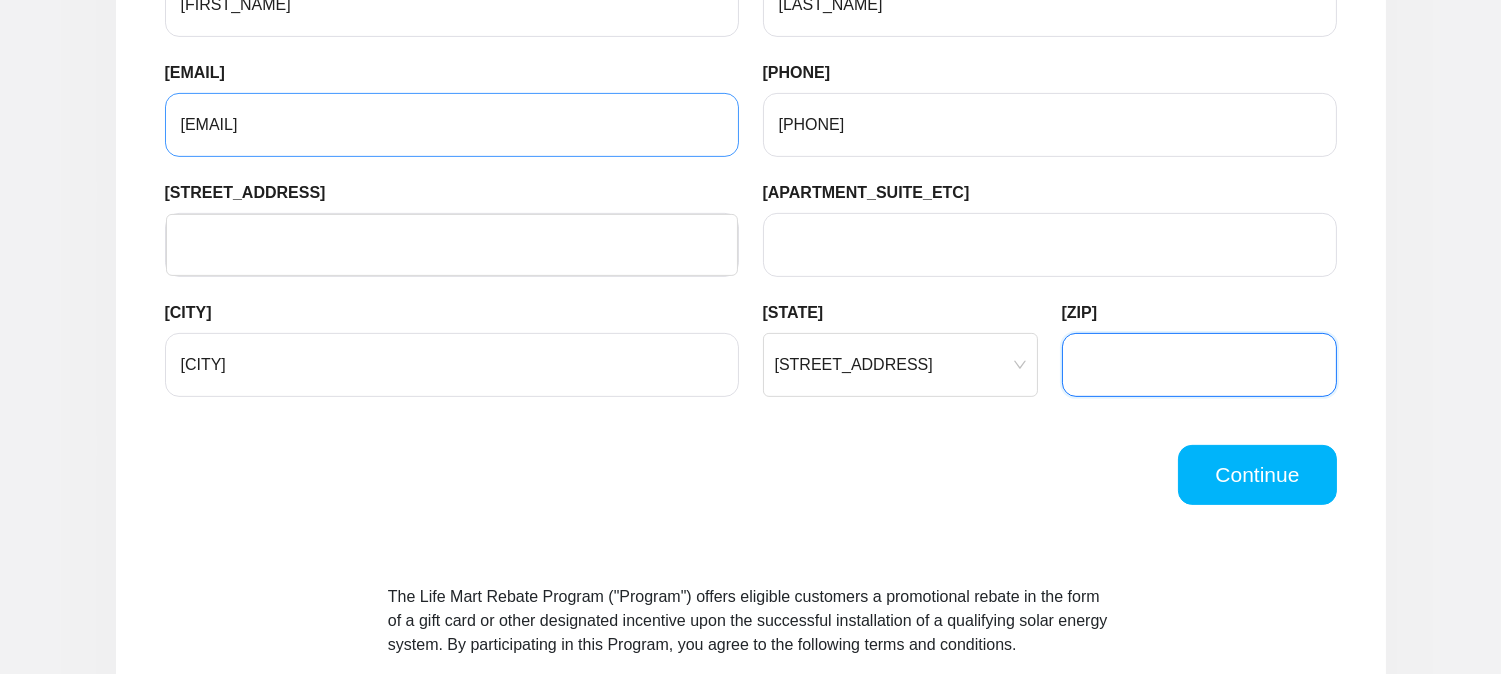 type on "[ZIP]" 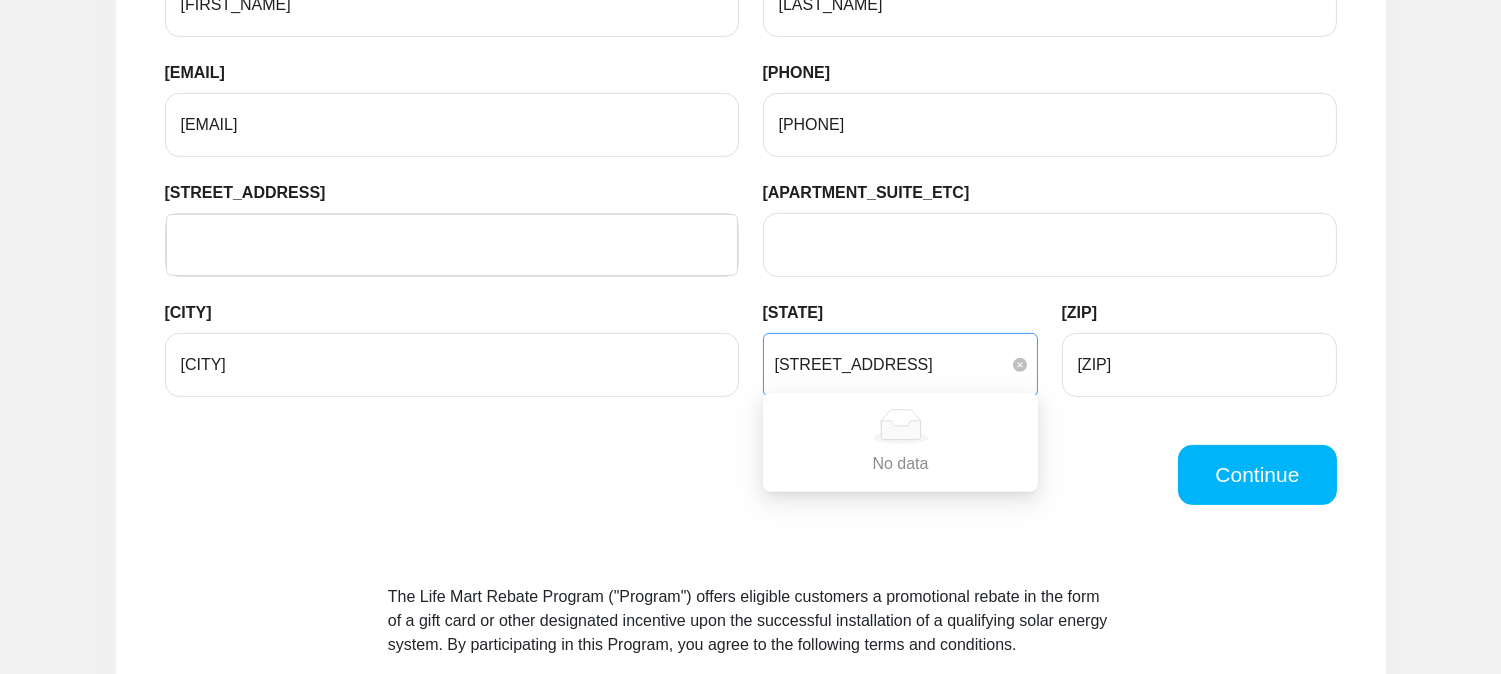 click on "[STREET] [NUMBER]" at bounding box center [900, 365] 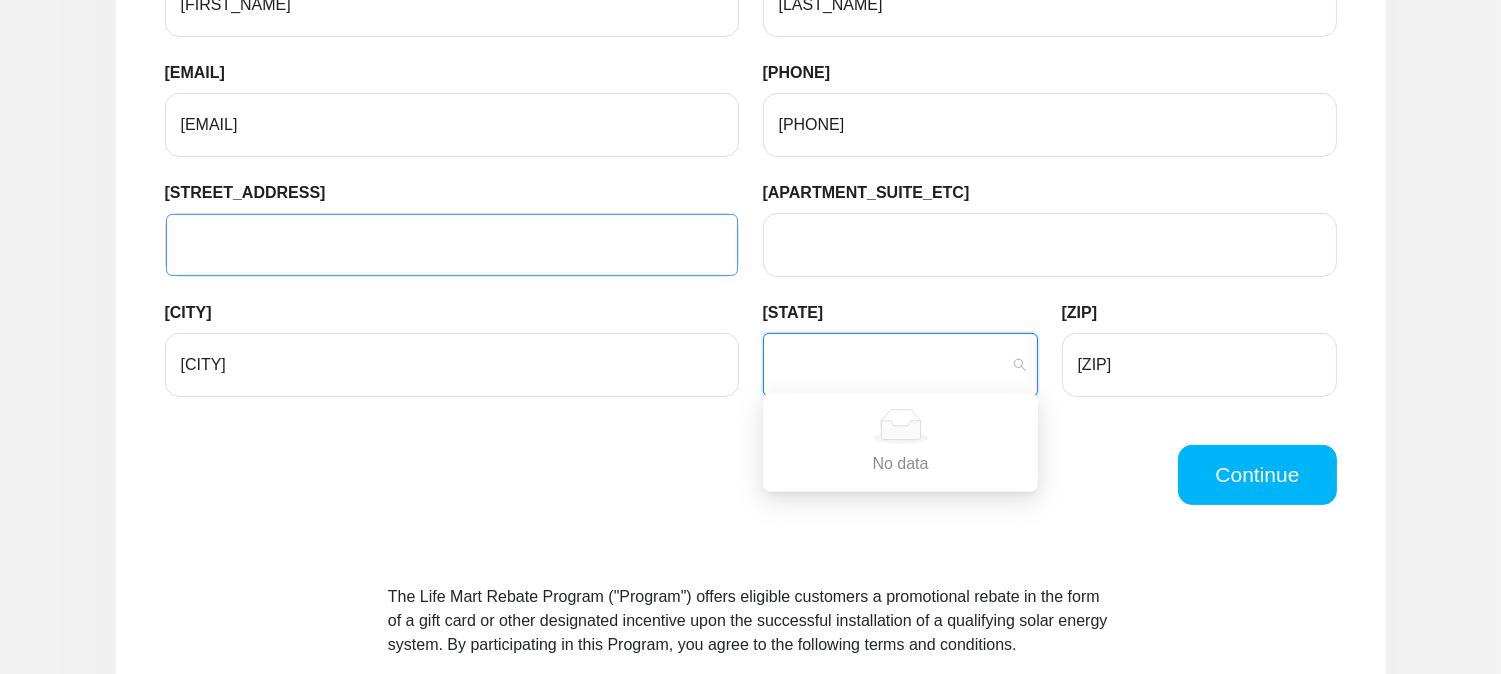 click on "[STREET] ADDRESS" at bounding box center (452, 245) 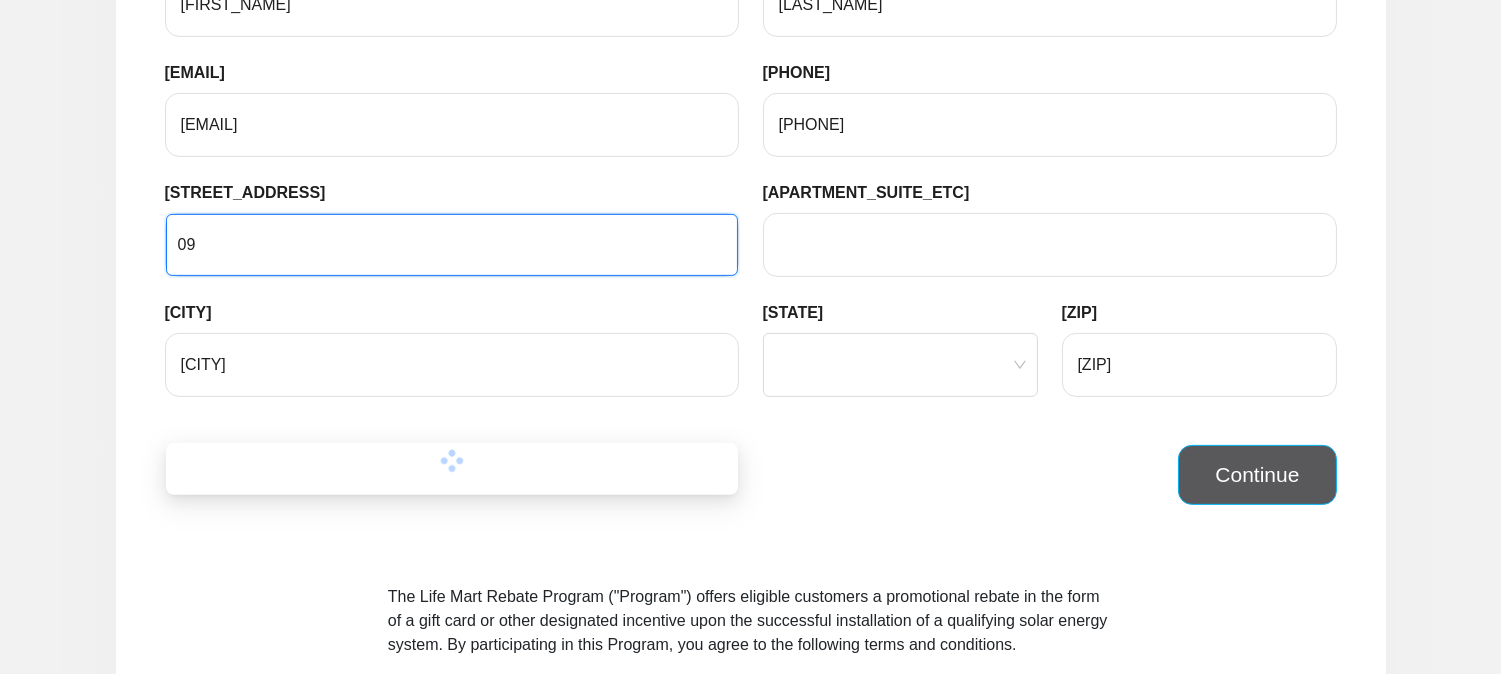 type on "09" 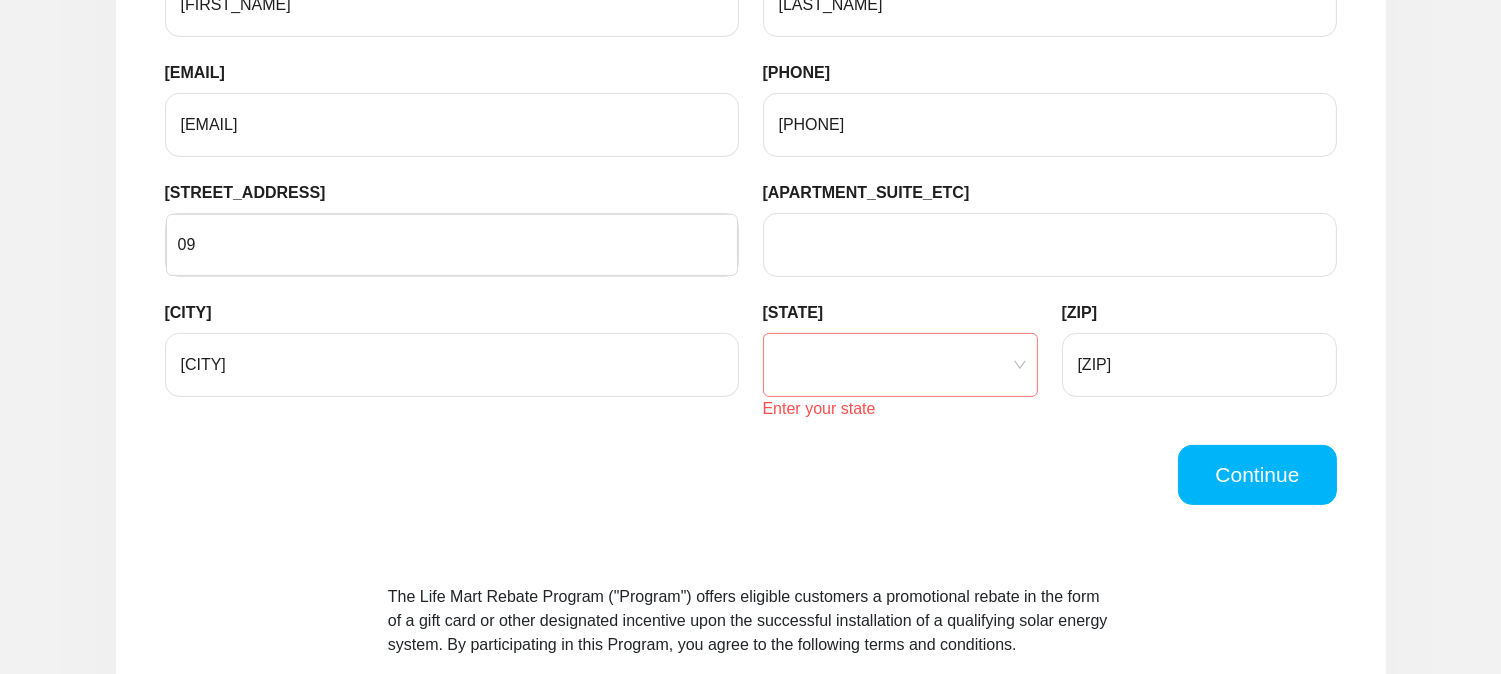 click on "[STATE]" at bounding box center (900, 365) 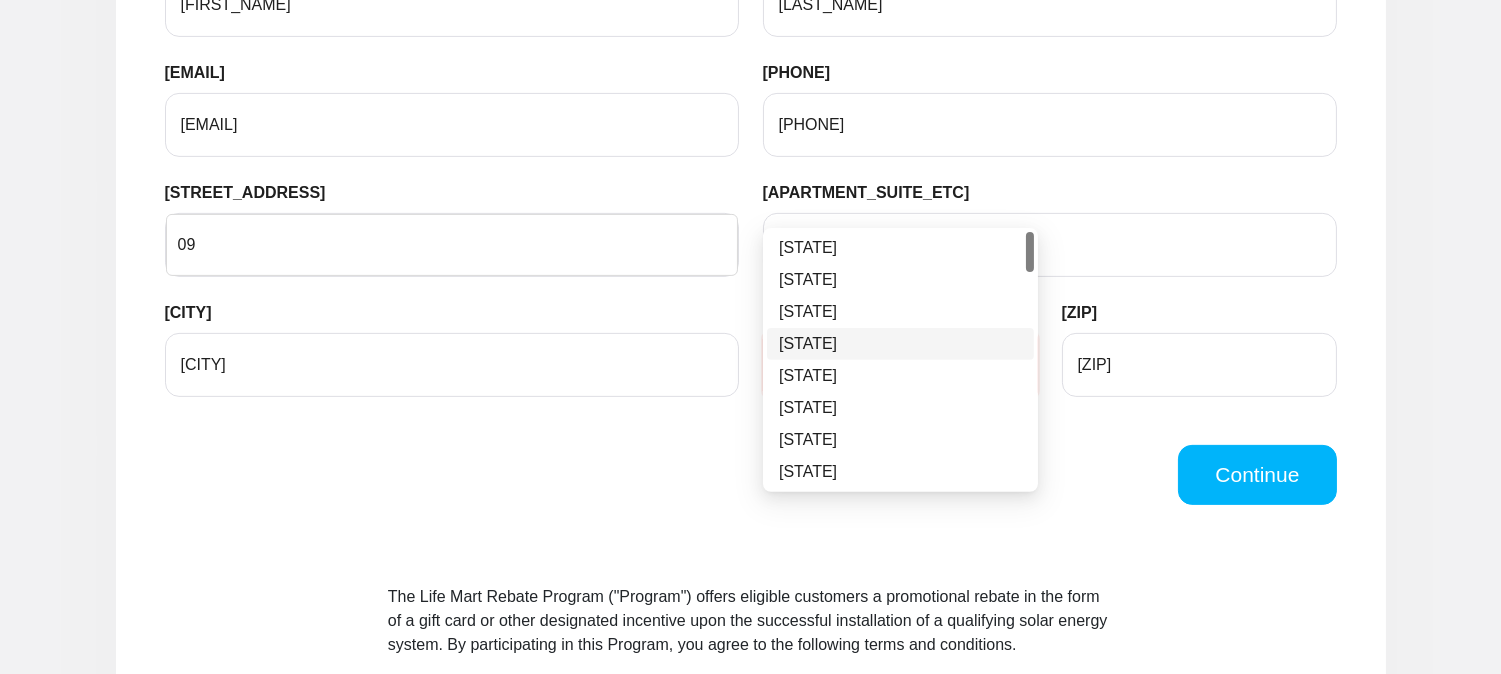 click on "[STATE]" at bounding box center (900, 344) 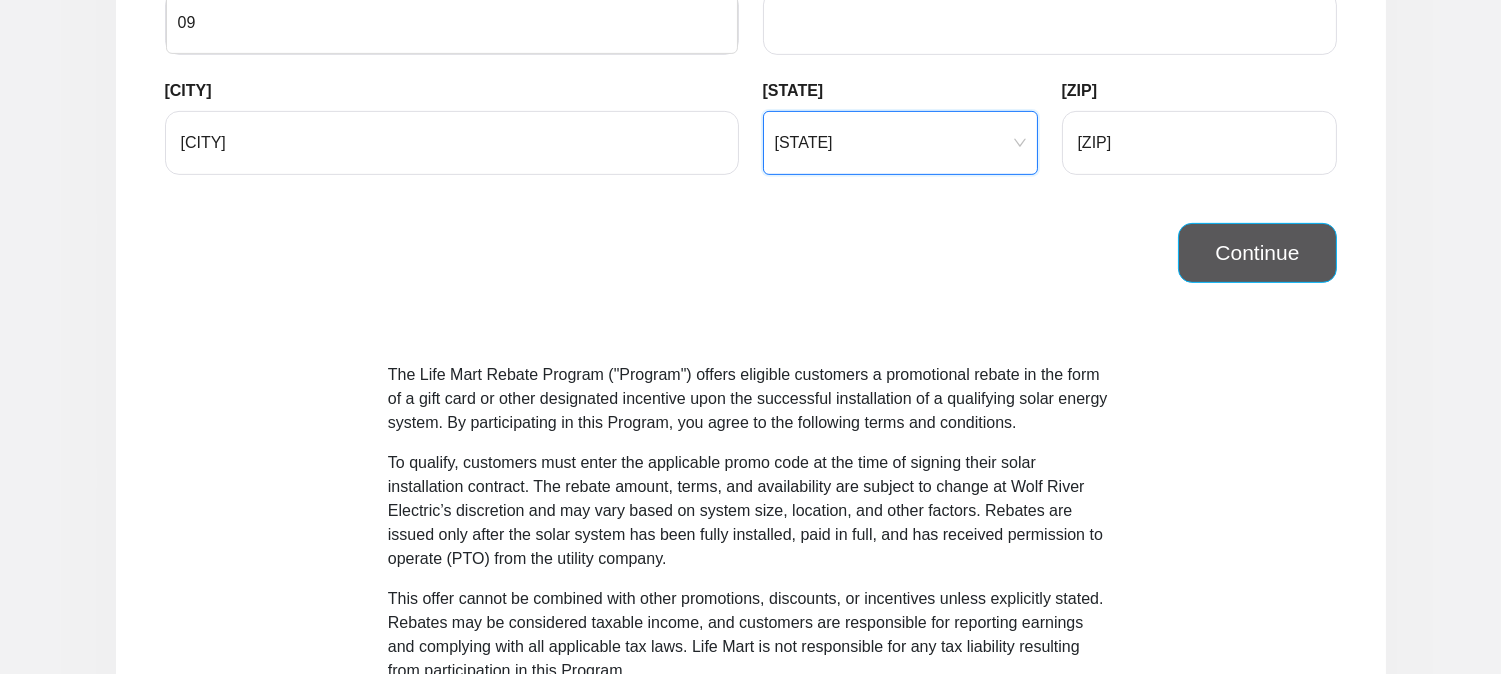 click on "Continue" at bounding box center (1257, 253) 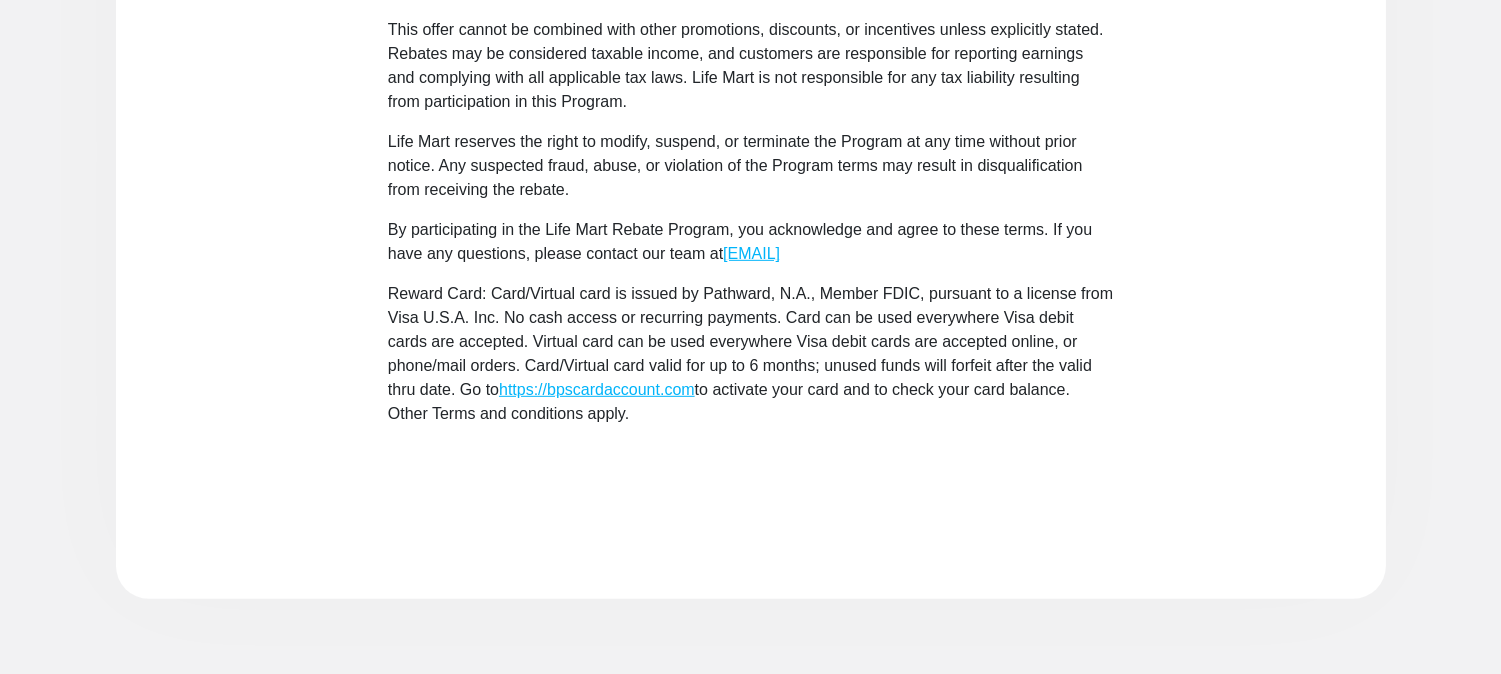 scroll, scrollTop: 1691, scrollLeft: 0, axis: vertical 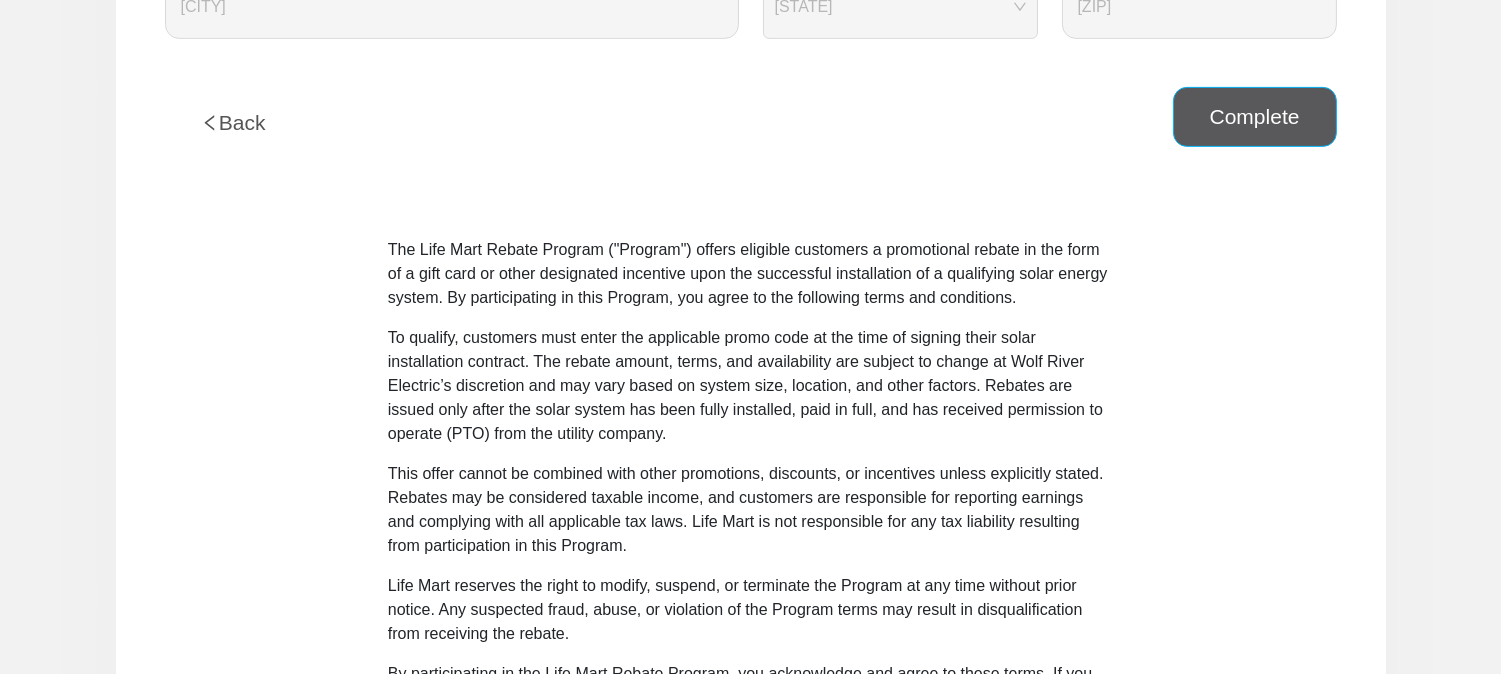 click on "Complete" at bounding box center (1255, 117) 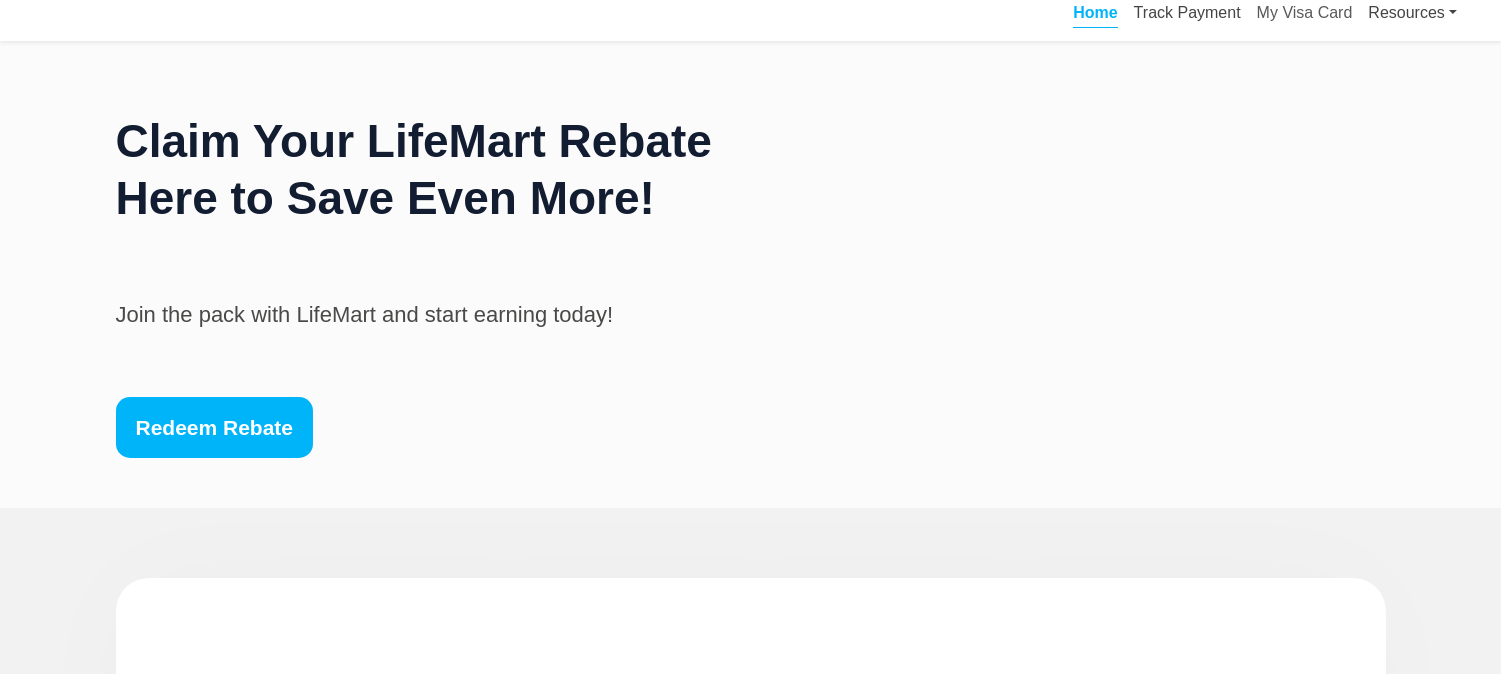 scroll, scrollTop: 0, scrollLeft: 0, axis: both 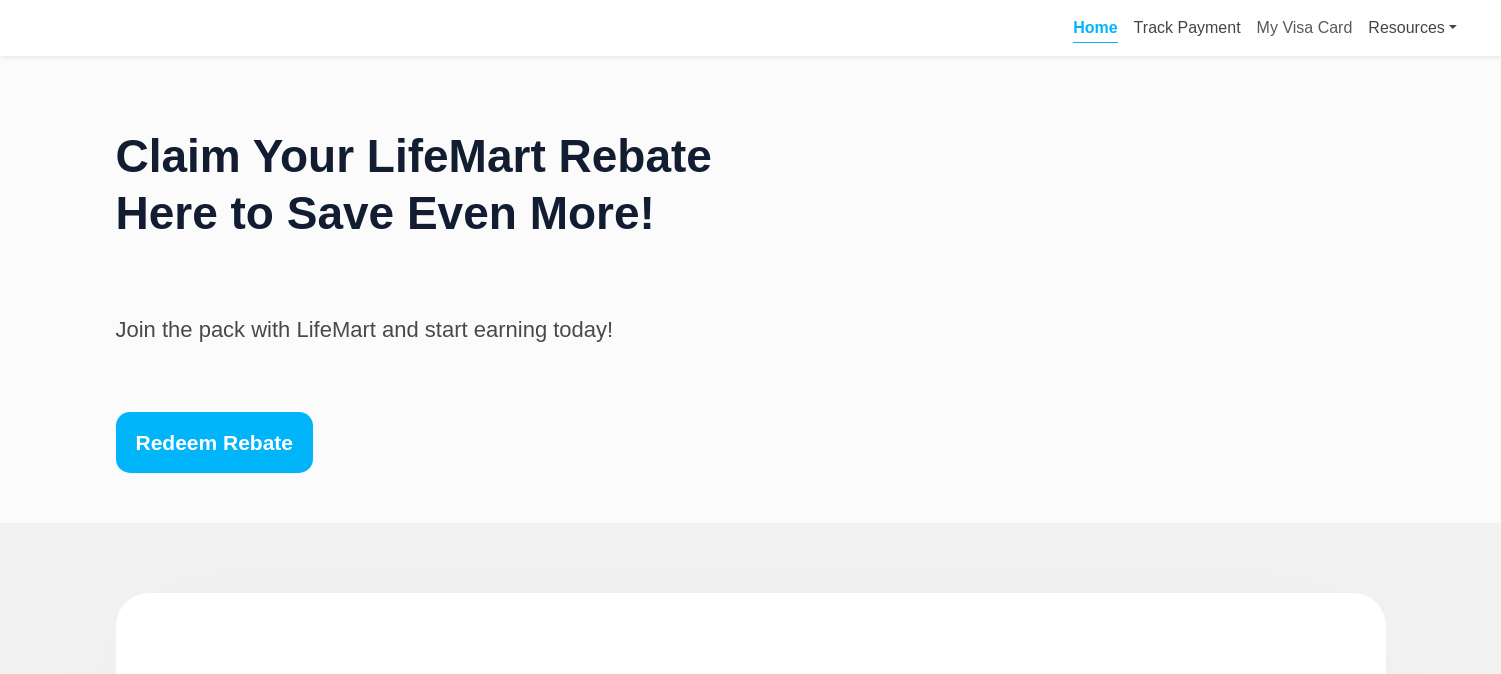 click on "Home" at bounding box center (1095, 28) 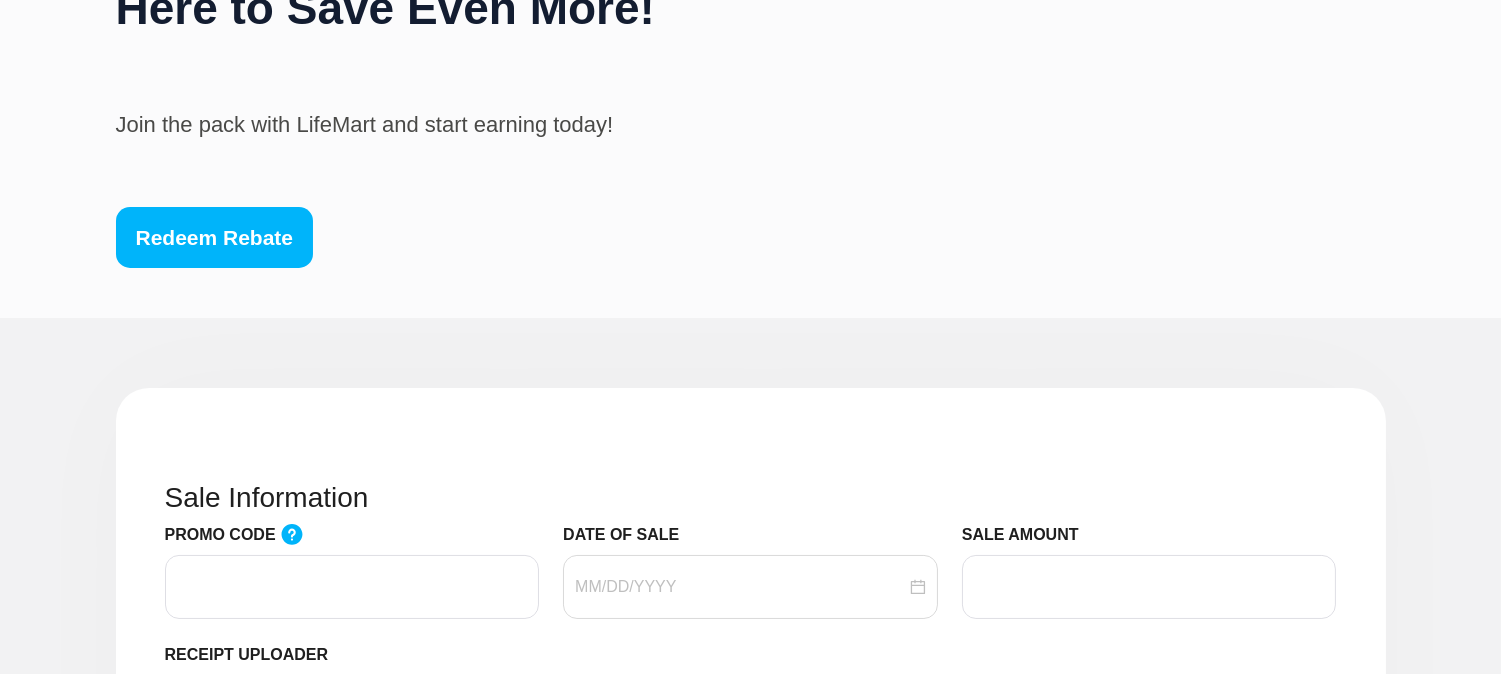 scroll, scrollTop: 444, scrollLeft: 0, axis: vertical 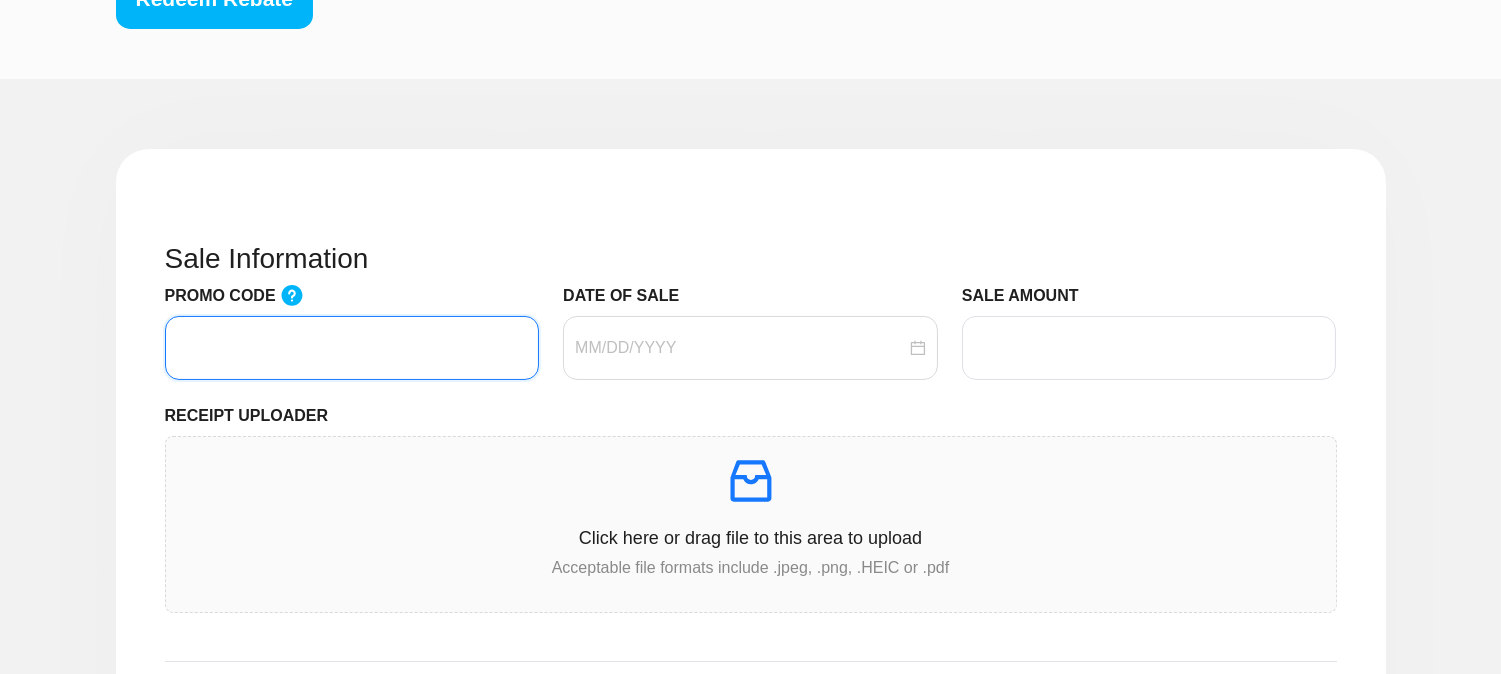 click on "PROMO CODE" at bounding box center (352, 348) 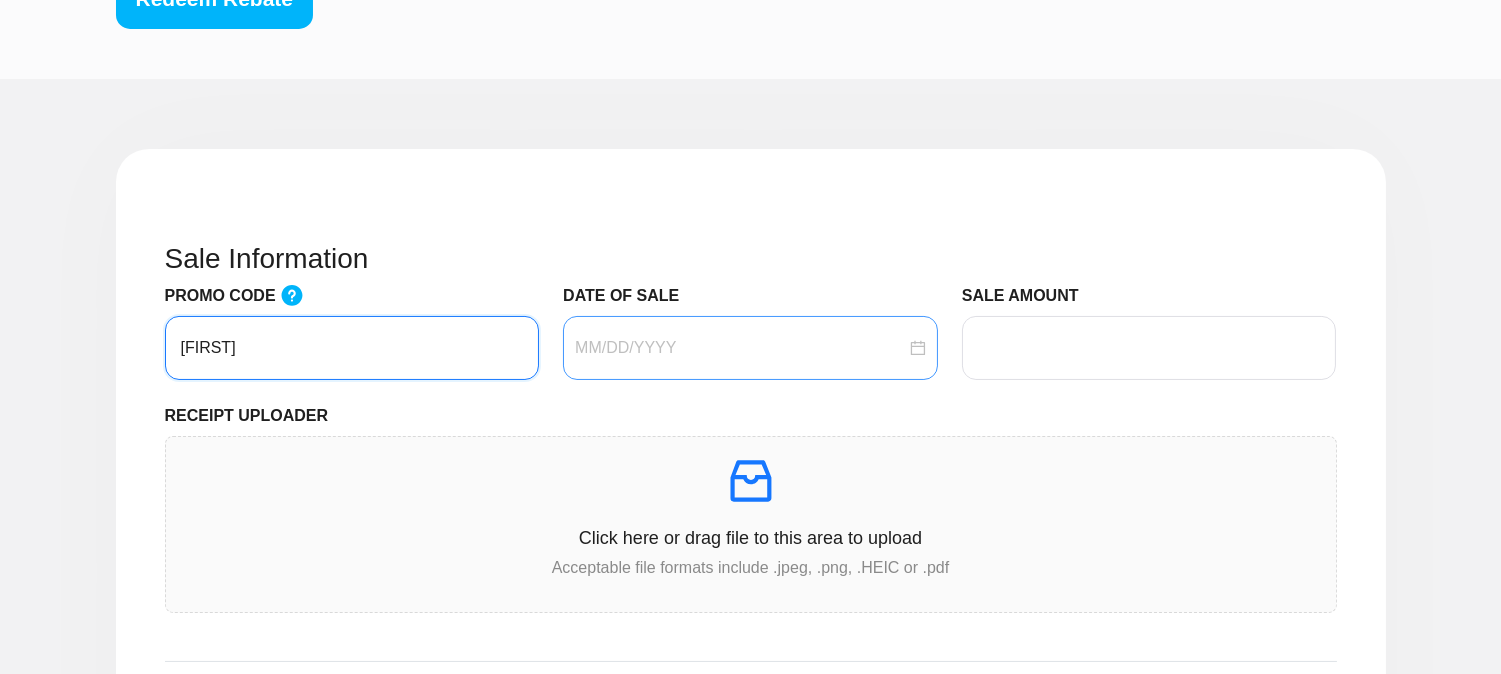 type on "[FIRST]" 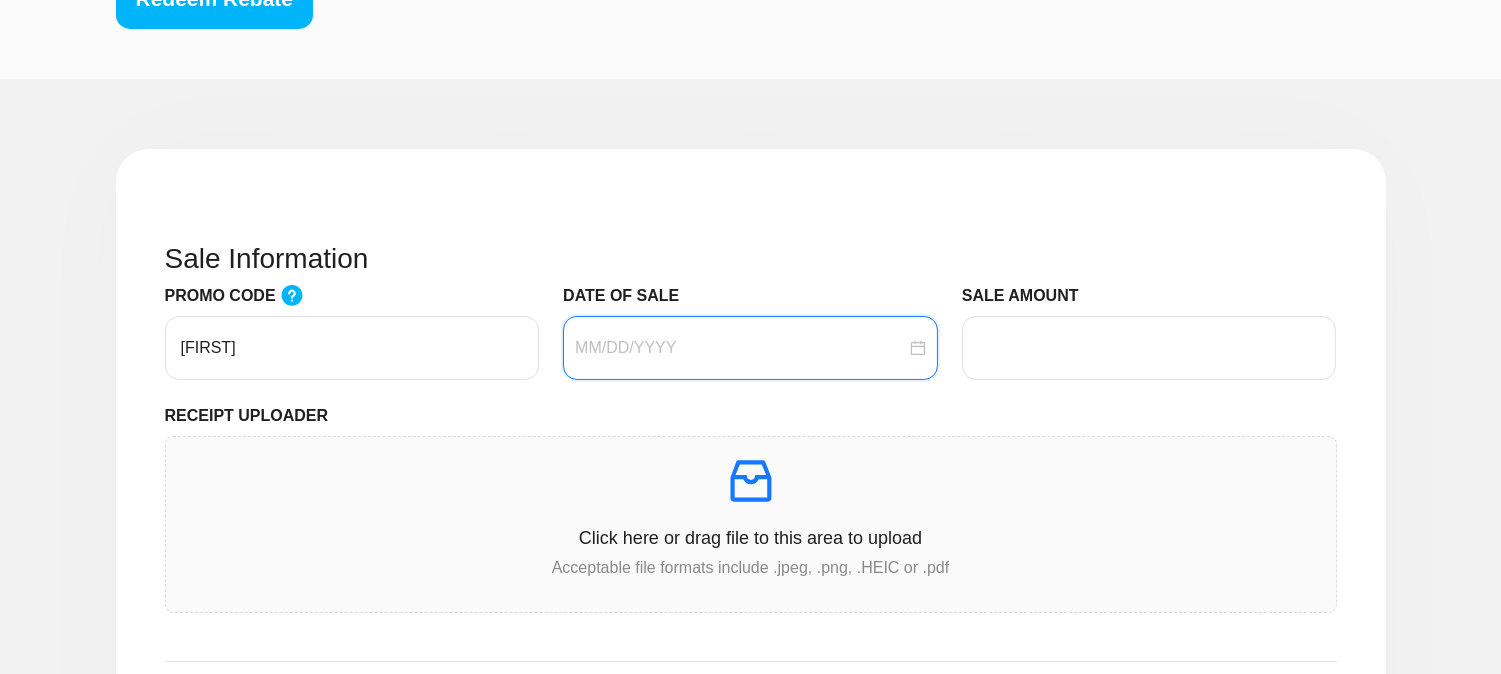 click on "DATE OF SALE" at bounding box center [740, 348] 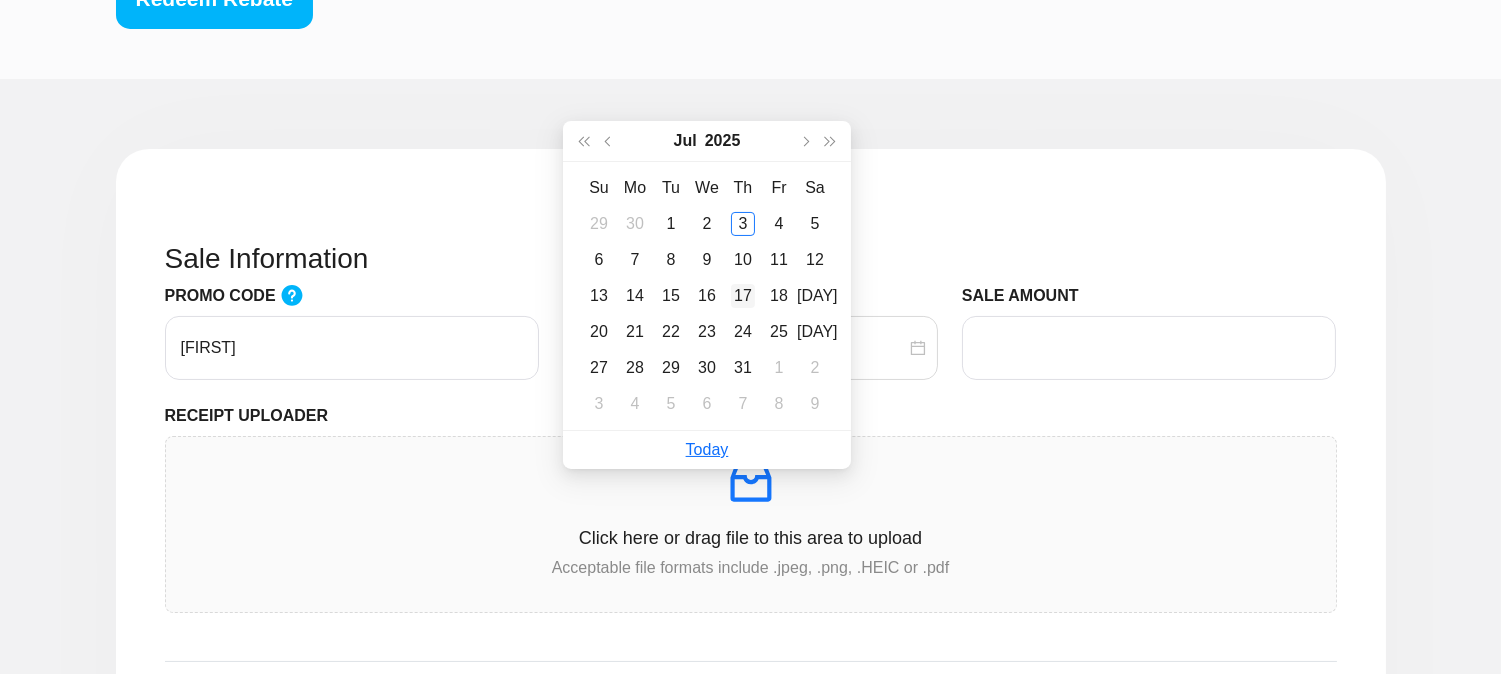 click on "17" at bounding box center (743, 296) 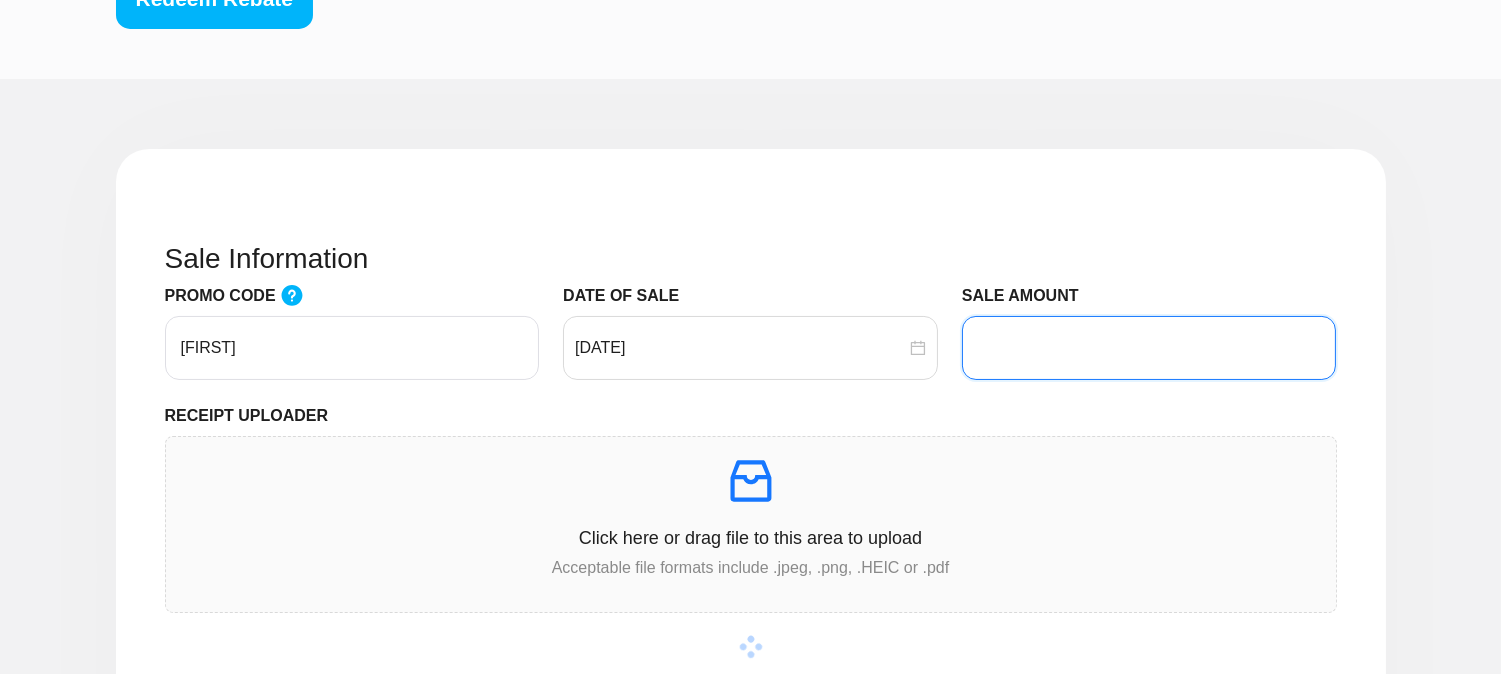 click on "SALE AMOUNT" at bounding box center (1149, 348) 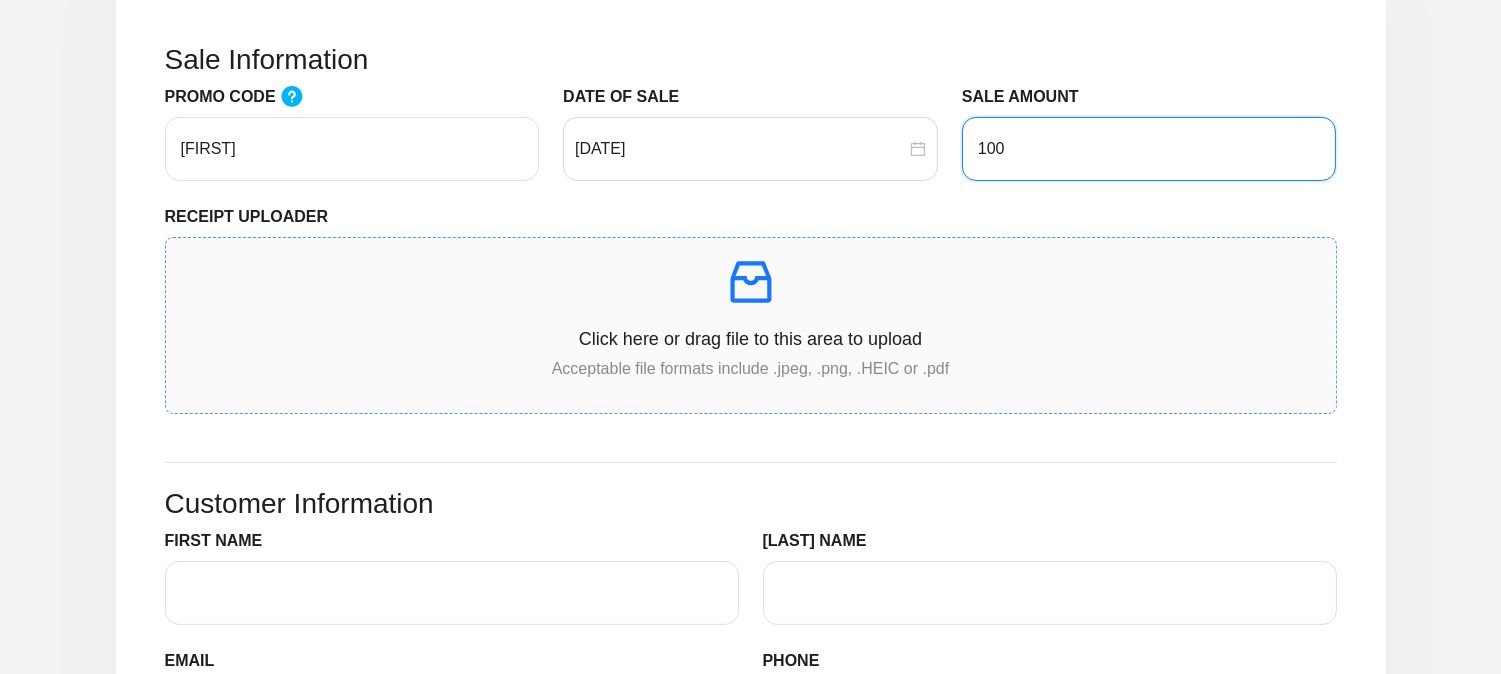 scroll, scrollTop: 666, scrollLeft: 0, axis: vertical 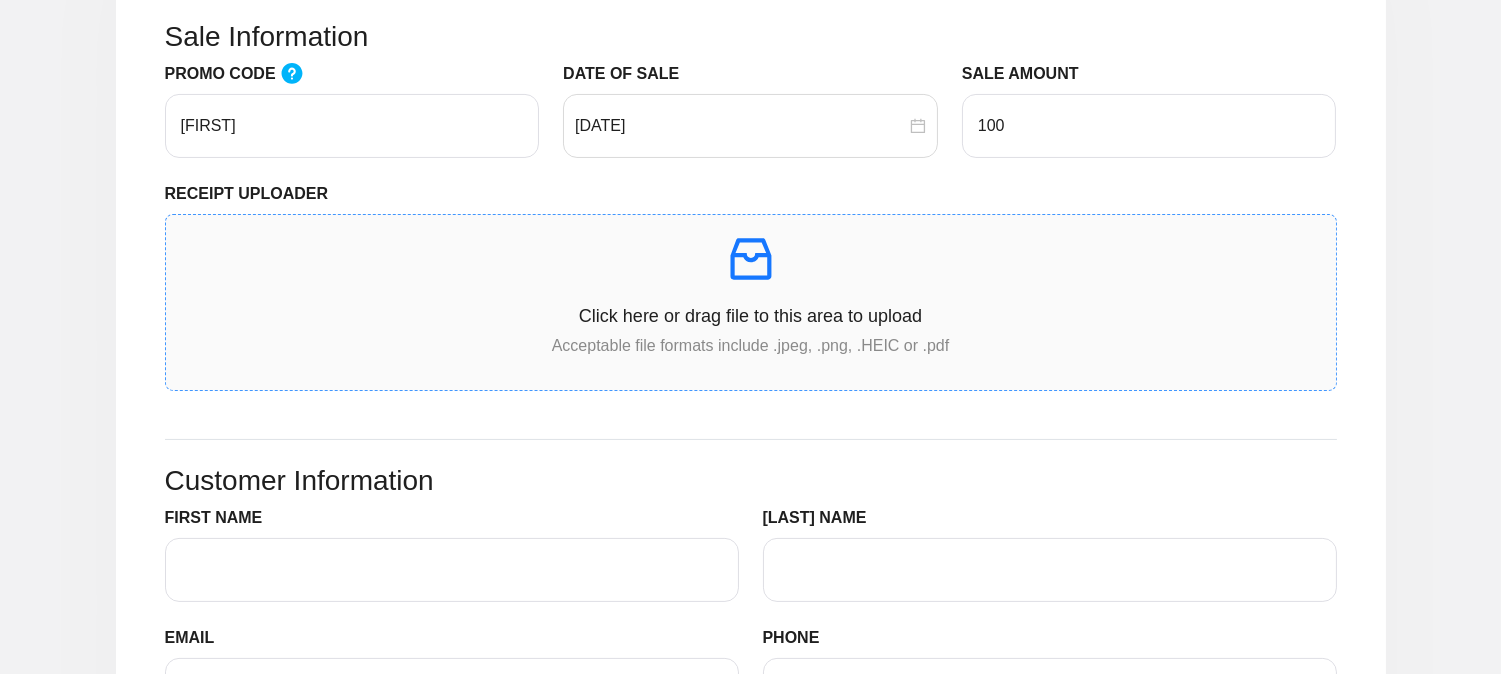 click on "Click here or drag file to this area to upload Acceptable file formats include .jpeg, .png, .HEIC or .pdf" at bounding box center [751, 302] 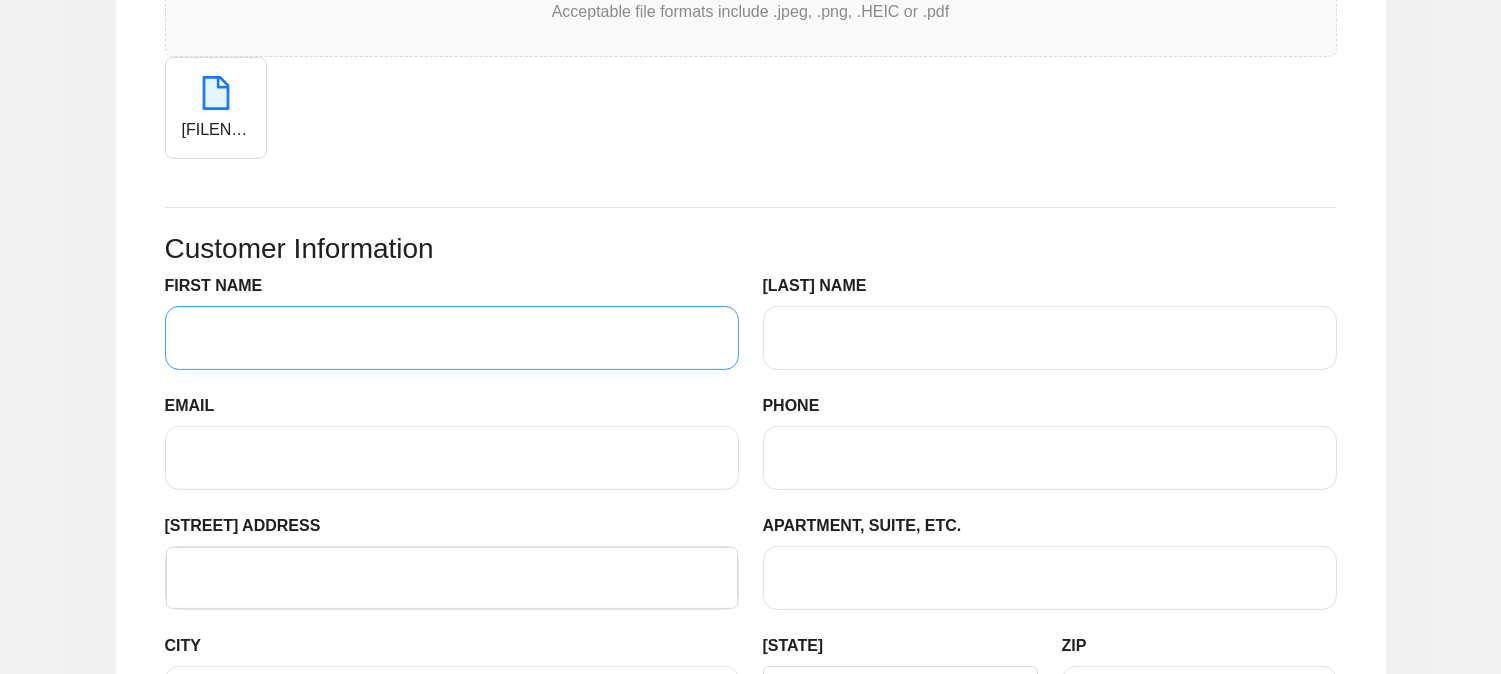 click on "Sale Information PROMO CODE Huzaifa DATE OF SALE [DATE] SALE AMOUNT 100 RECEIPT UPLOADER Click here or drag file to this area to upload Acceptable file formats include .jpeg, .png, .HEIC or .pdf [FILENAME] Customer Information FIRST NAME LAST NAME EMAIL PHONE STREET ADDRESS APARTMENT, SUITE, ETC. CITY STATE ZIP Continue" at bounding box center [751, 262] 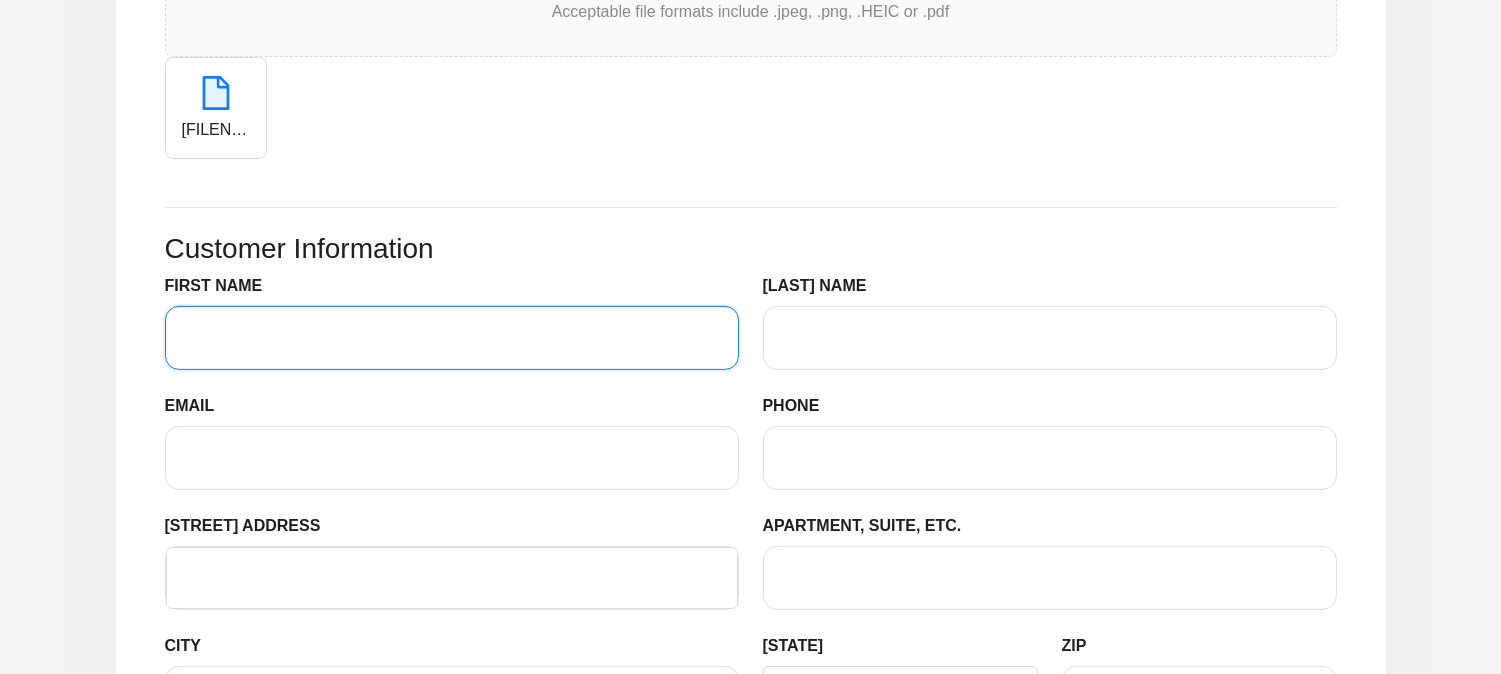 click on "FIRST NAME" at bounding box center [452, 338] 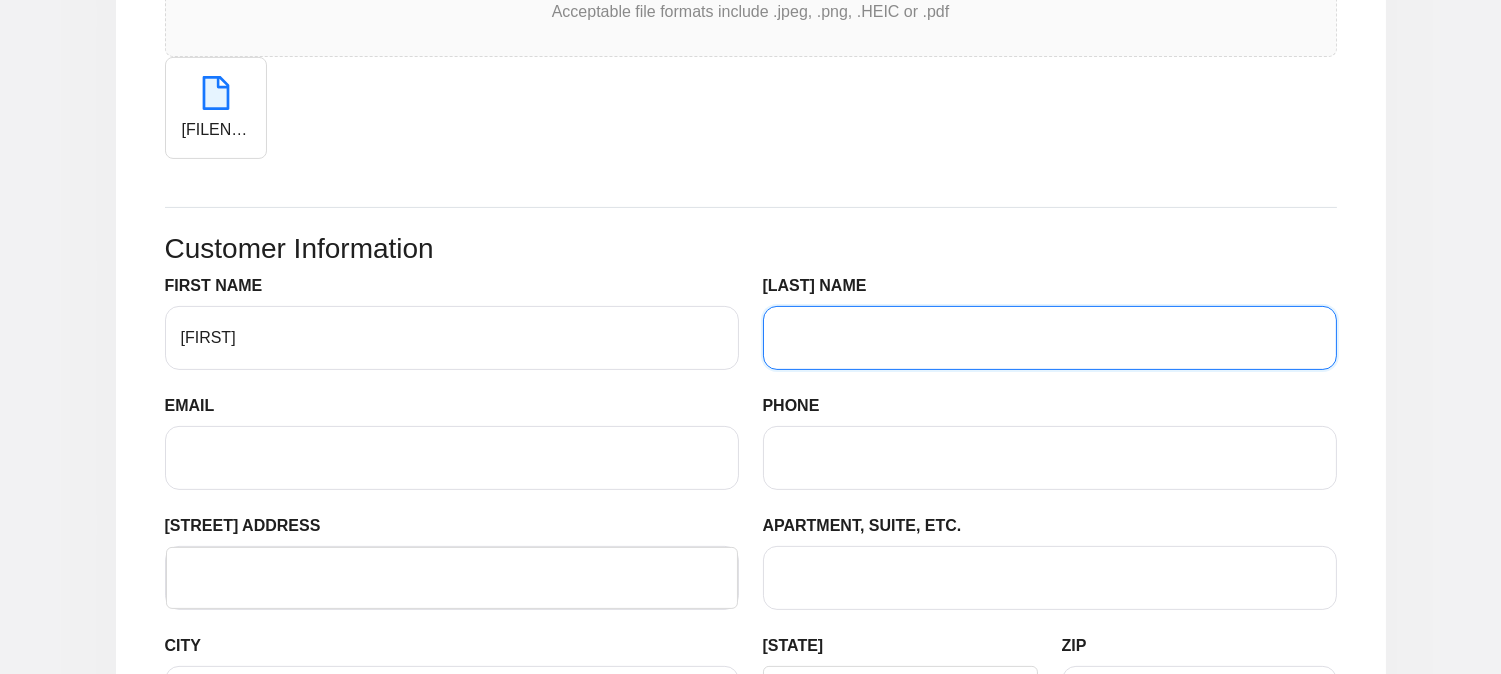 click on "[LAST] NAME" at bounding box center (1050, 338) 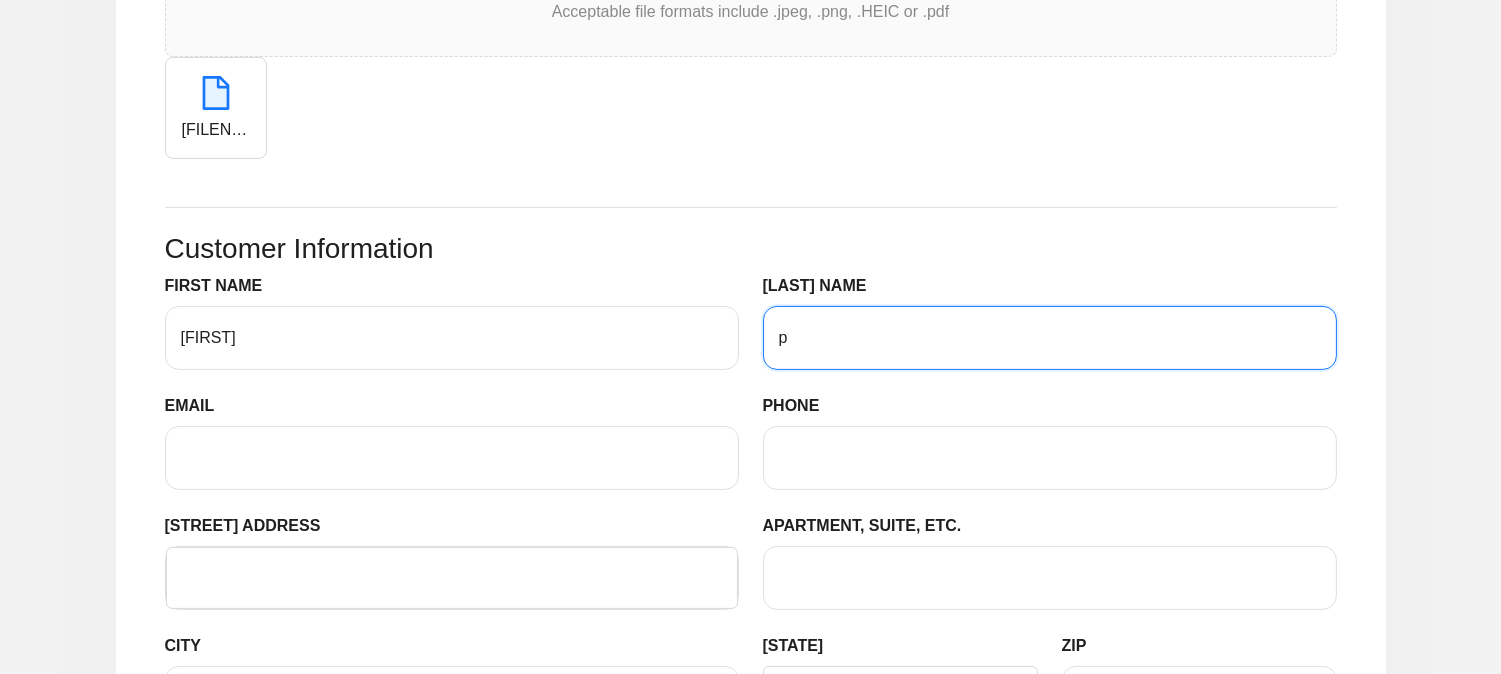 type on "[CITY]" 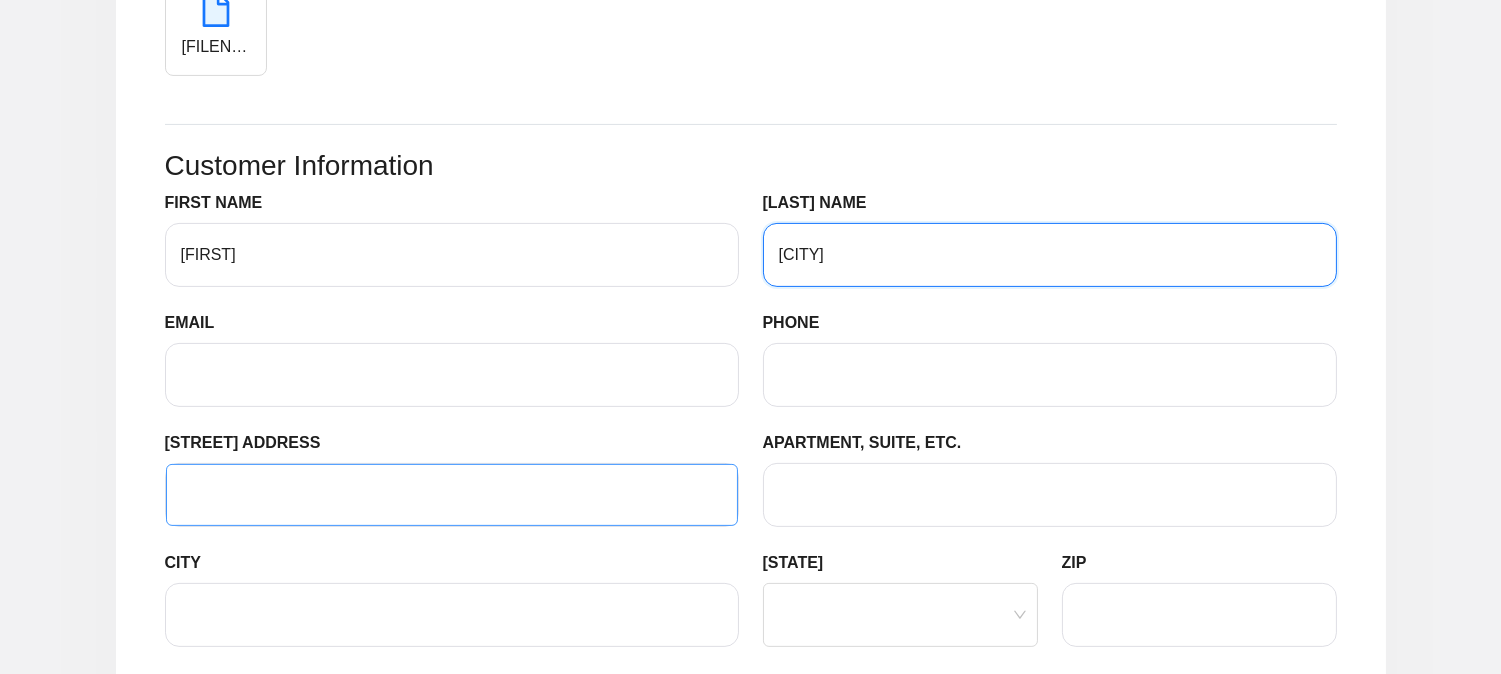 scroll, scrollTop: 1222, scrollLeft: 0, axis: vertical 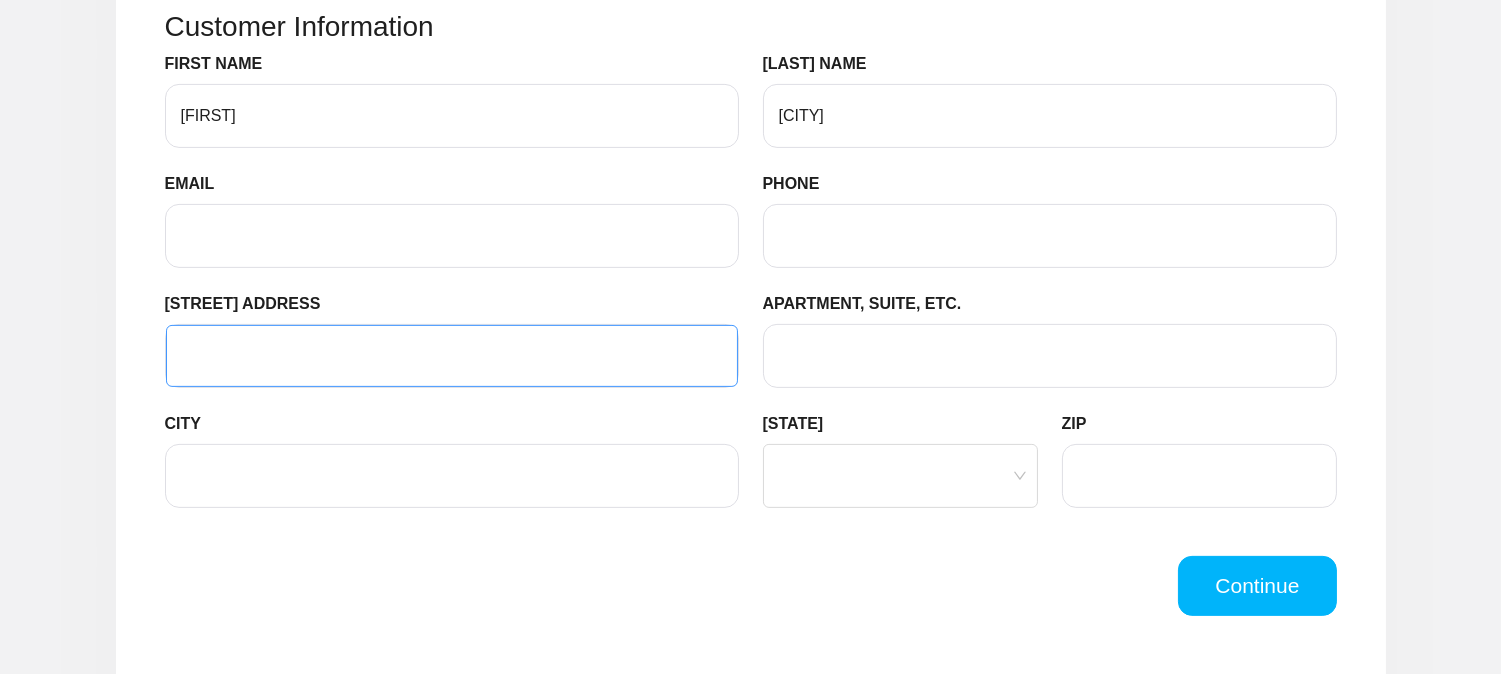 click on "[STREET] ADDRESS" at bounding box center (452, 356) 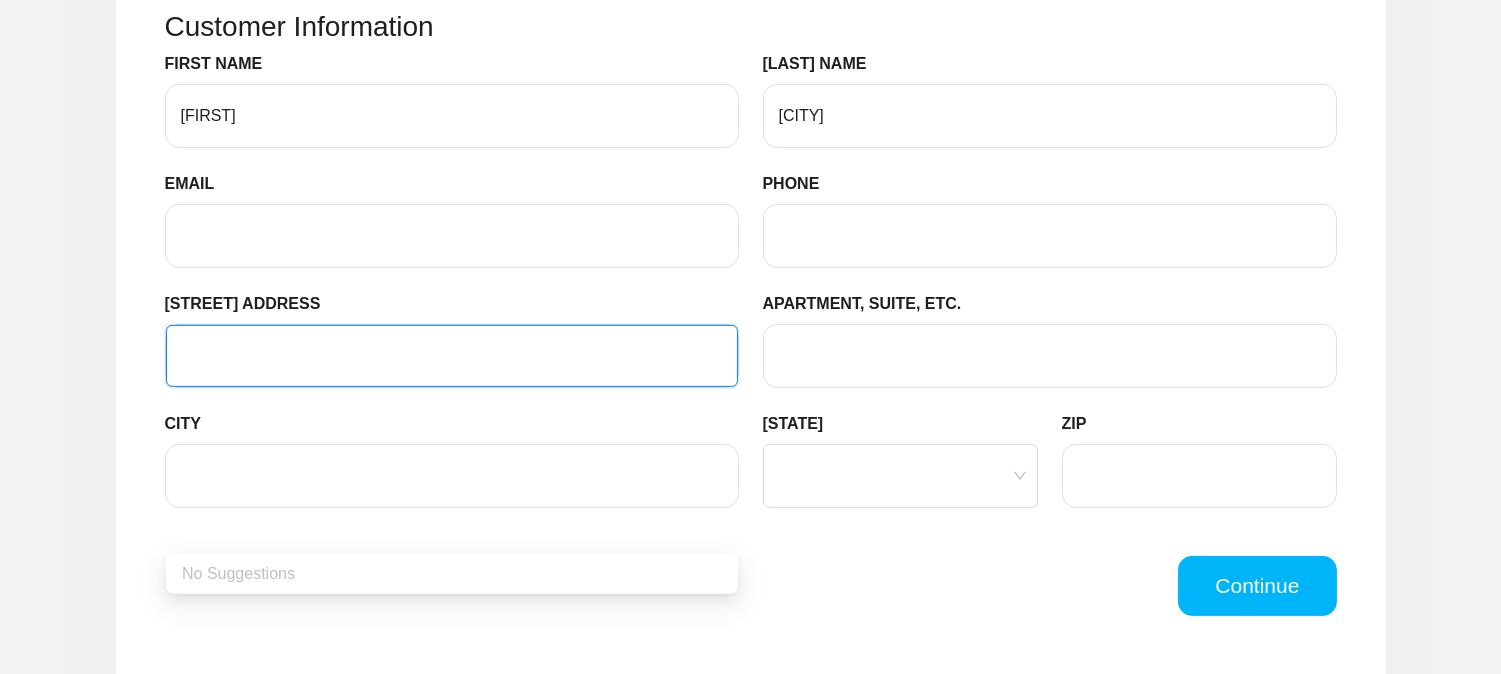 click on "EMAIL" at bounding box center (452, 68) 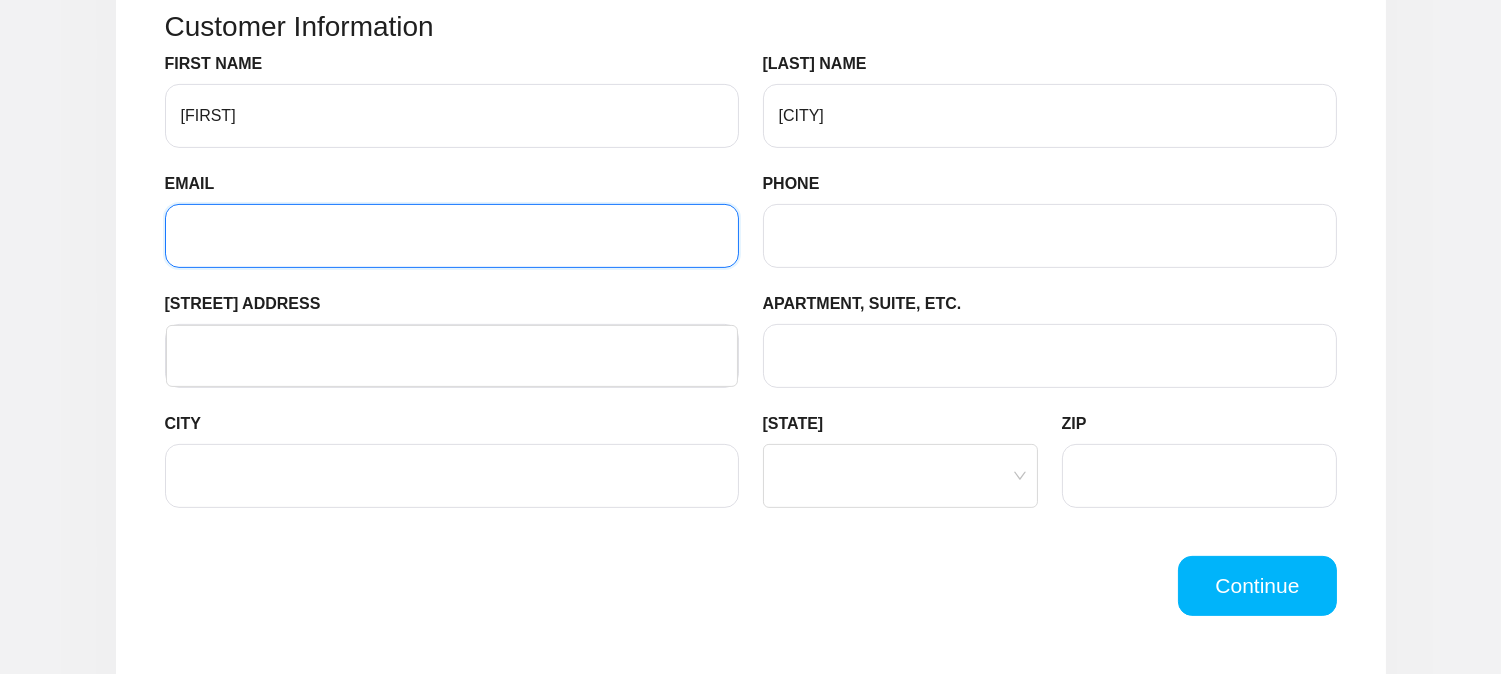 click on "EMAIL" at bounding box center [452, 236] 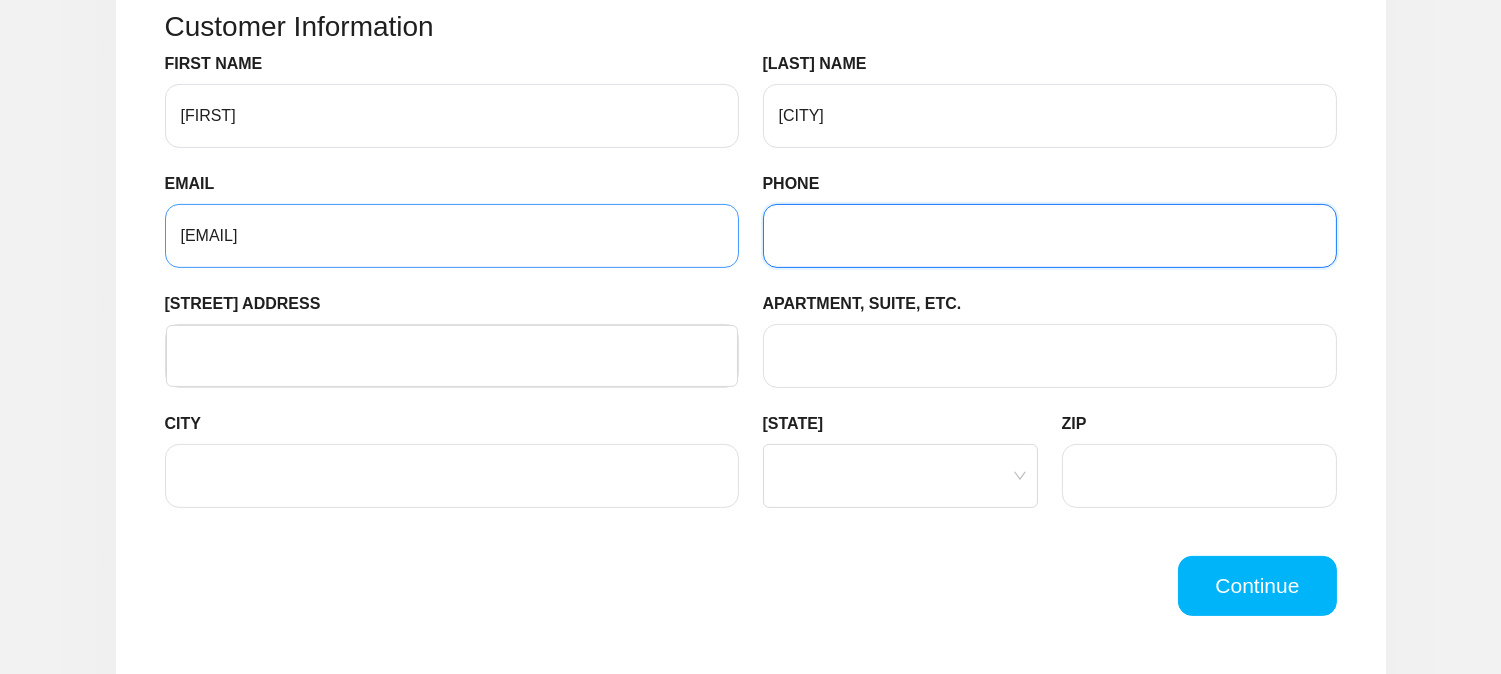 type on "[PHONE]" 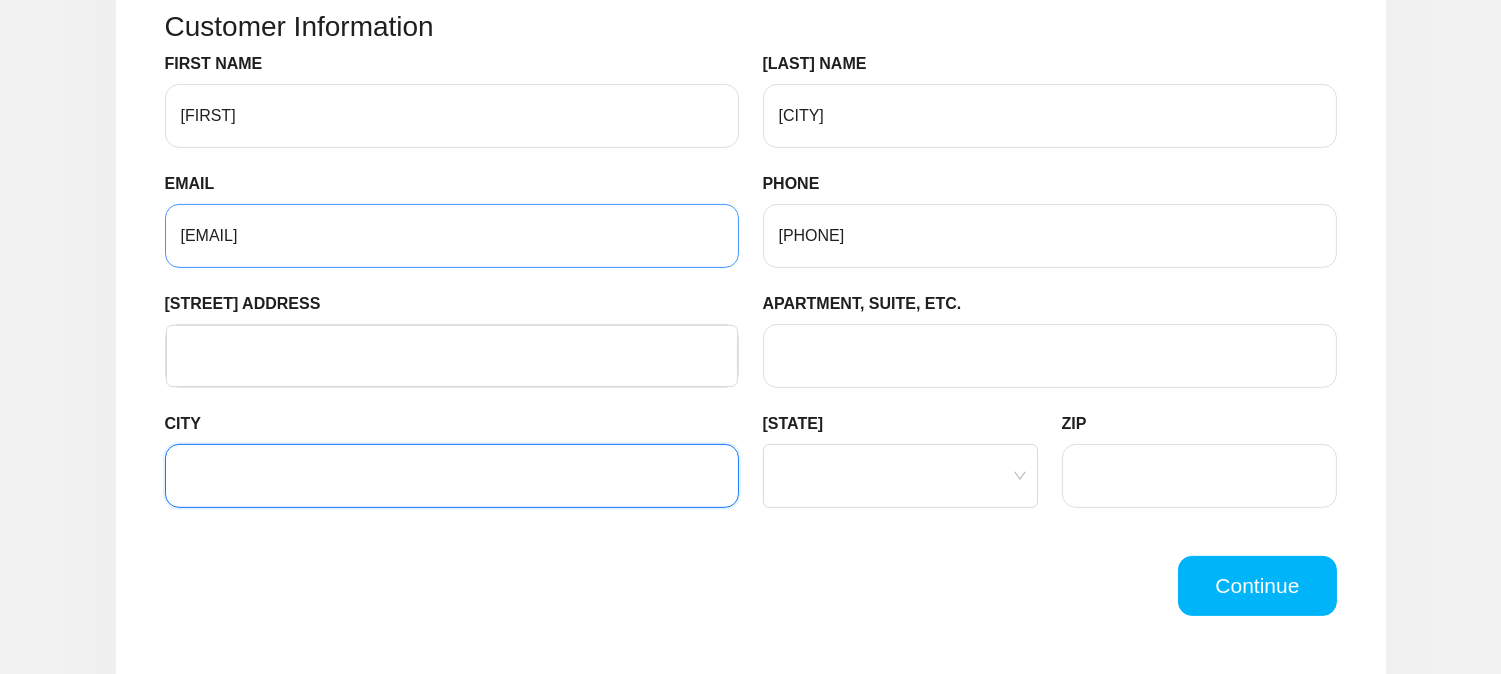 type on "[CITY]" 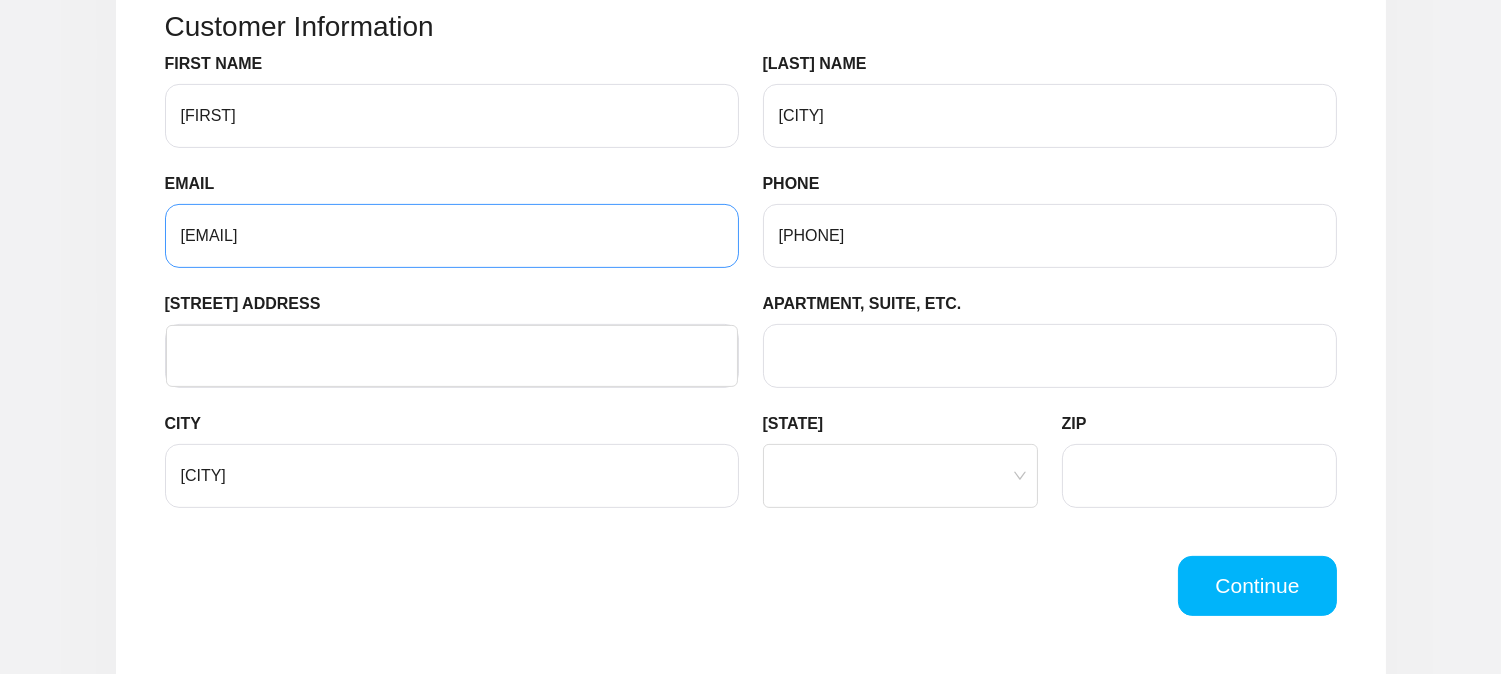type on "[STREET] [NUMBER]" 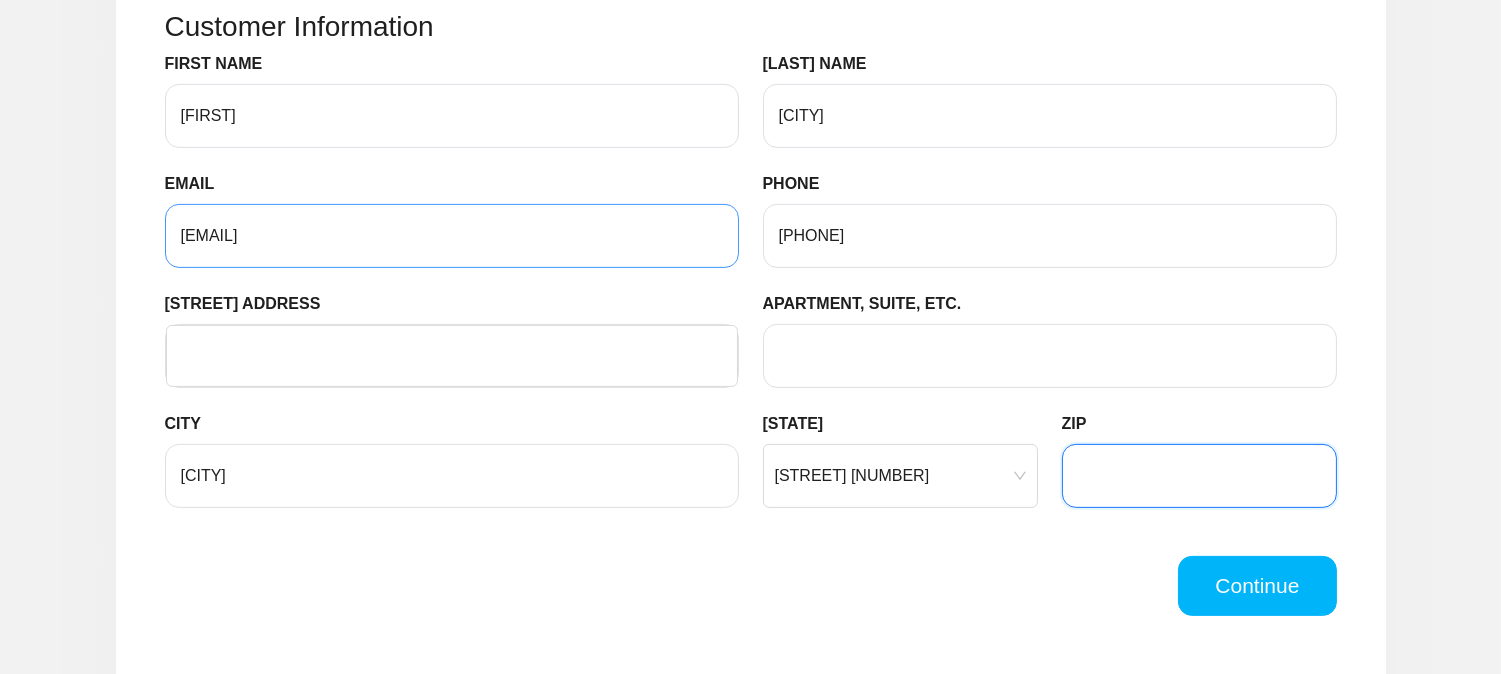 type on "[ZIP]" 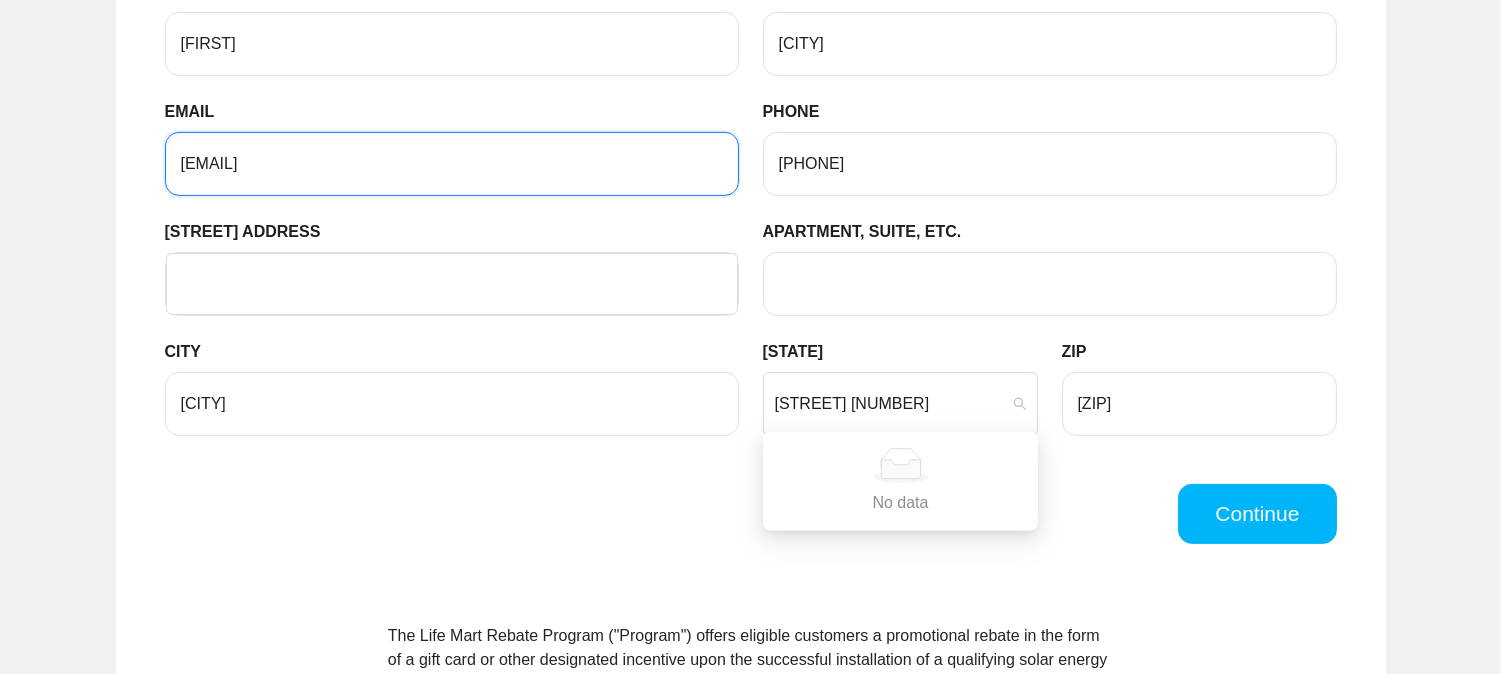 scroll, scrollTop: 1333, scrollLeft: 0, axis: vertical 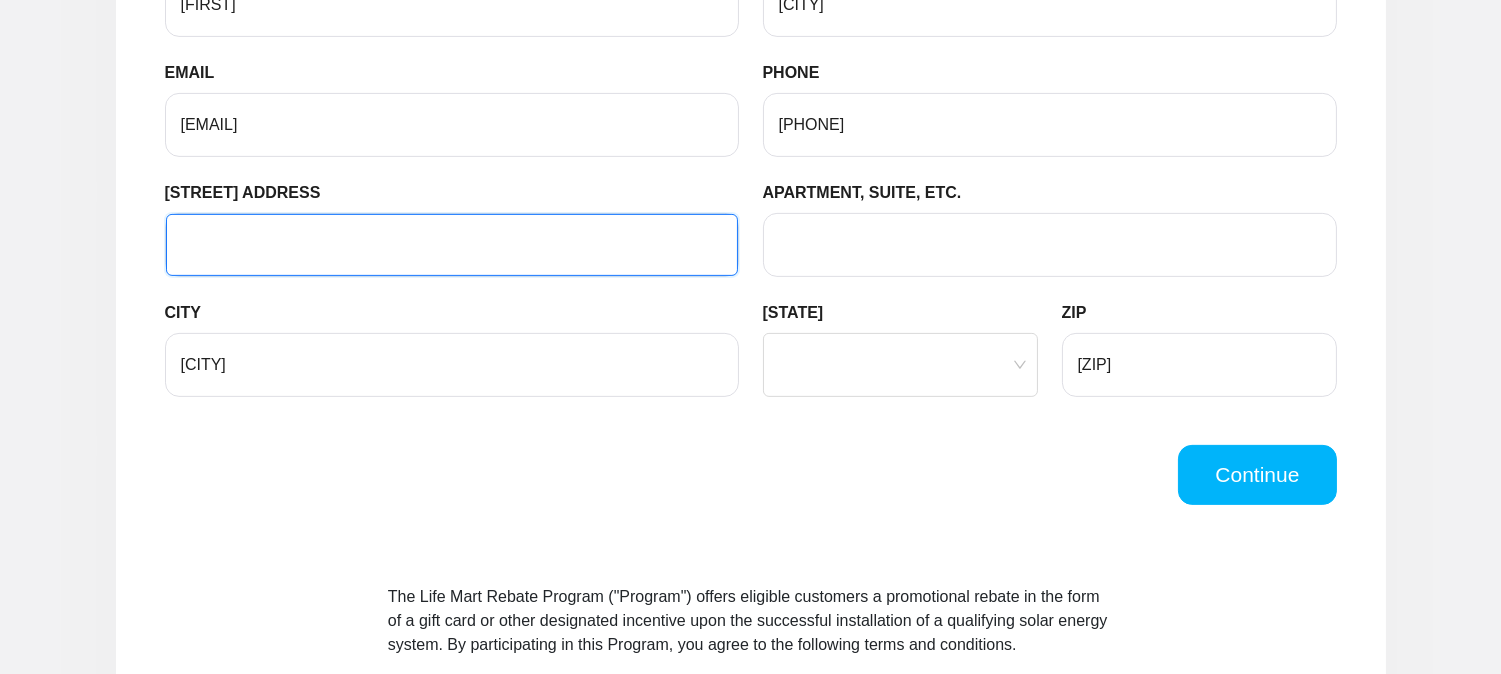 click on "[STREET] ADDRESS" at bounding box center (452, 245) 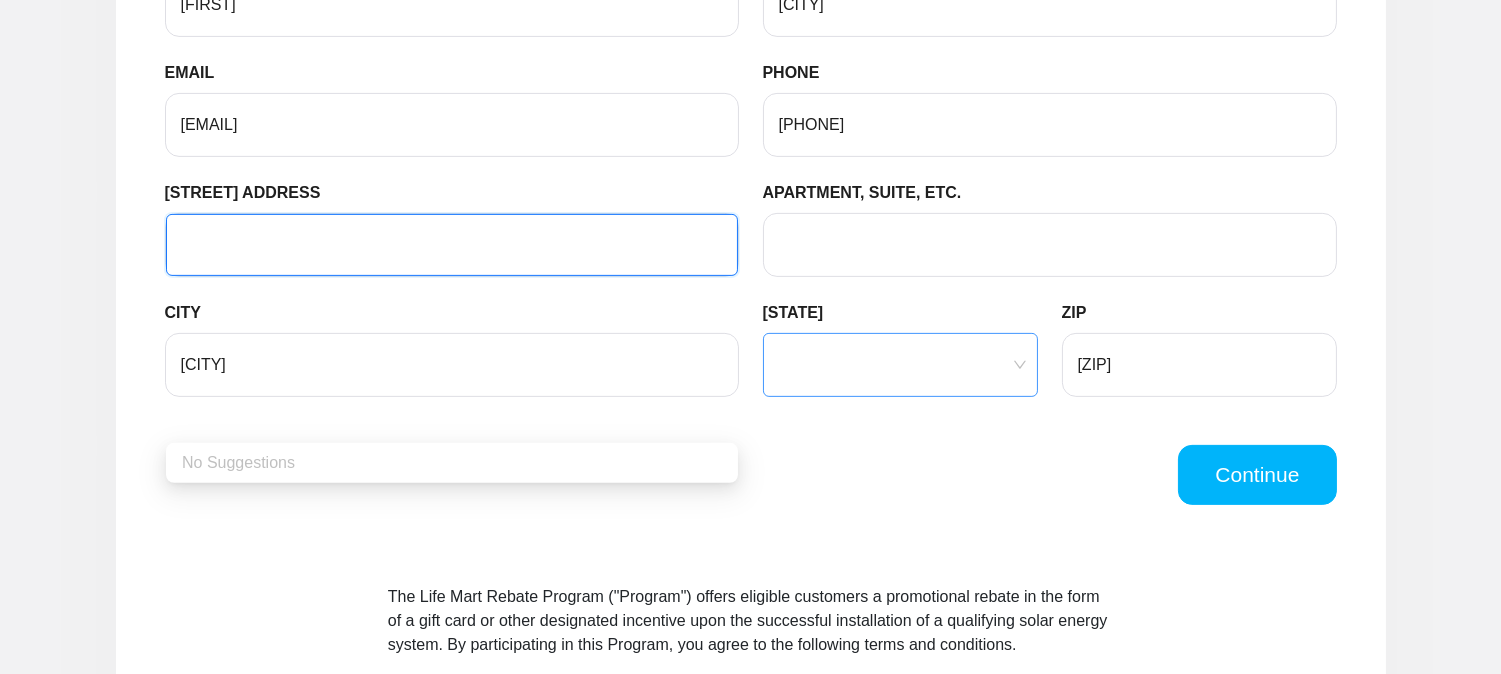 click on "[STATE]" at bounding box center (900, 365) 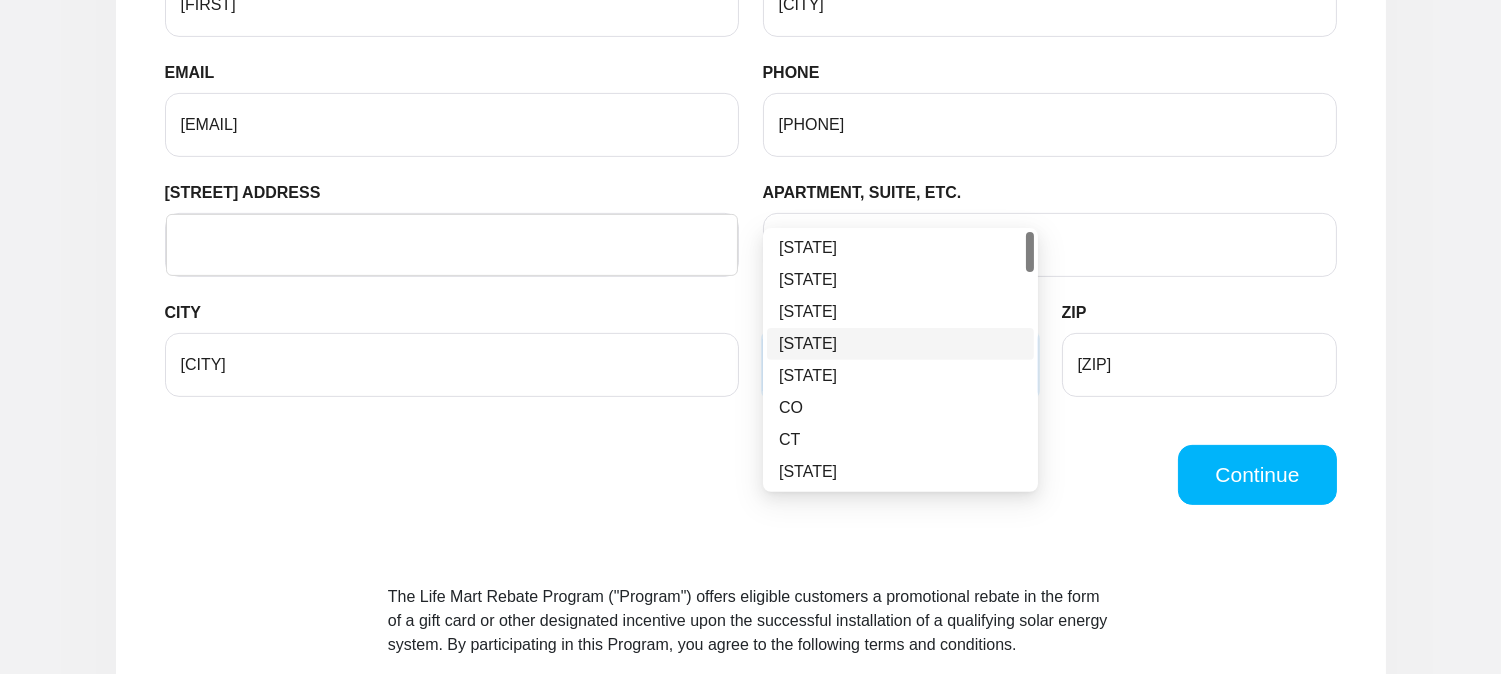 click on "[STATE]" at bounding box center (900, 344) 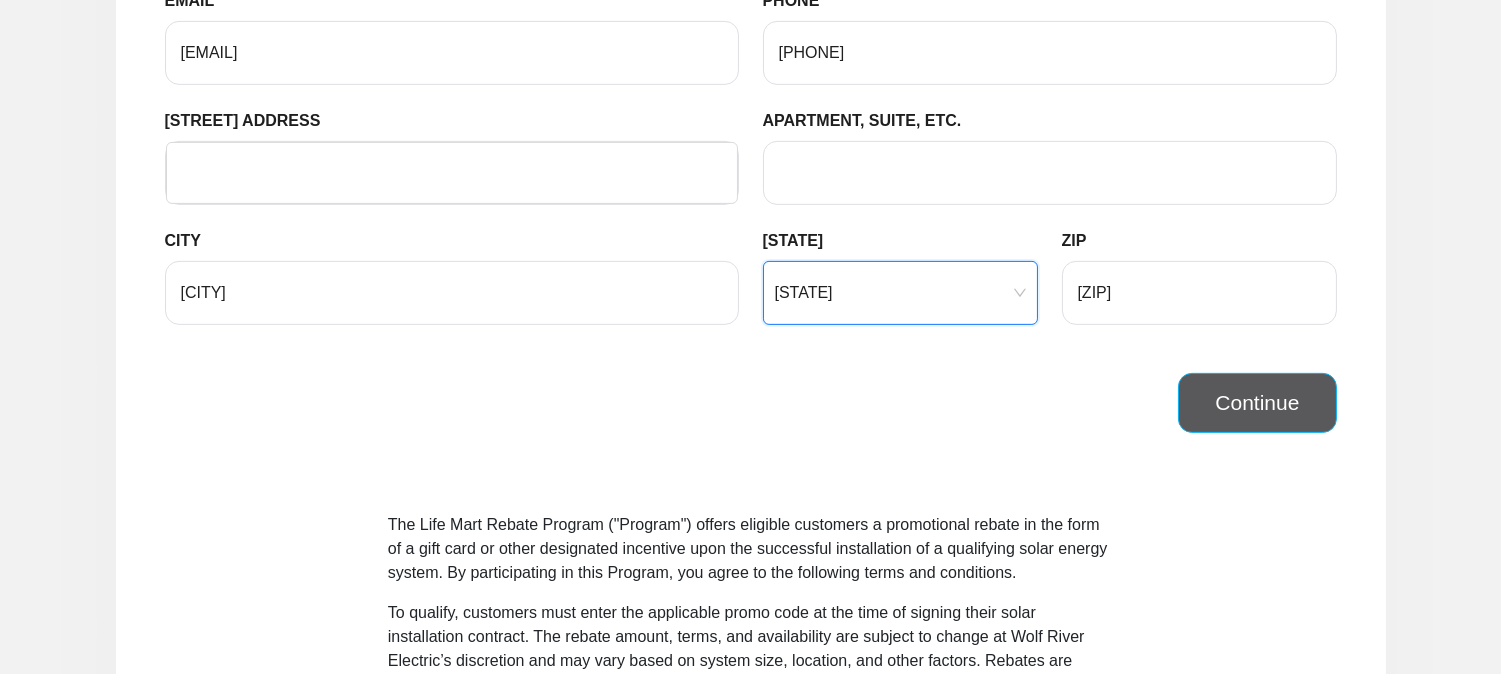 scroll, scrollTop: 1444, scrollLeft: 0, axis: vertical 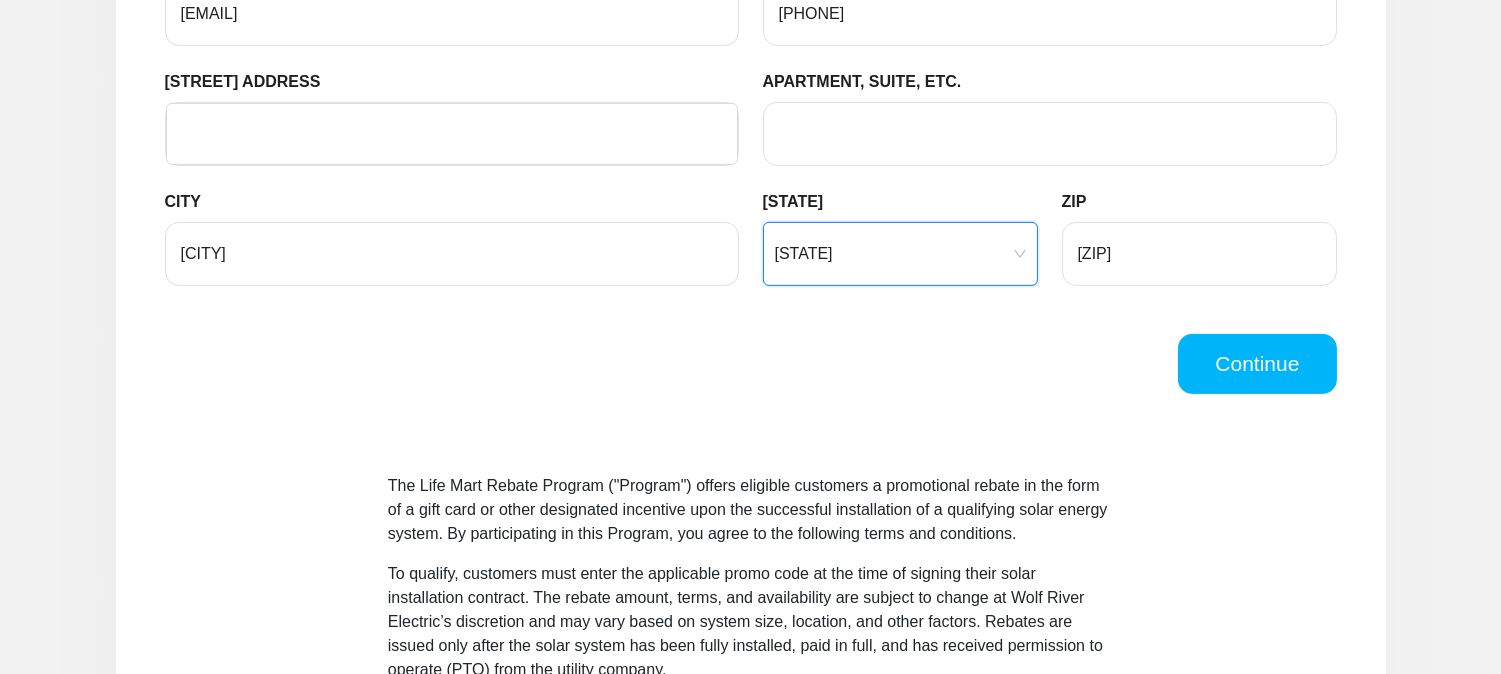 click on "Continue" at bounding box center [751, 352] 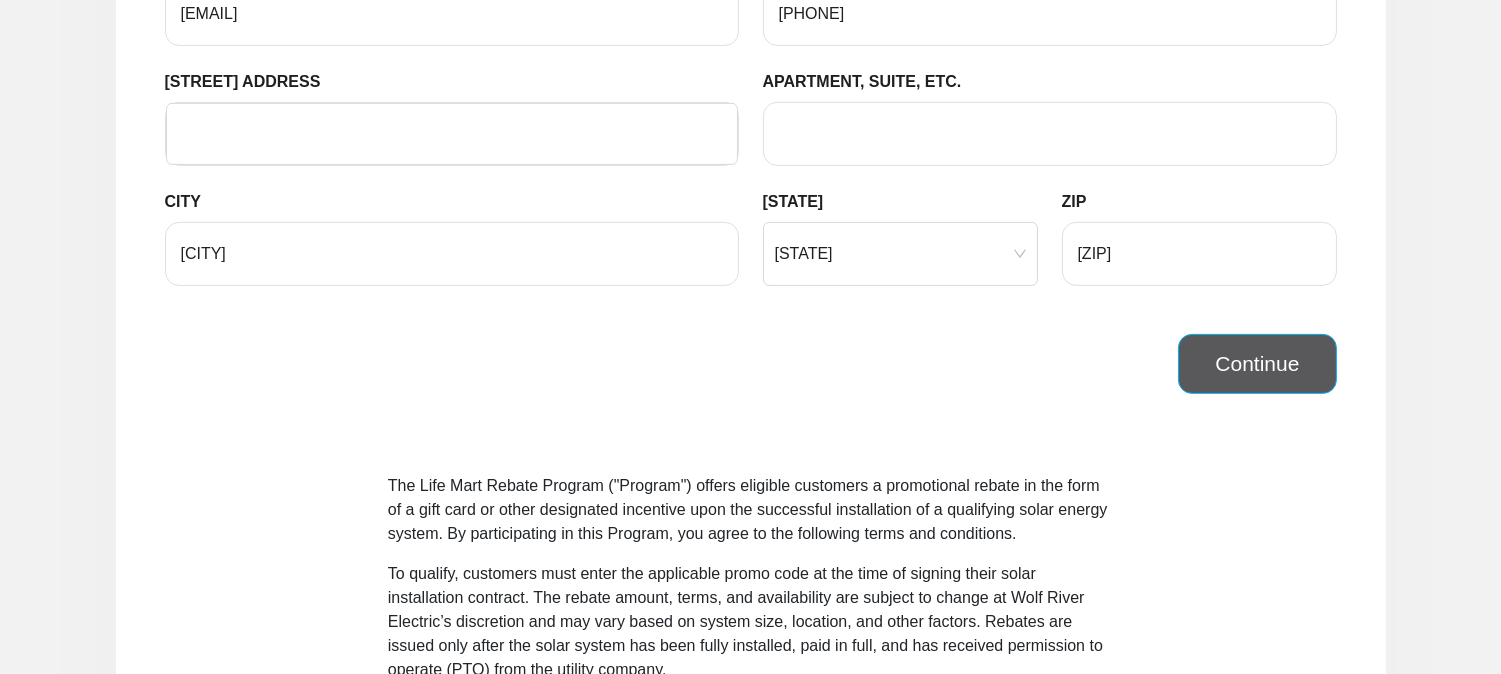 click on "Continue" at bounding box center (1257, 364) 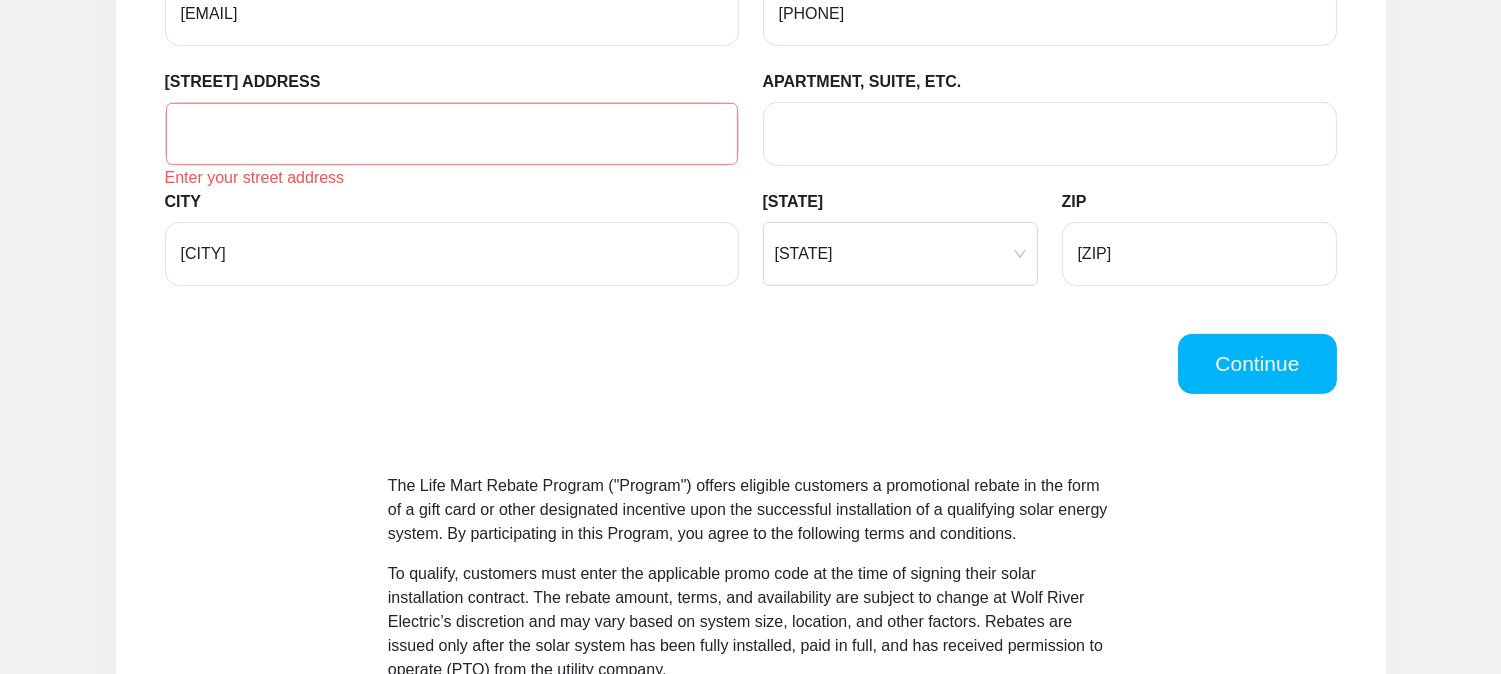 click on "[STREET] ADDRESS" at bounding box center [452, 134] 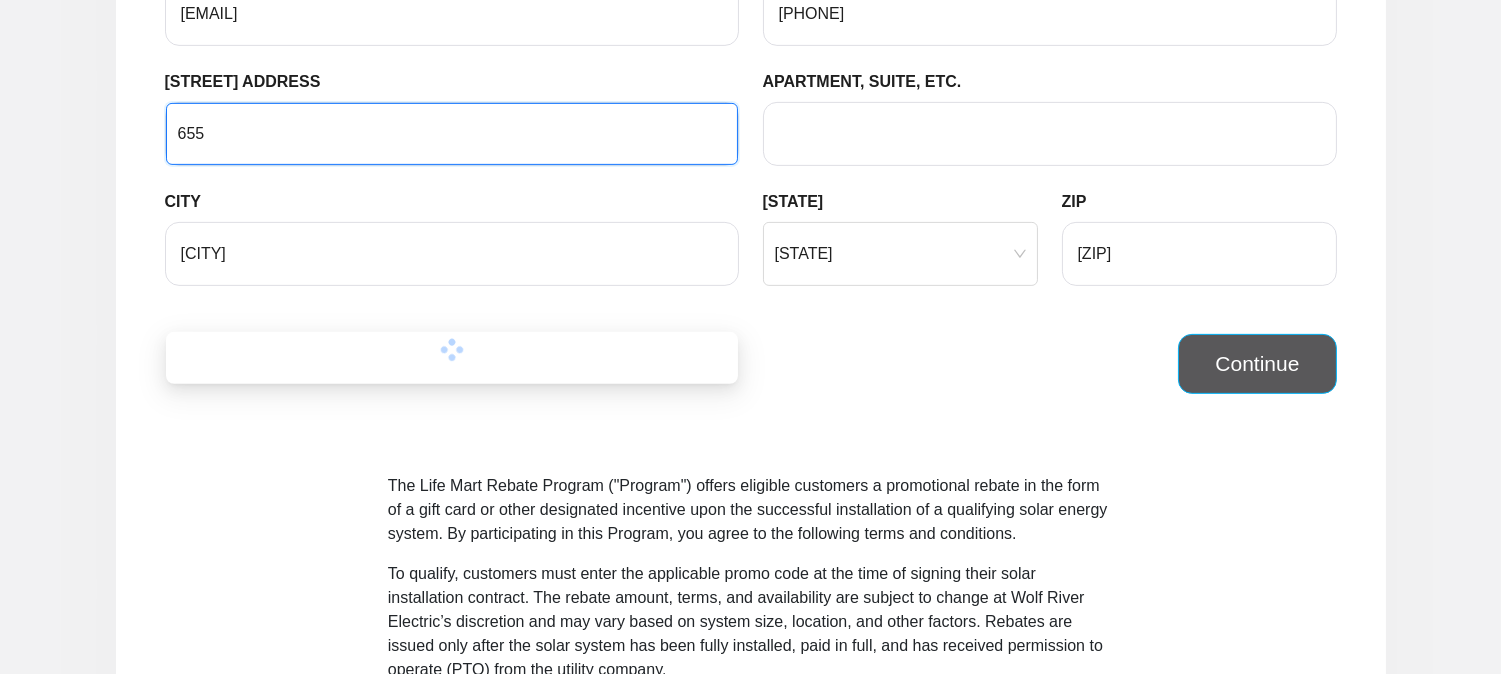 type on "655" 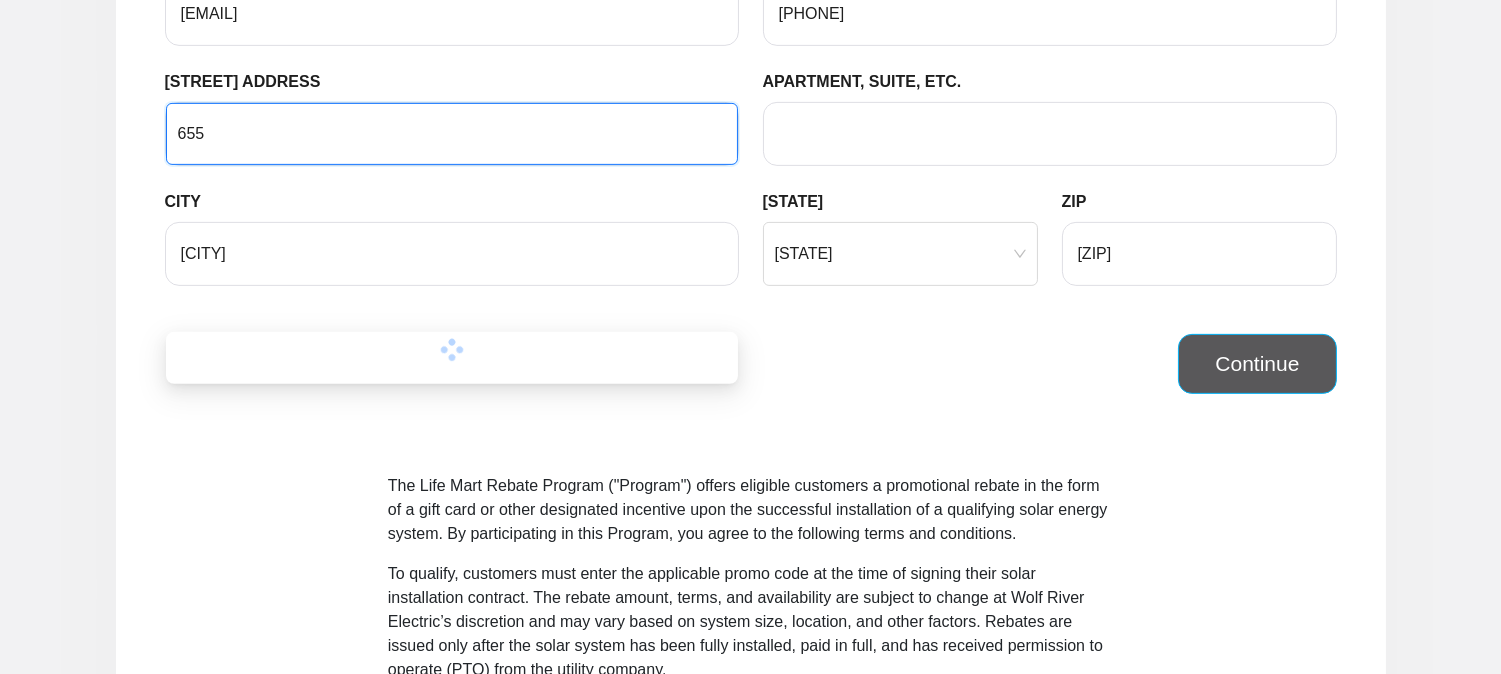 click on "Continue" at bounding box center [1257, 364] 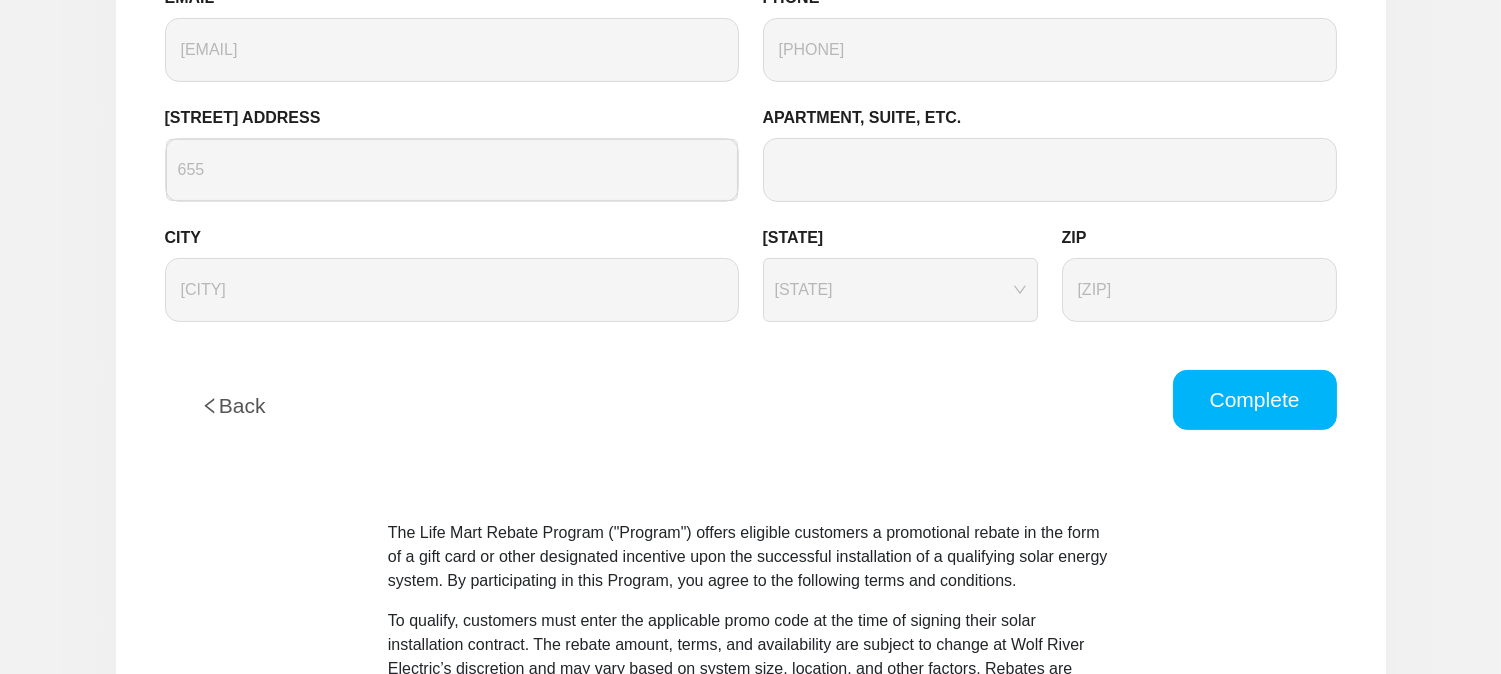 scroll, scrollTop: 1666, scrollLeft: 0, axis: vertical 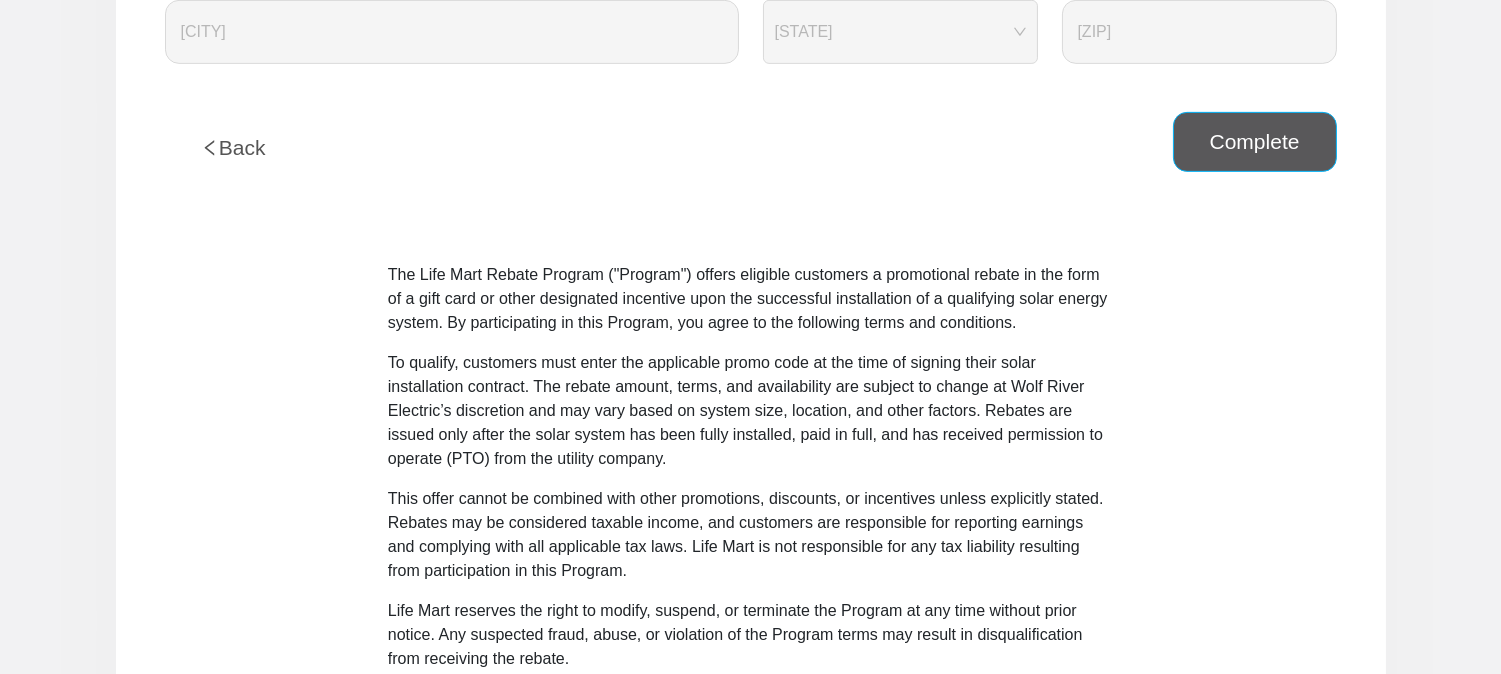 click on "Complete" at bounding box center [1255, 142] 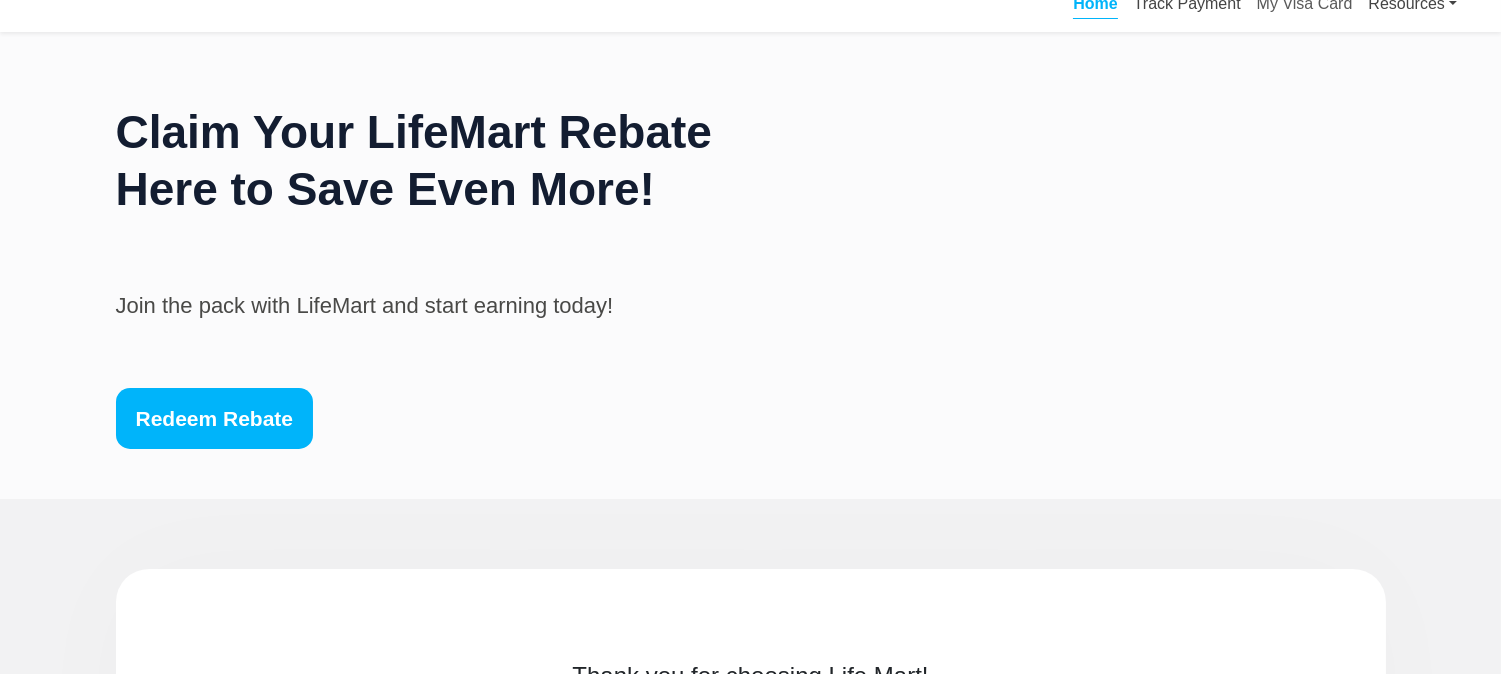 scroll, scrollTop: 0, scrollLeft: 0, axis: both 